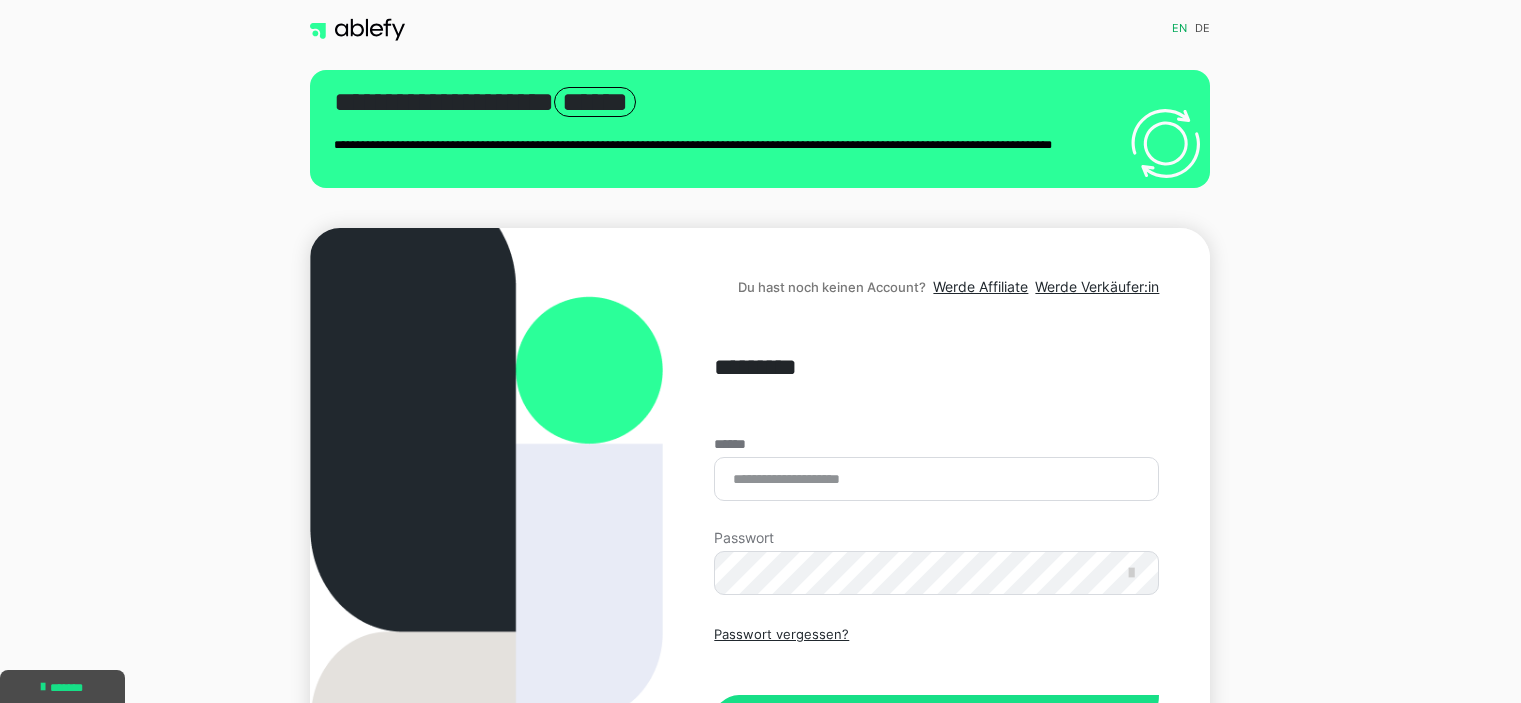 scroll, scrollTop: 0, scrollLeft: 0, axis: both 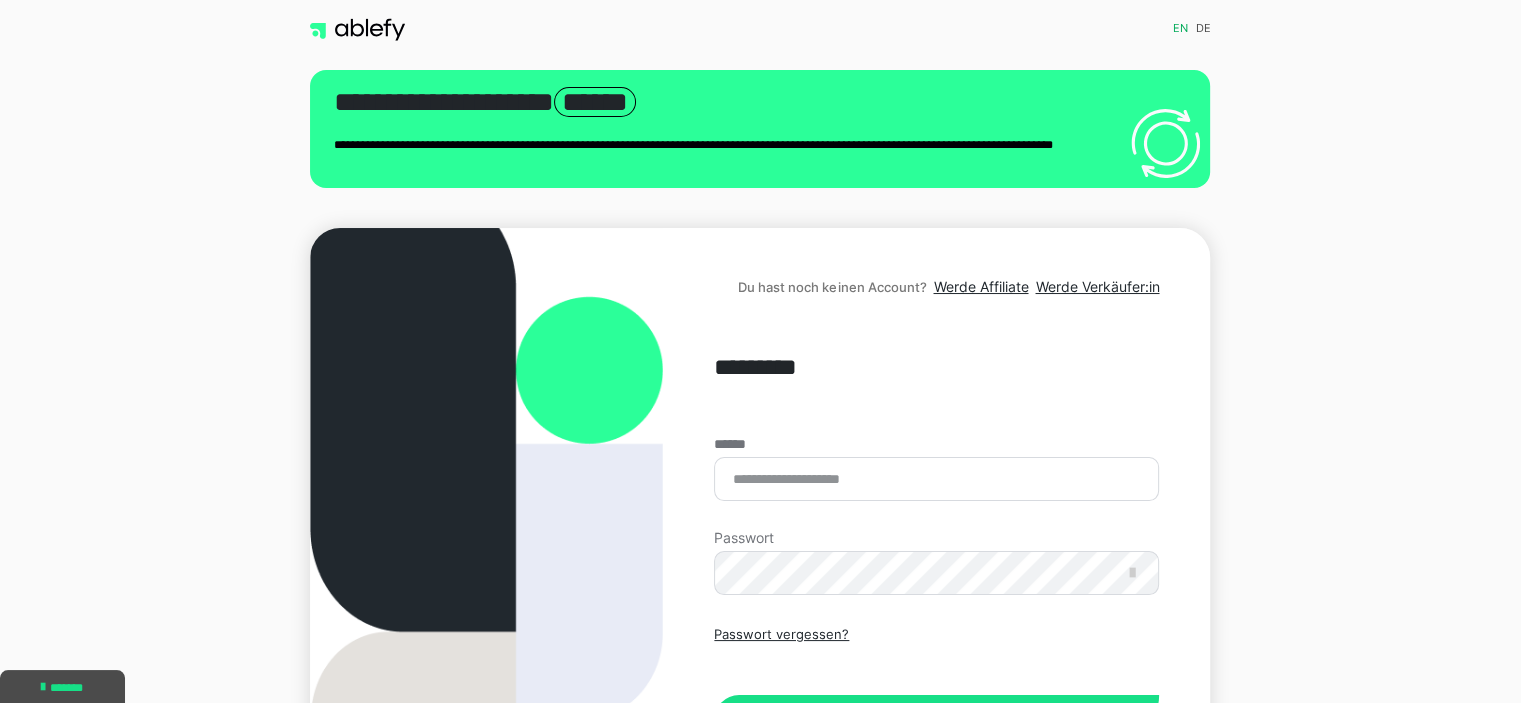 type on "**********" 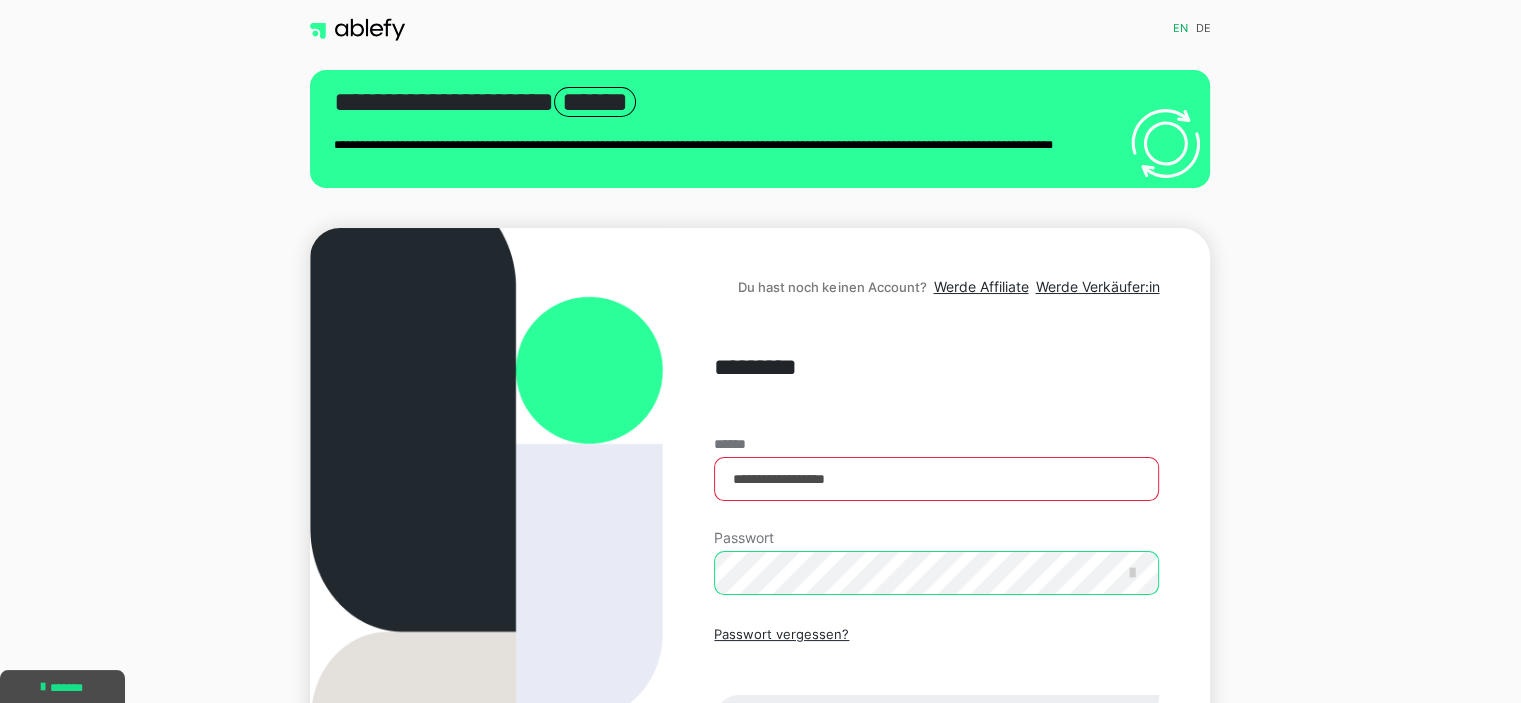 scroll, scrollTop: 214, scrollLeft: 0, axis: vertical 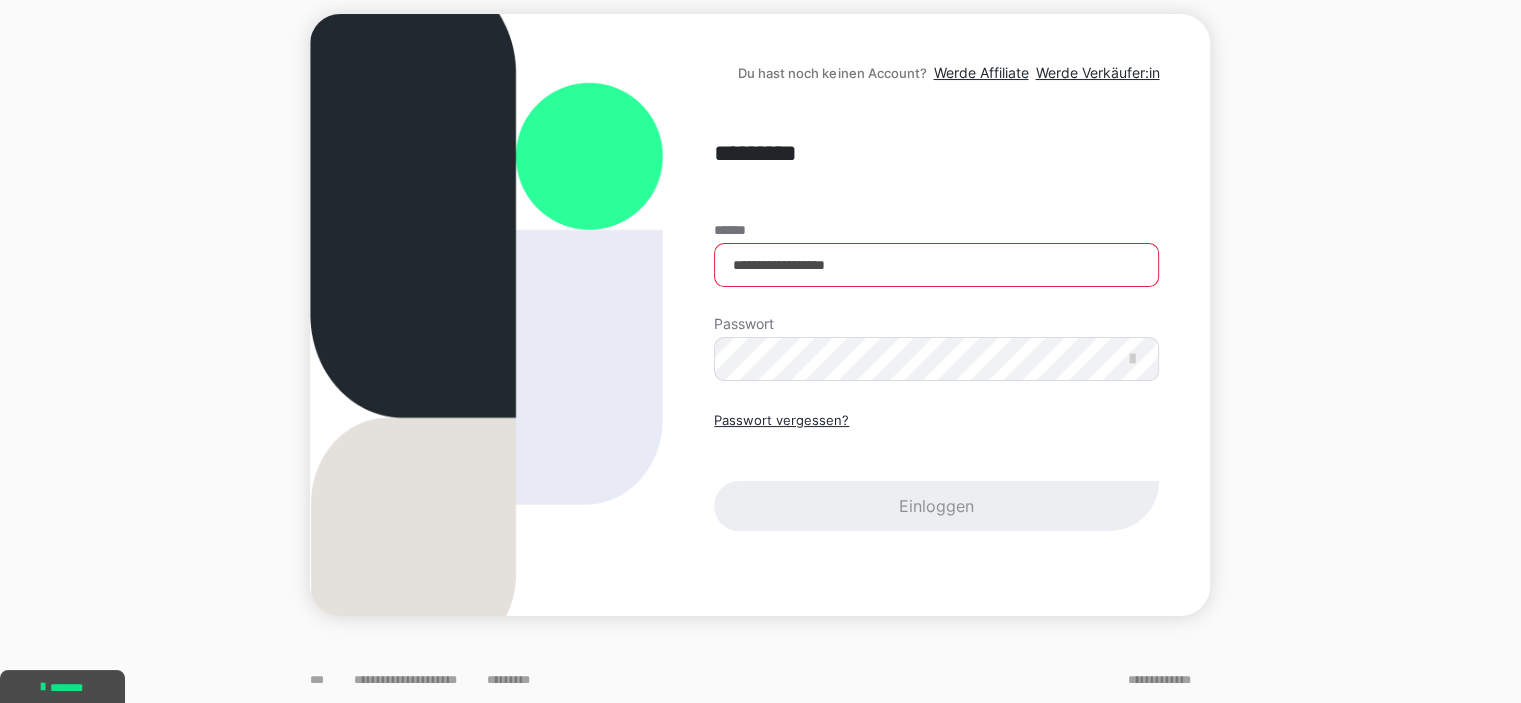 click at bounding box center (486, 315) 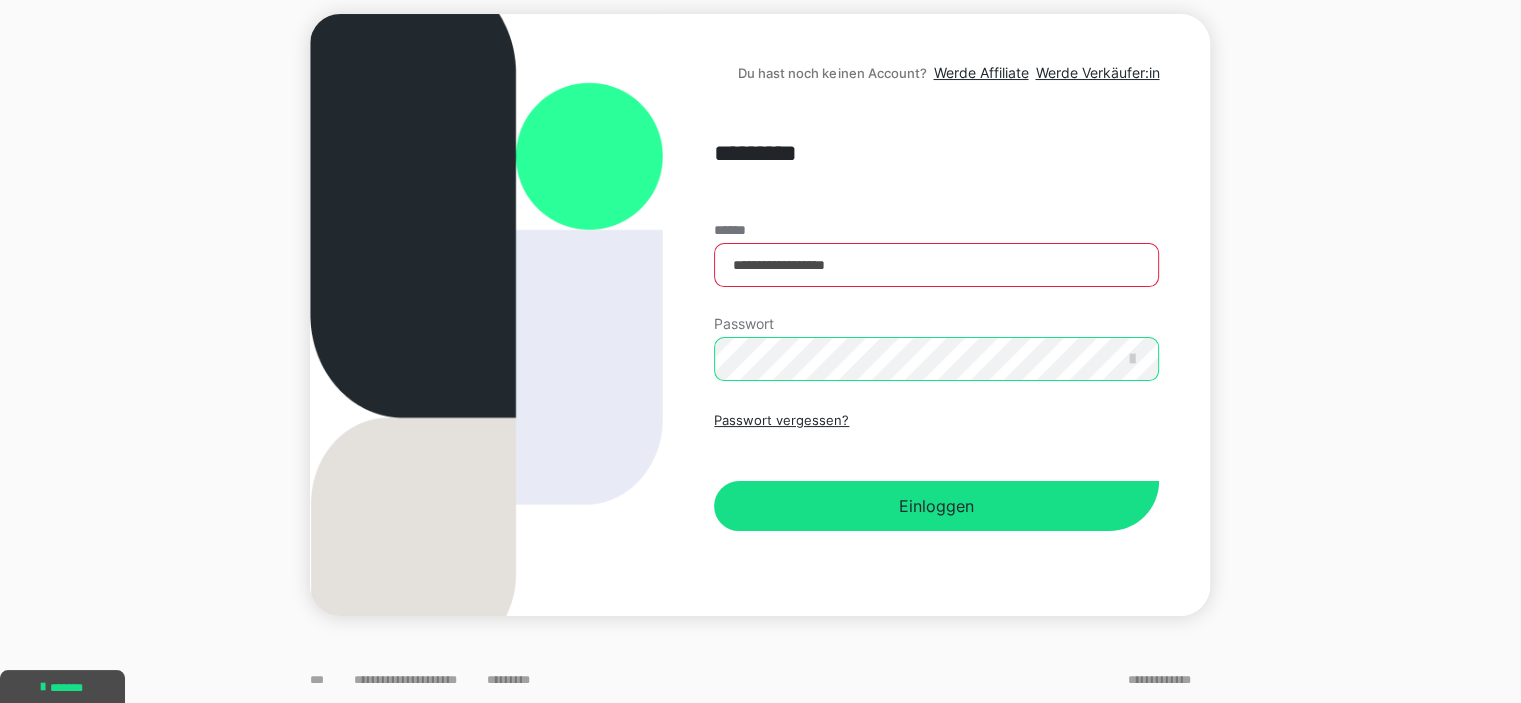click on "Einloggen" at bounding box center (936, 506) 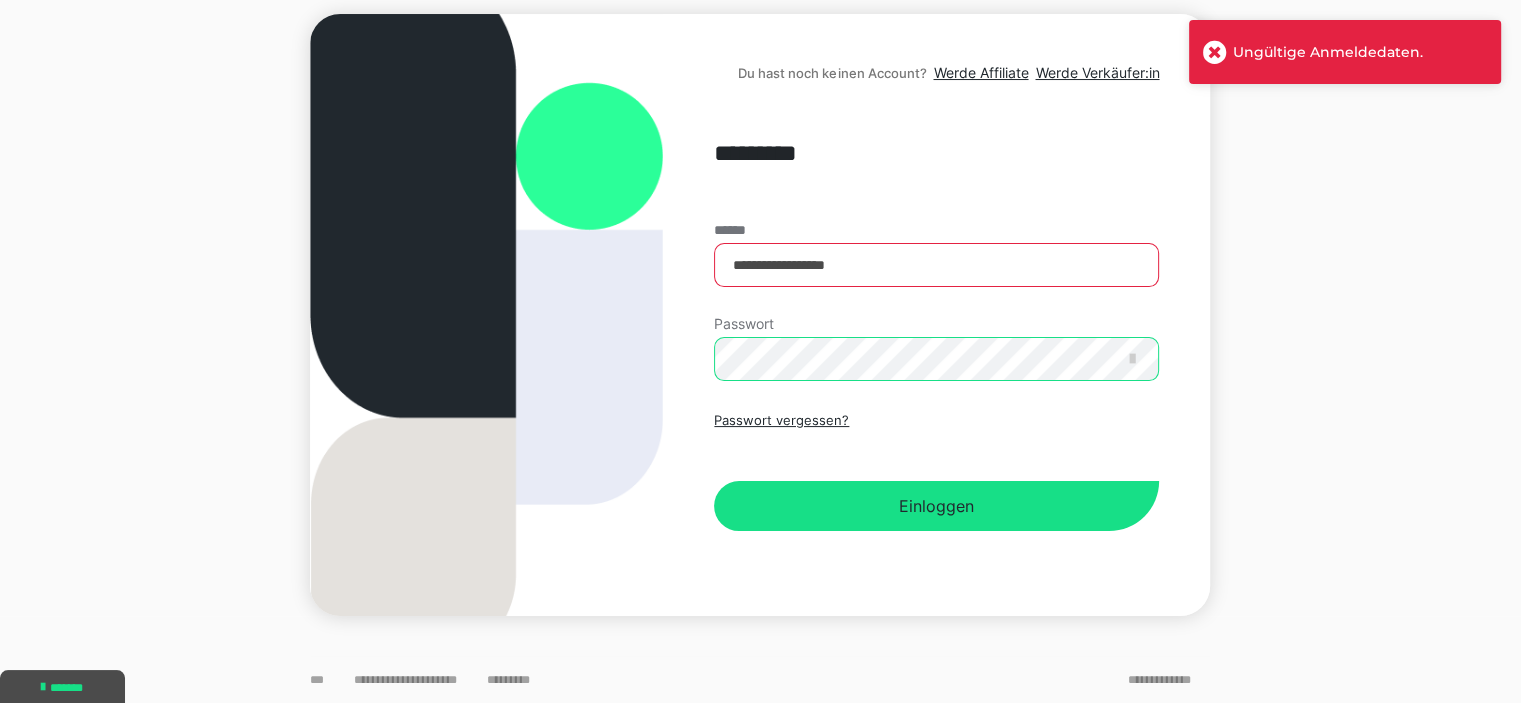 click on "**********" at bounding box center (760, 315) 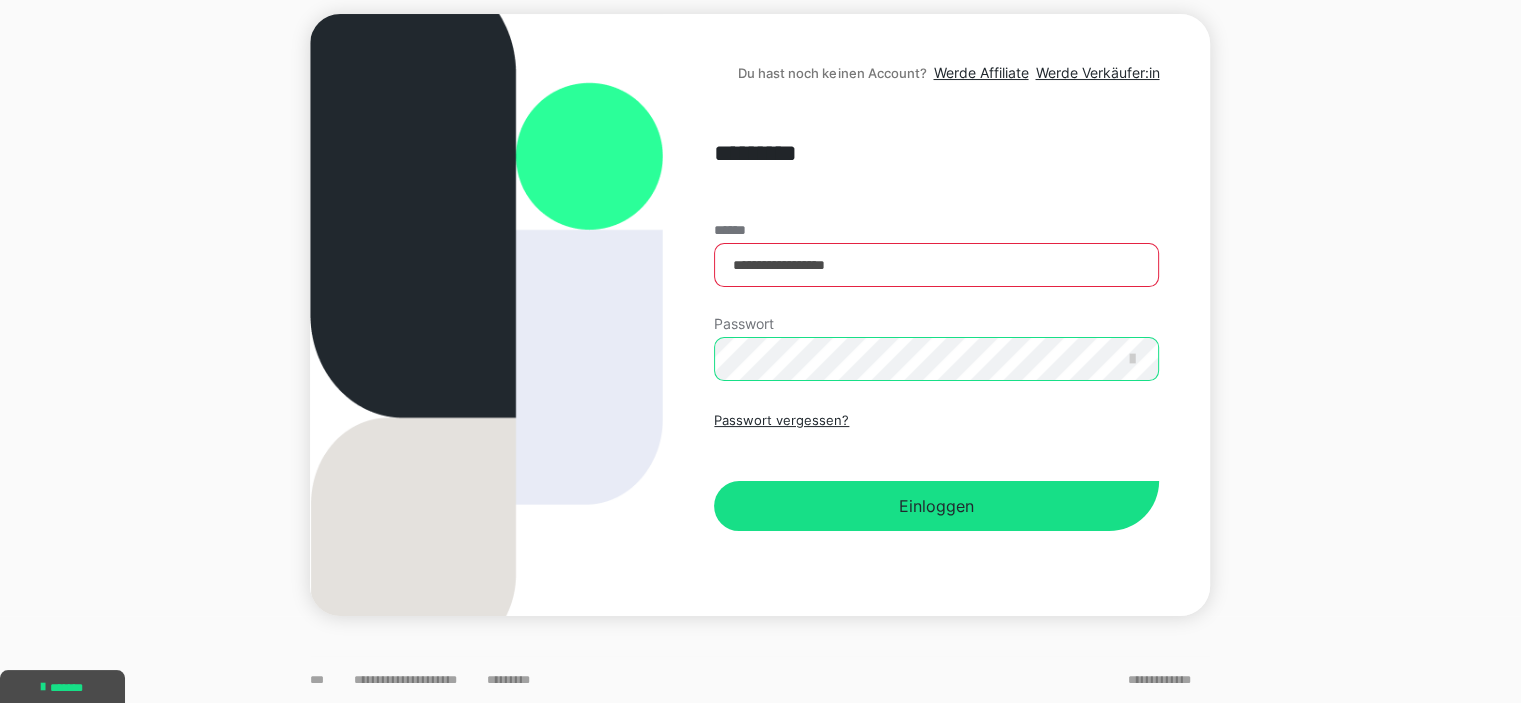 click on "Einloggen" at bounding box center [936, 506] 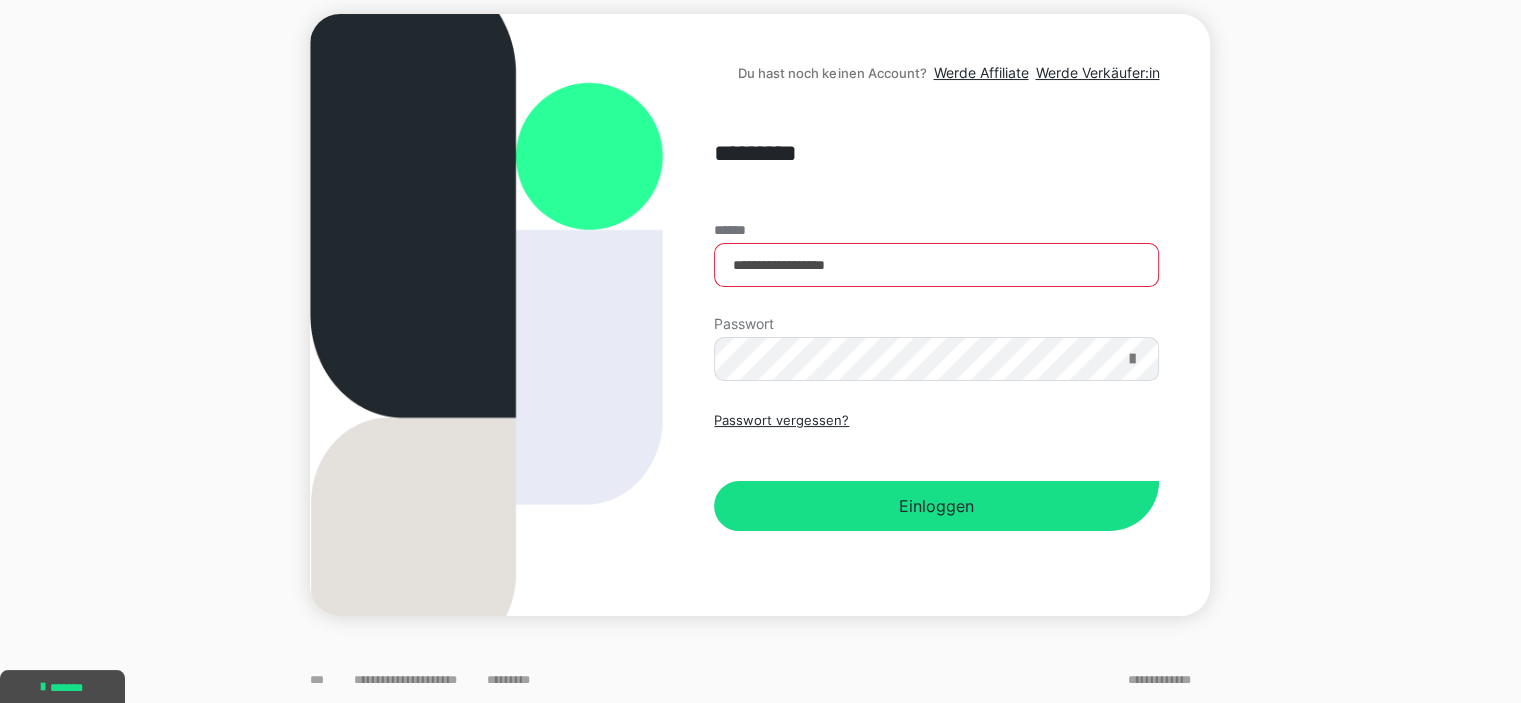 click at bounding box center (1131, 359) 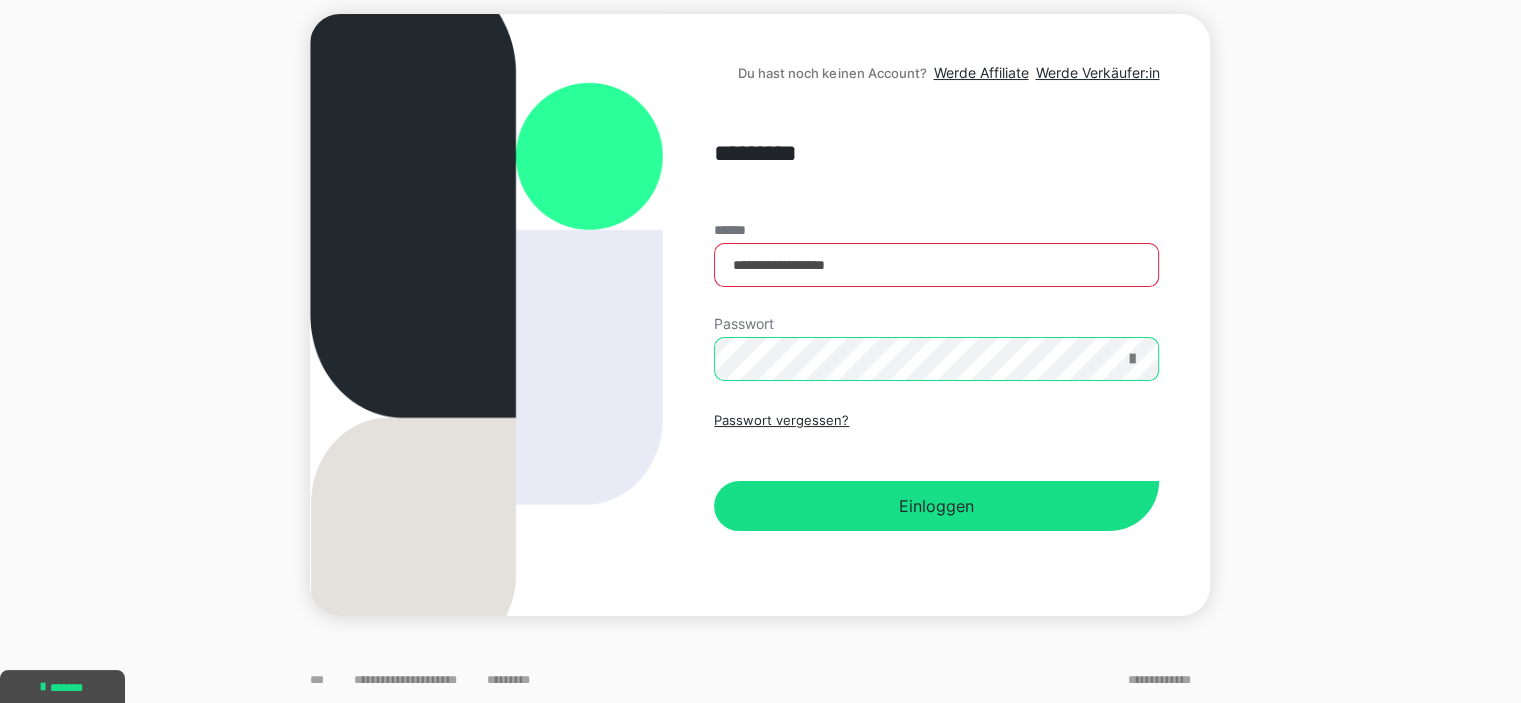 click on "Einloggen" at bounding box center (936, 506) 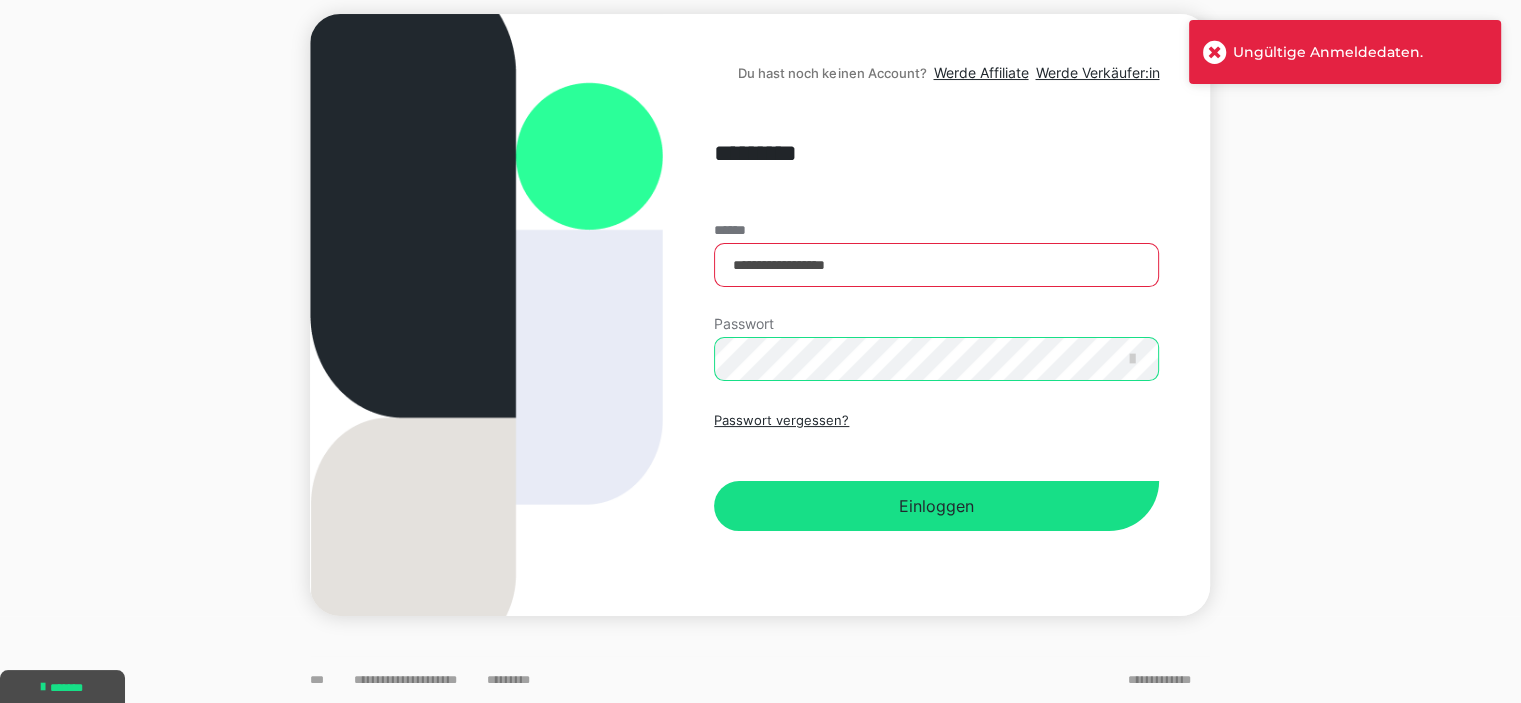 click on "**********" at bounding box center (760, 315) 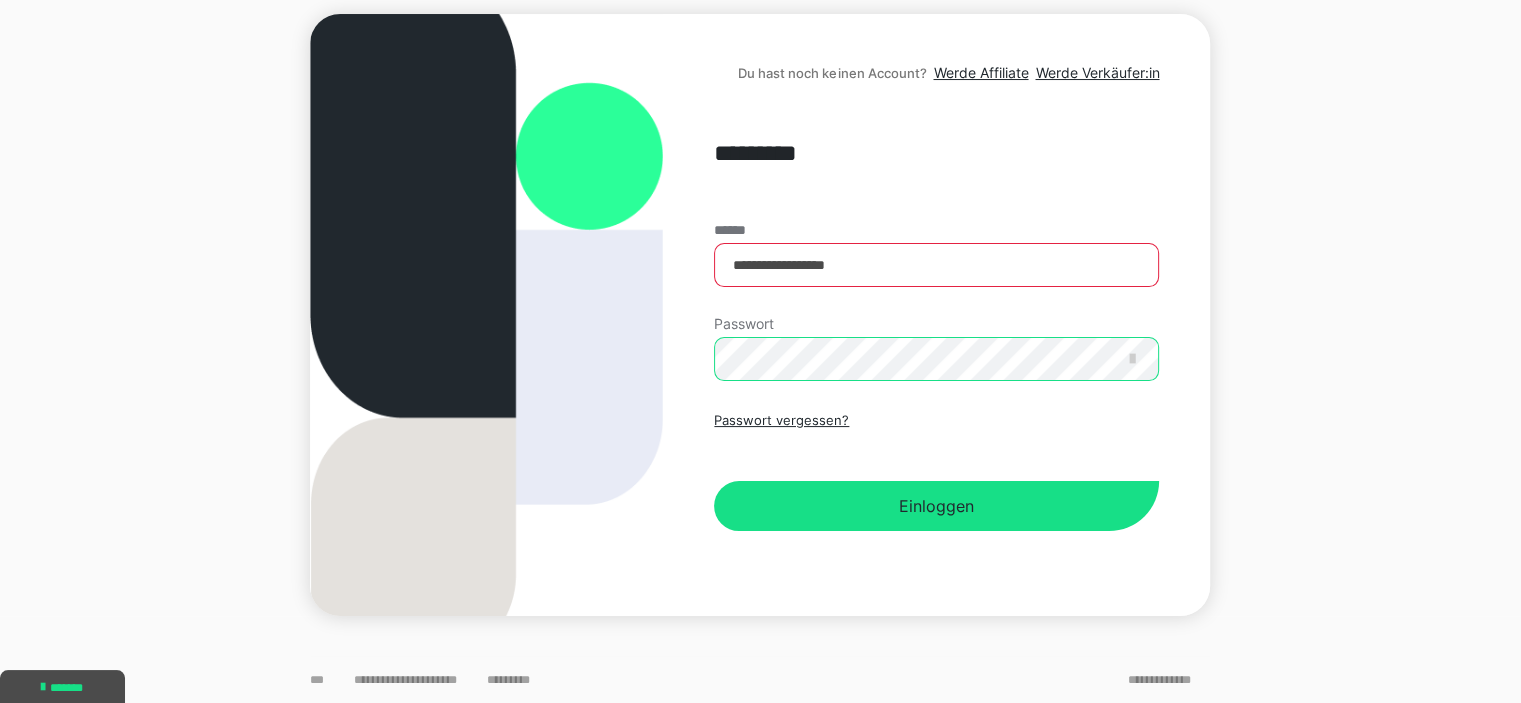 click on "Einloggen" at bounding box center [936, 506] 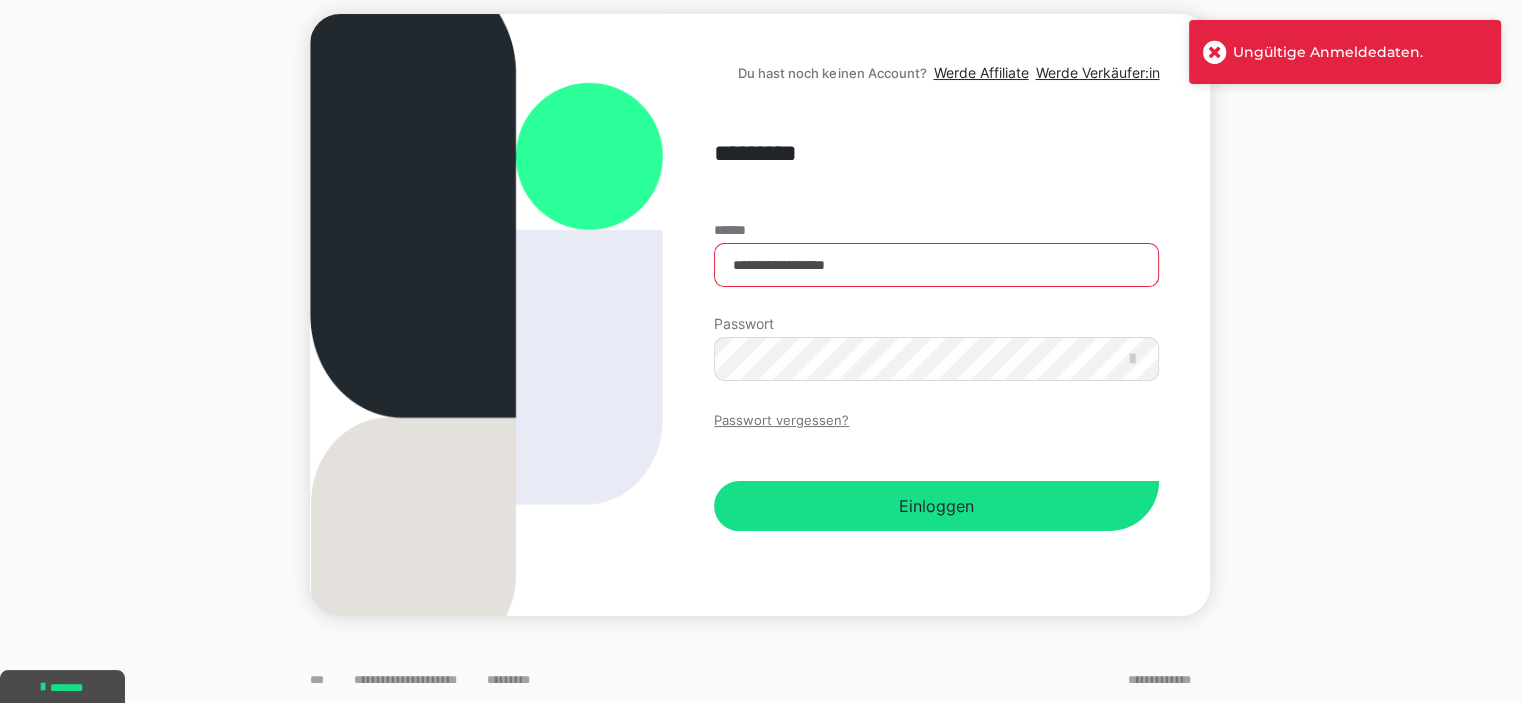 click on "Passwort vergessen?" at bounding box center [781, 421] 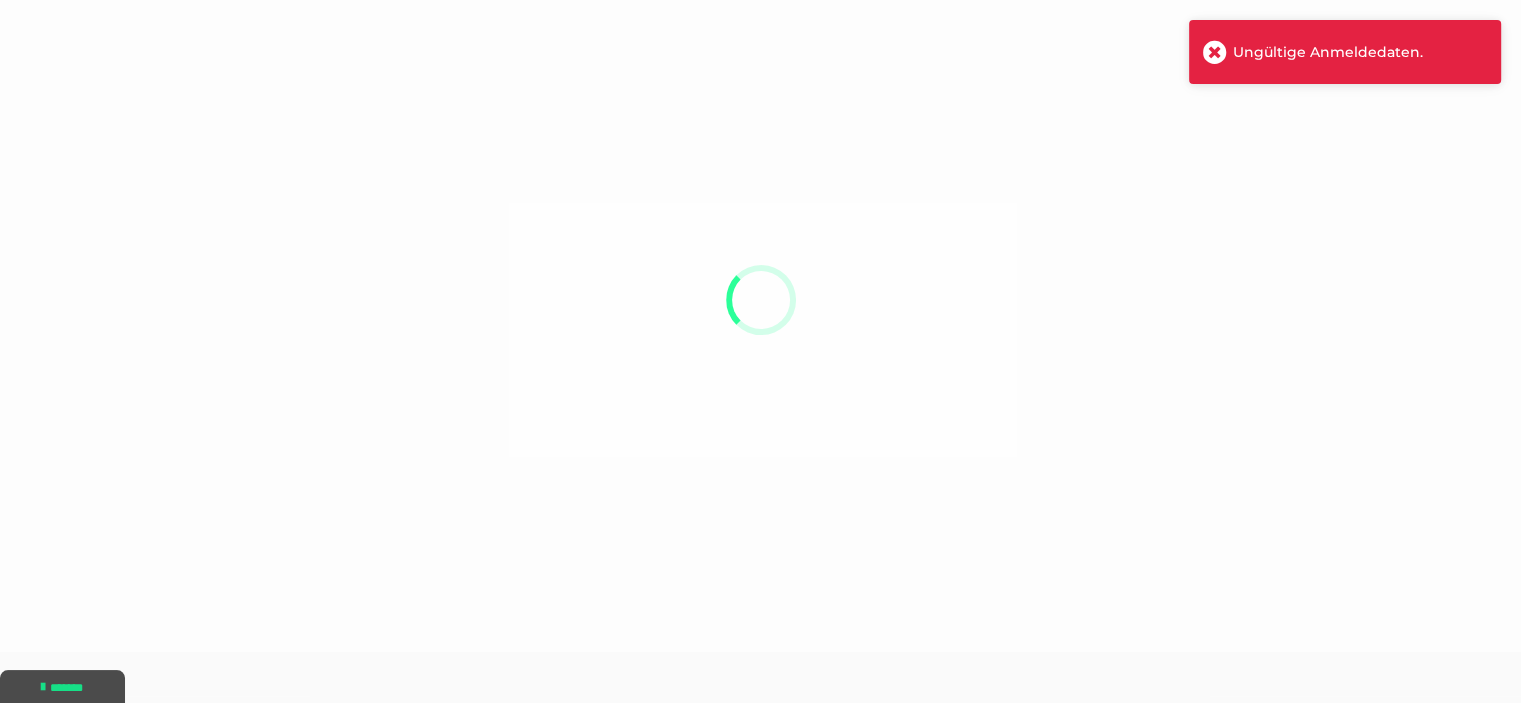 scroll, scrollTop: 0, scrollLeft: 0, axis: both 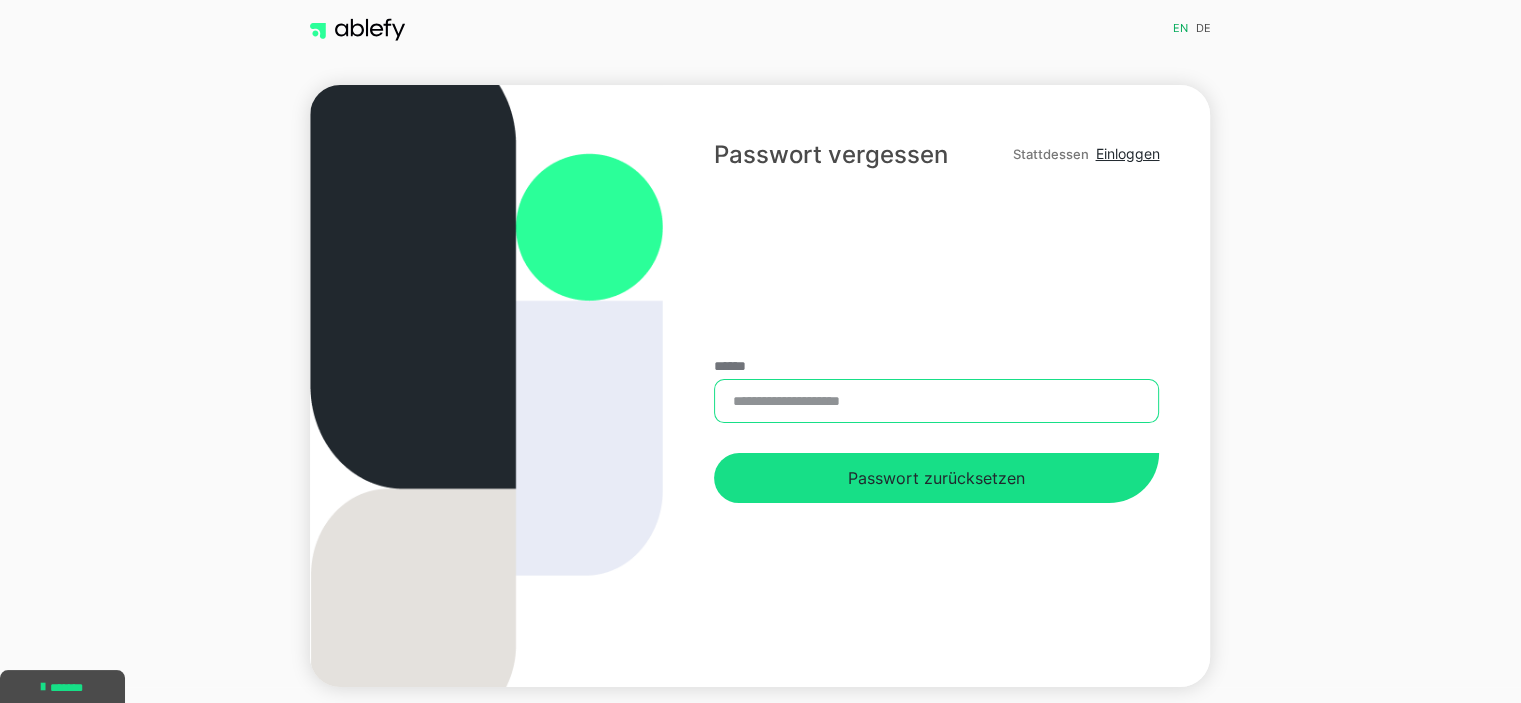 drag, startPoint x: 819, startPoint y: 402, endPoint x: 862, endPoint y: 403, distance: 43.011627 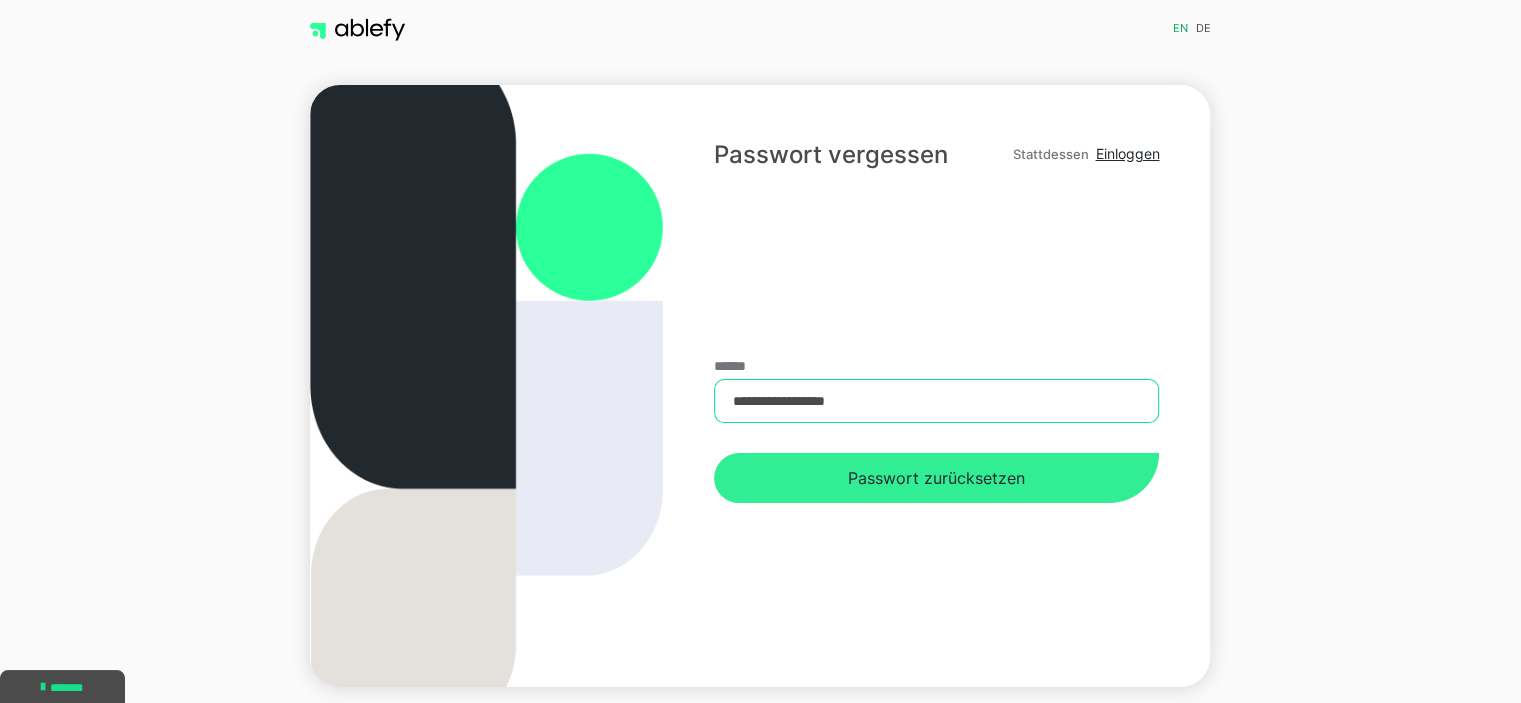 type on "**********" 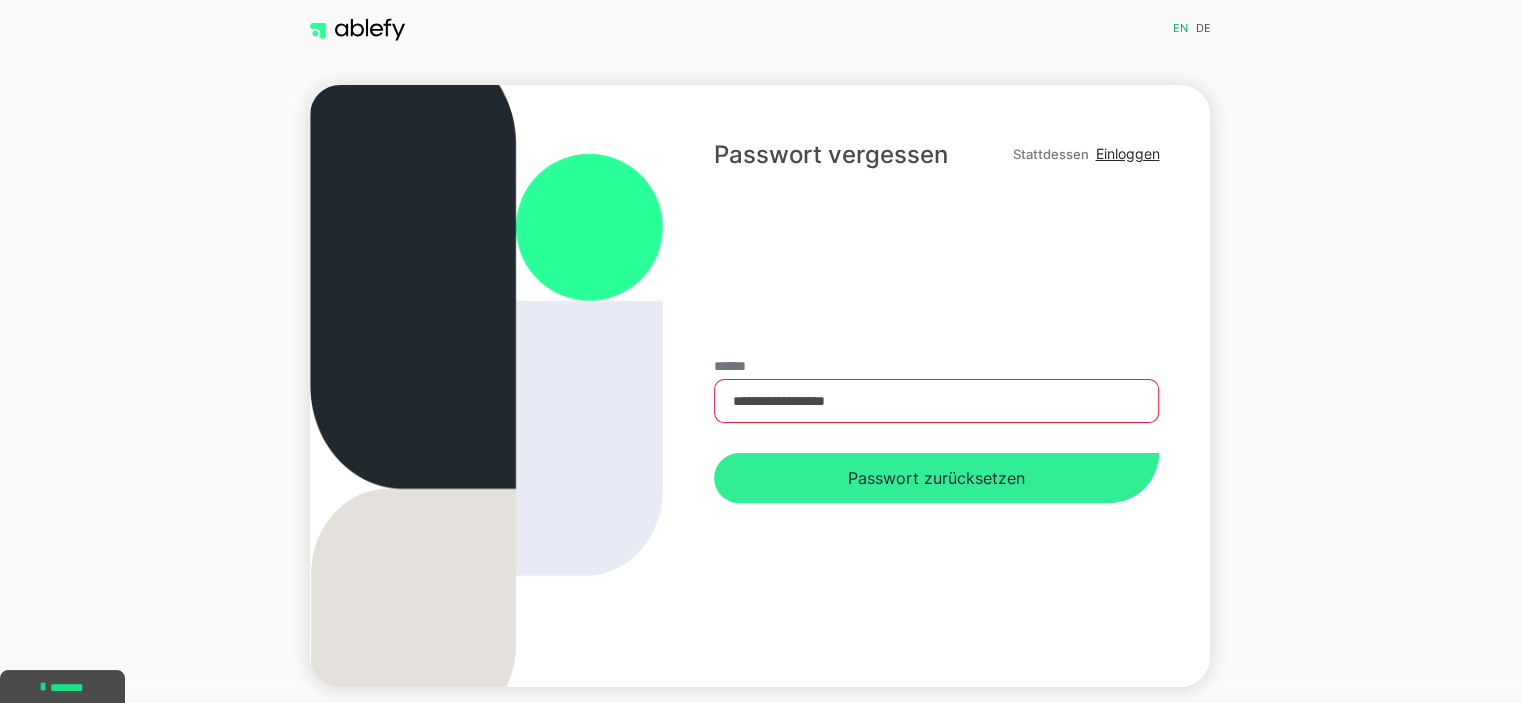 click on "Passwort zurücksetzen" at bounding box center (936, 478) 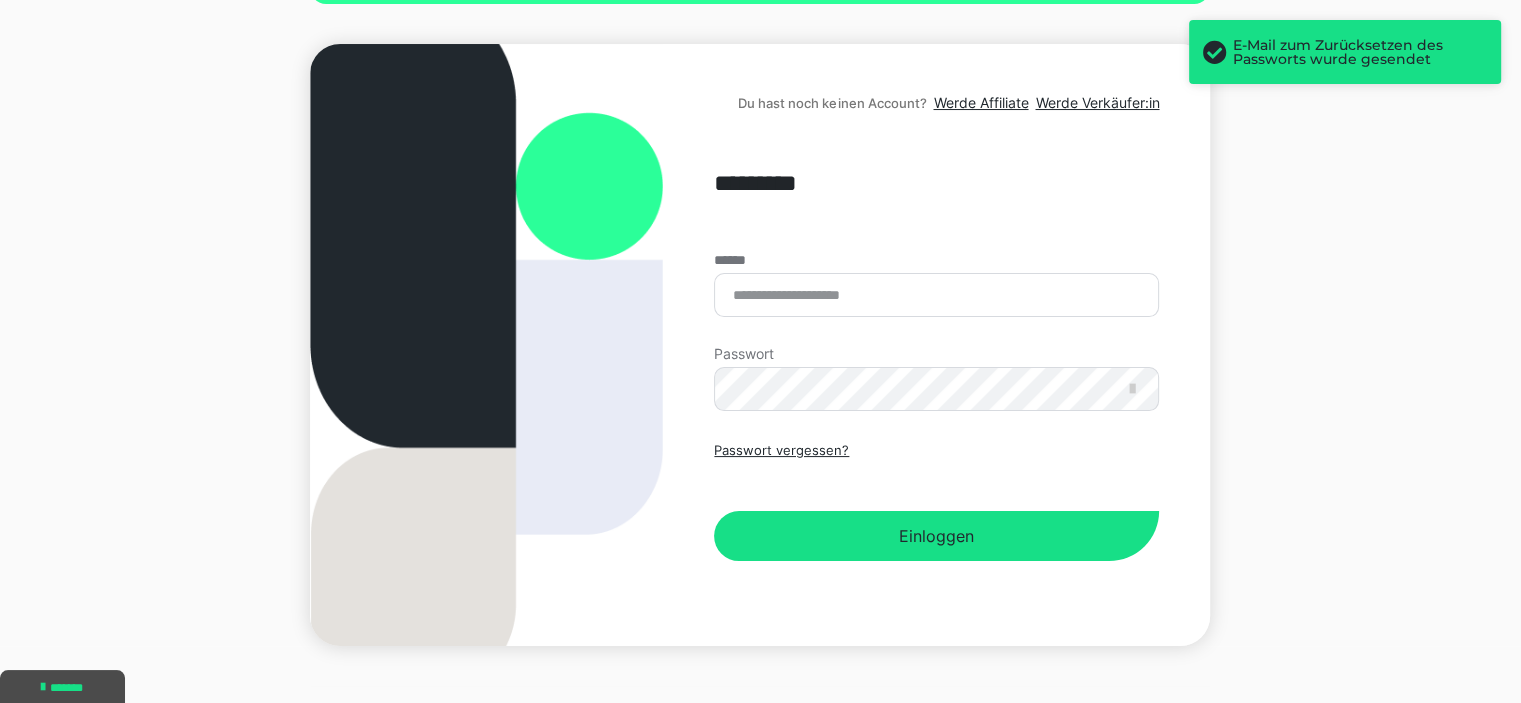 scroll, scrollTop: 214, scrollLeft: 0, axis: vertical 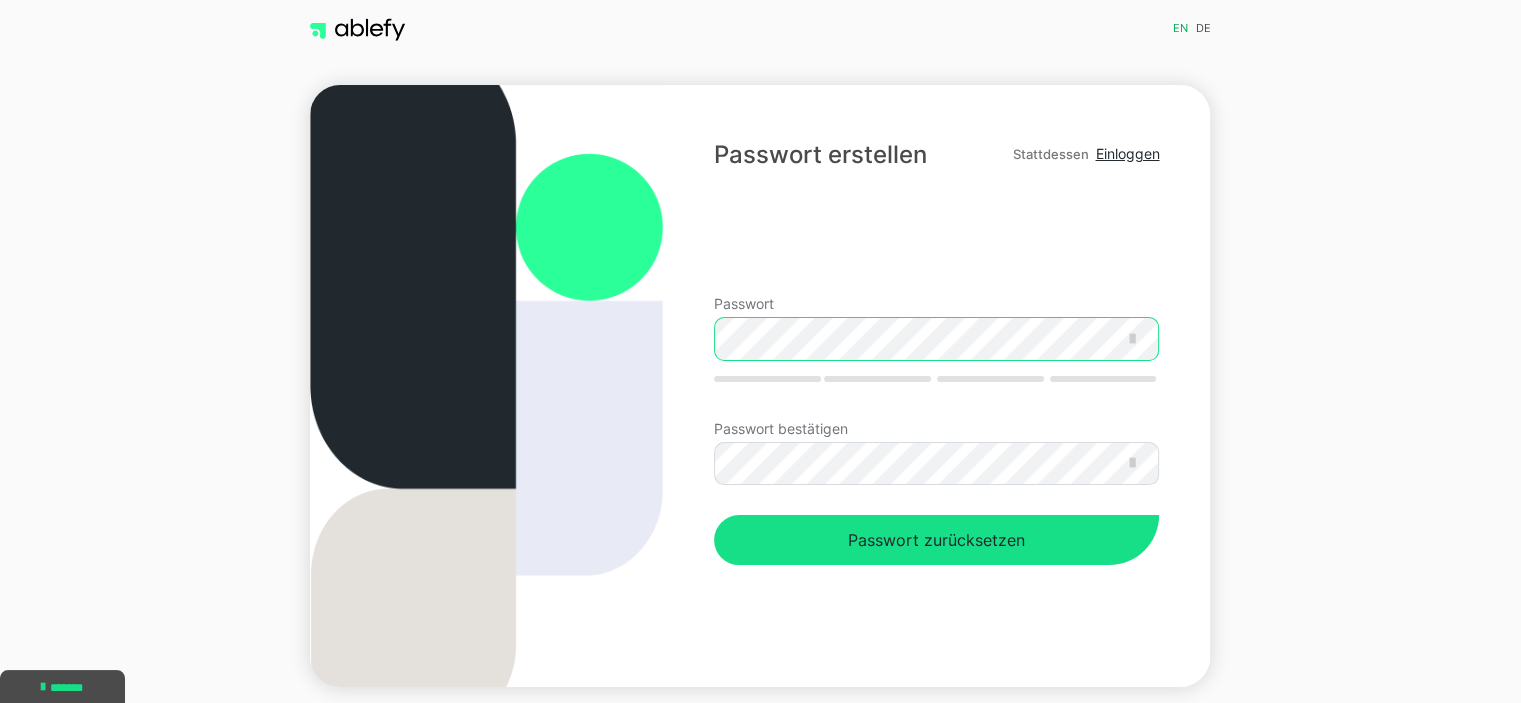 click on "**********" at bounding box center [760, 387] 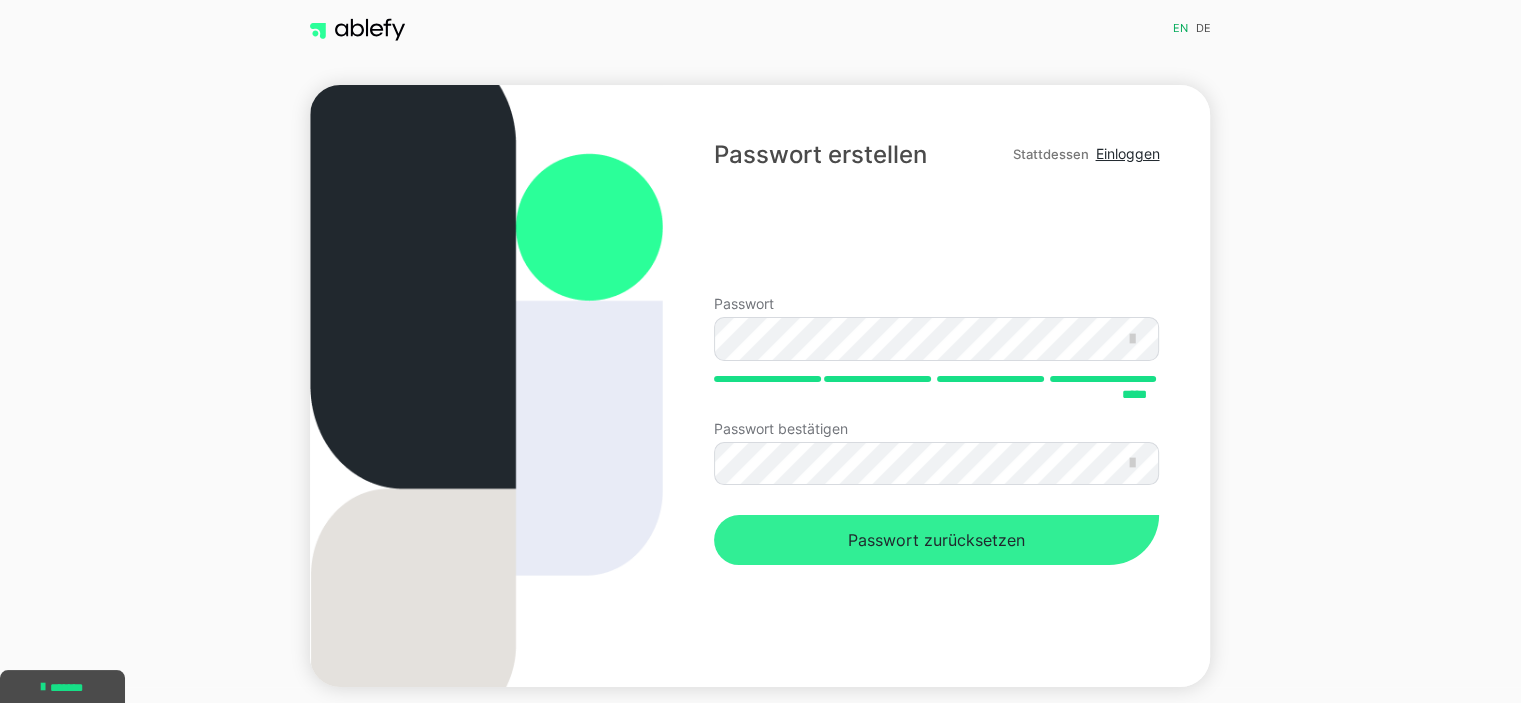 click on "Passwort zurücksetzen" at bounding box center [936, 540] 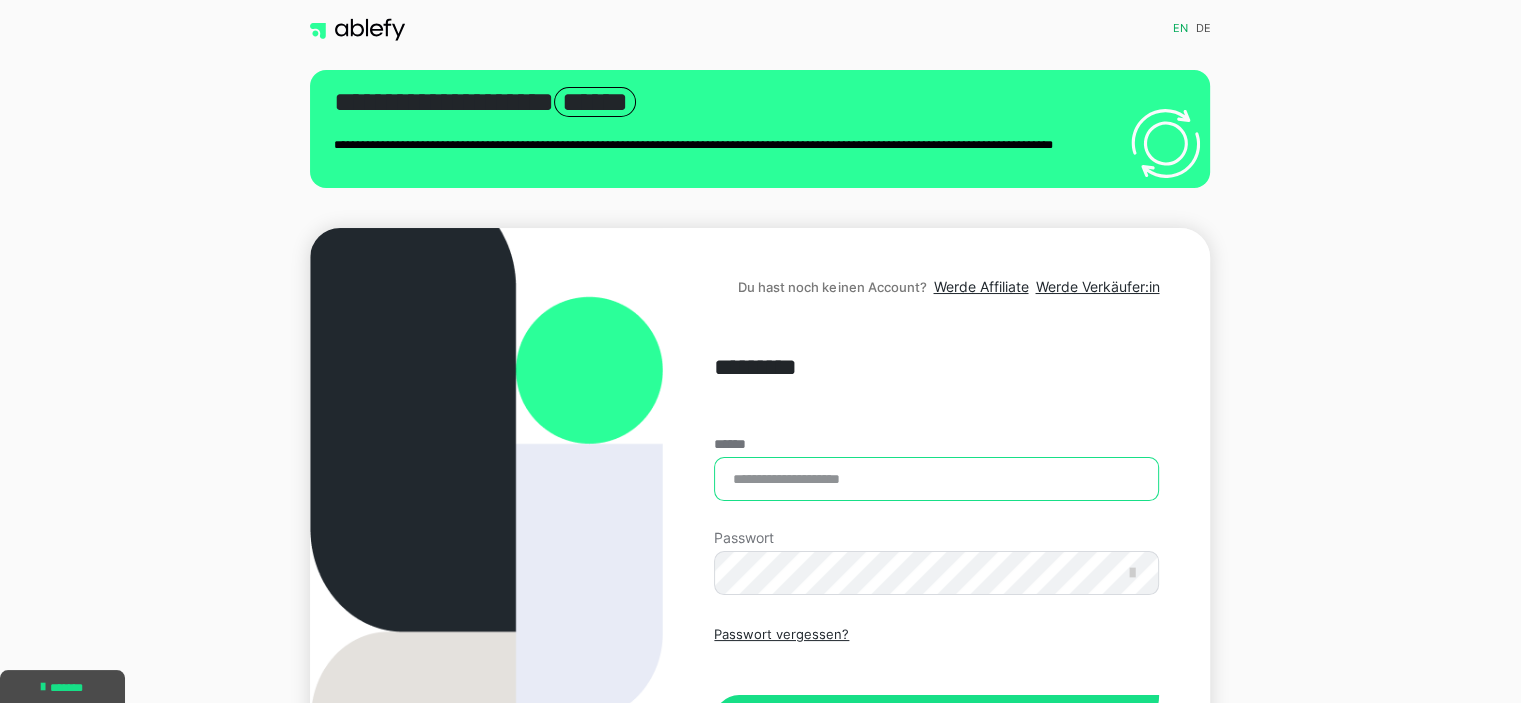 click on "******" at bounding box center (936, 479) 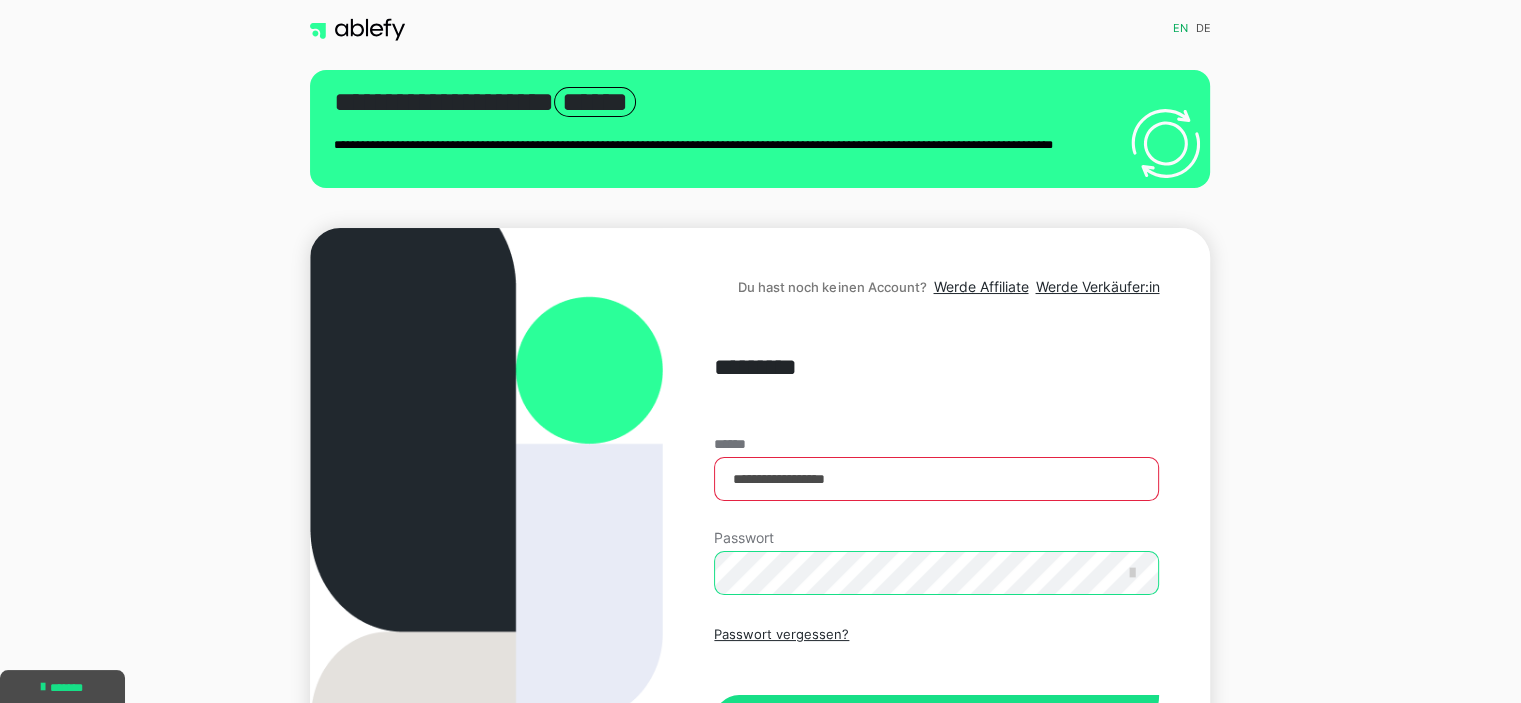 click on "Einloggen" at bounding box center (936, 720) 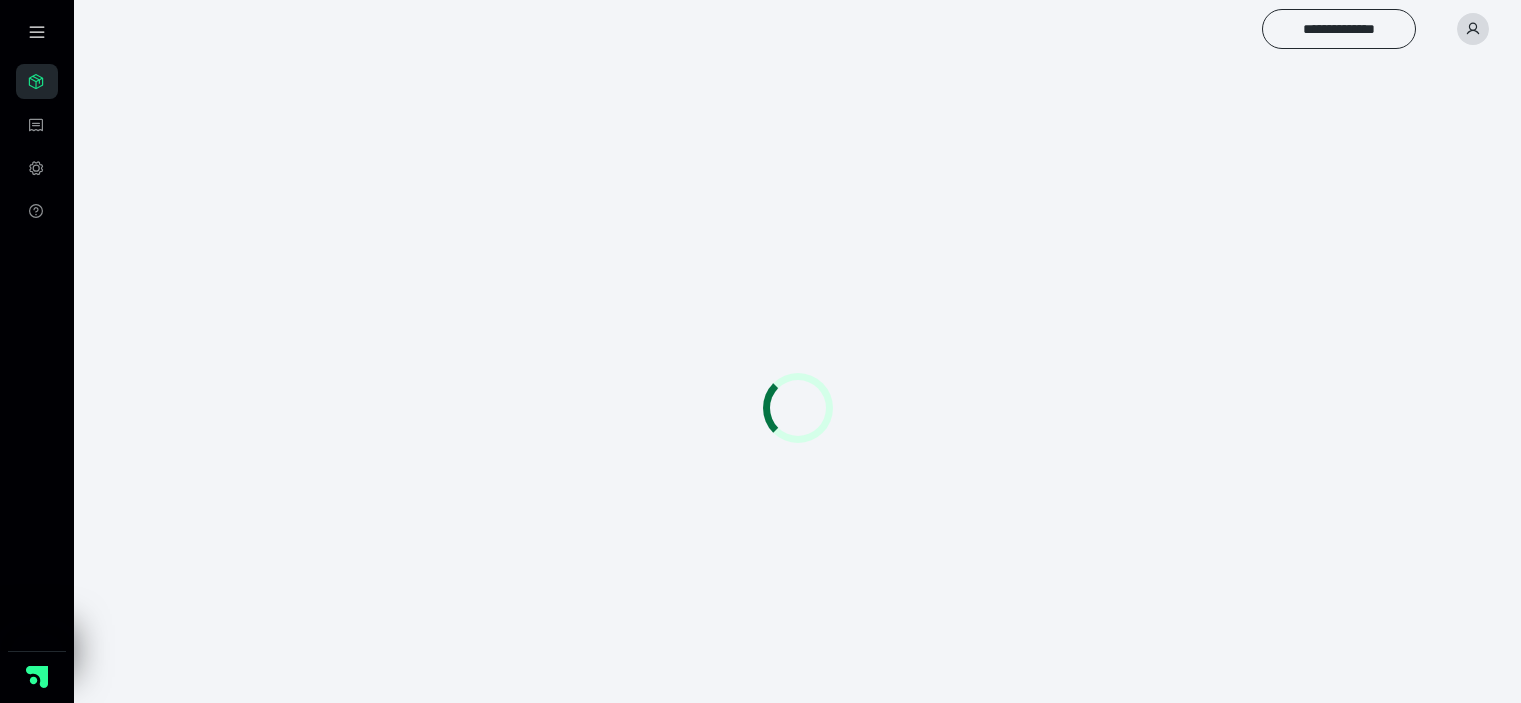 scroll, scrollTop: 0, scrollLeft: 0, axis: both 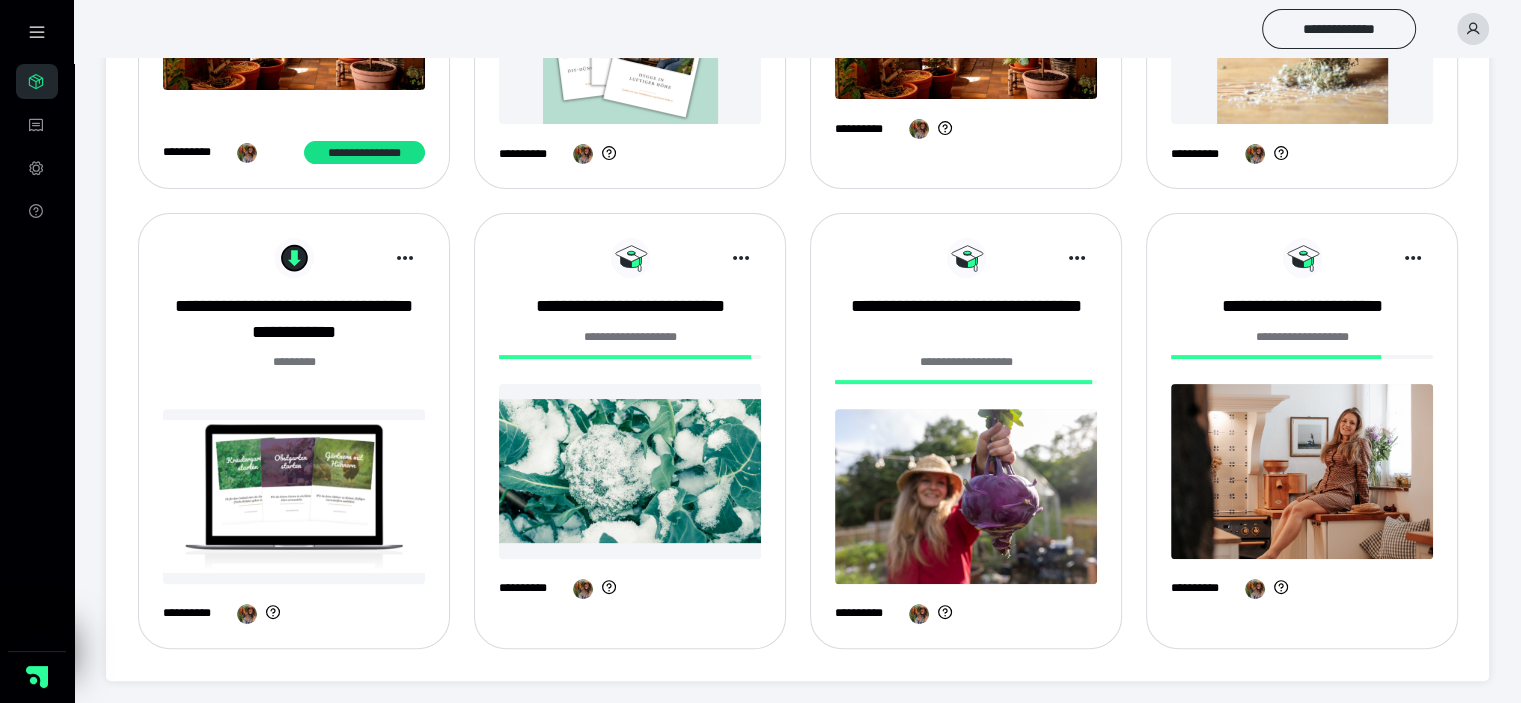 click on "**********" at bounding box center [630, 337] 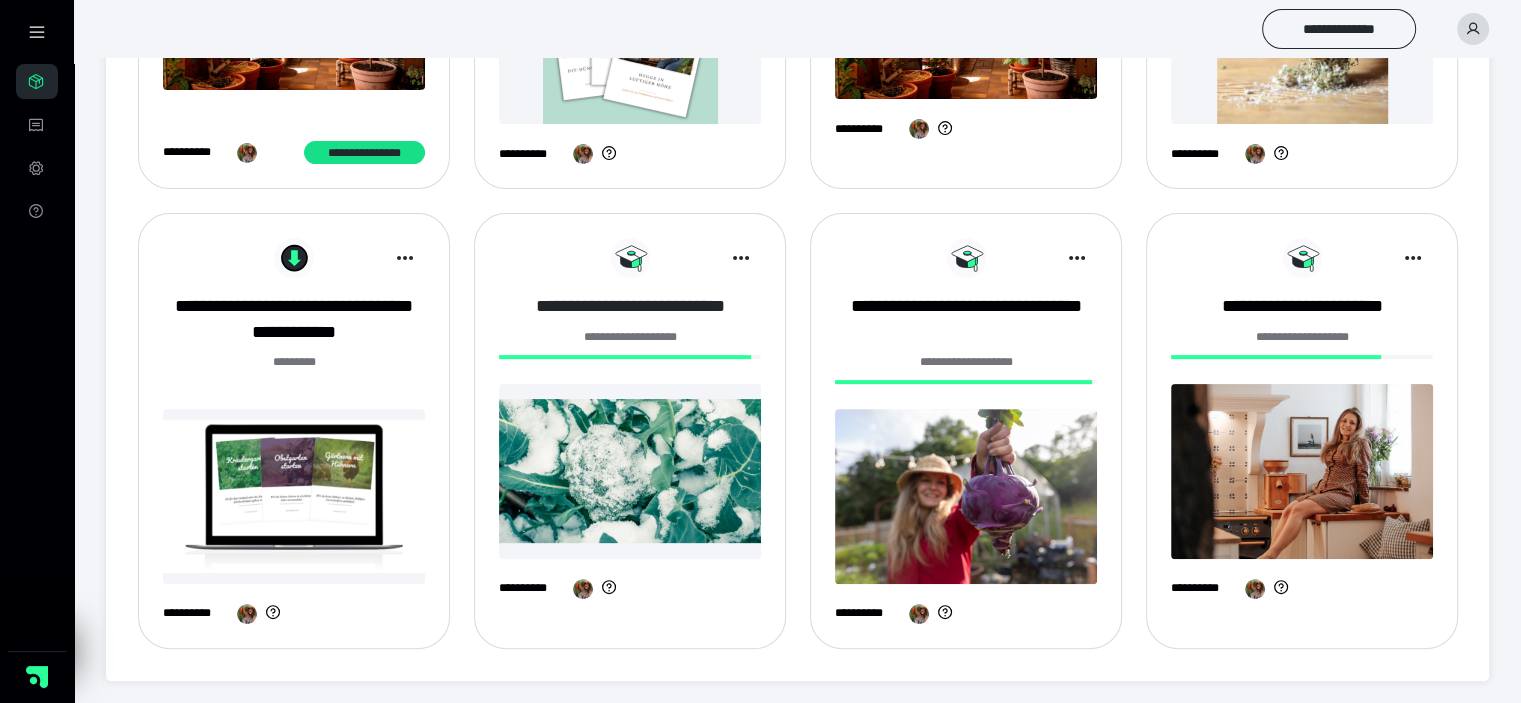 click on "**********" at bounding box center (630, 306) 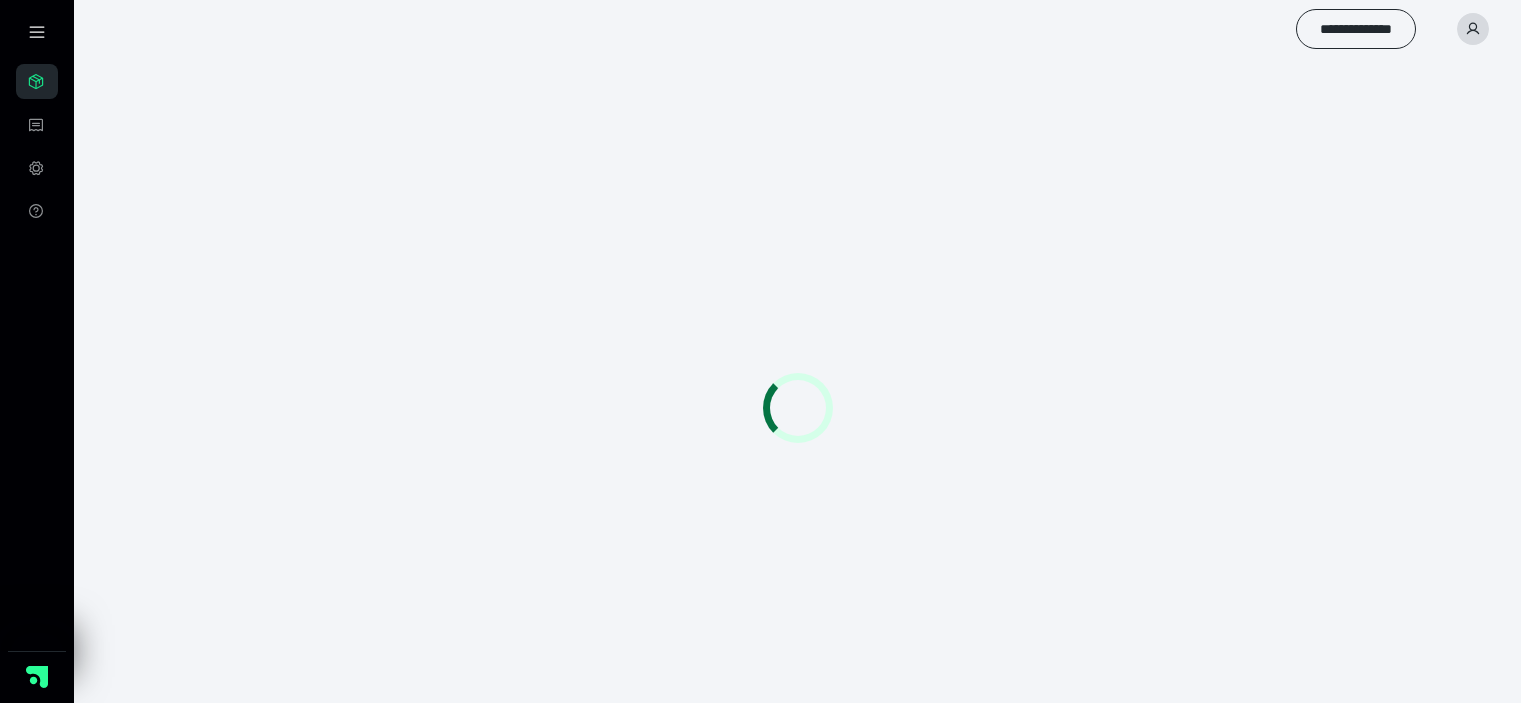 scroll, scrollTop: 0, scrollLeft: 0, axis: both 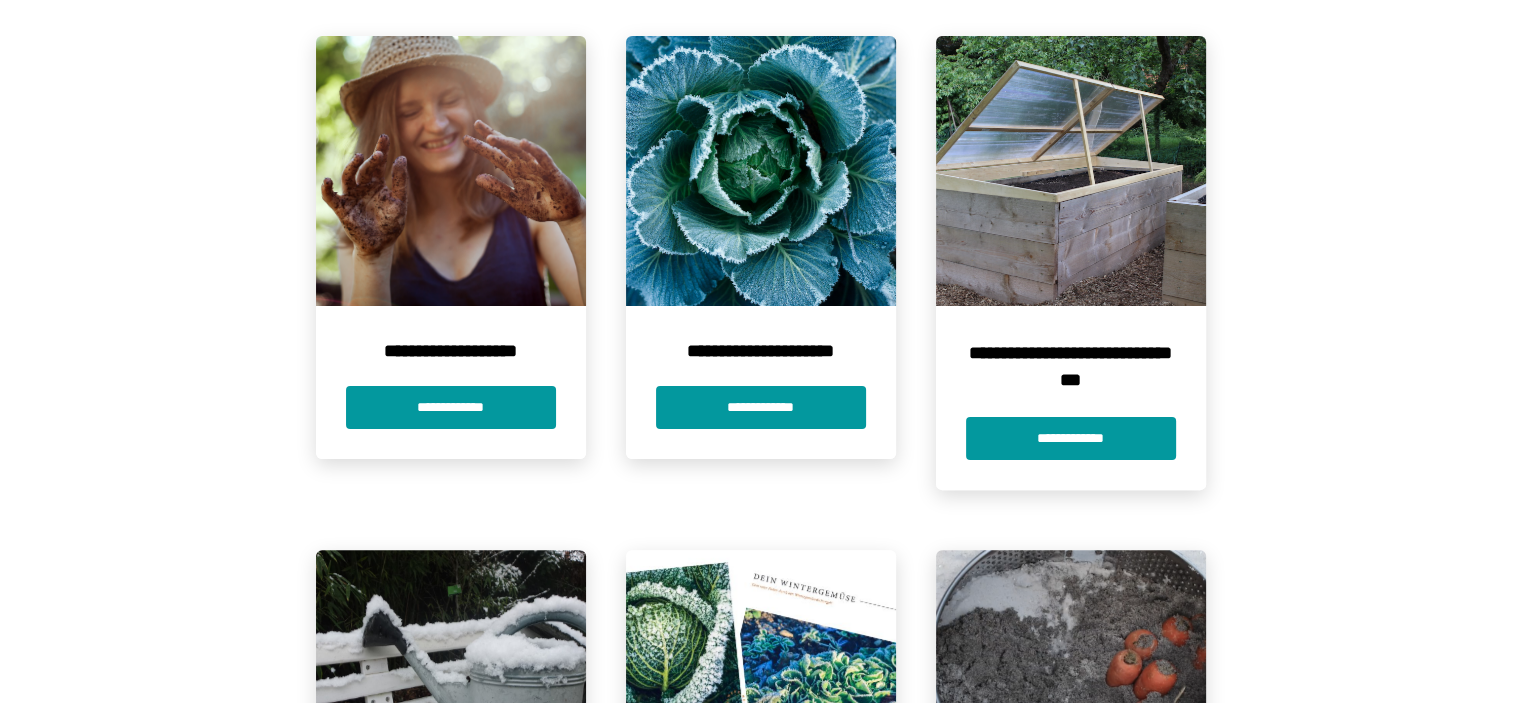click at bounding box center (761, 171) 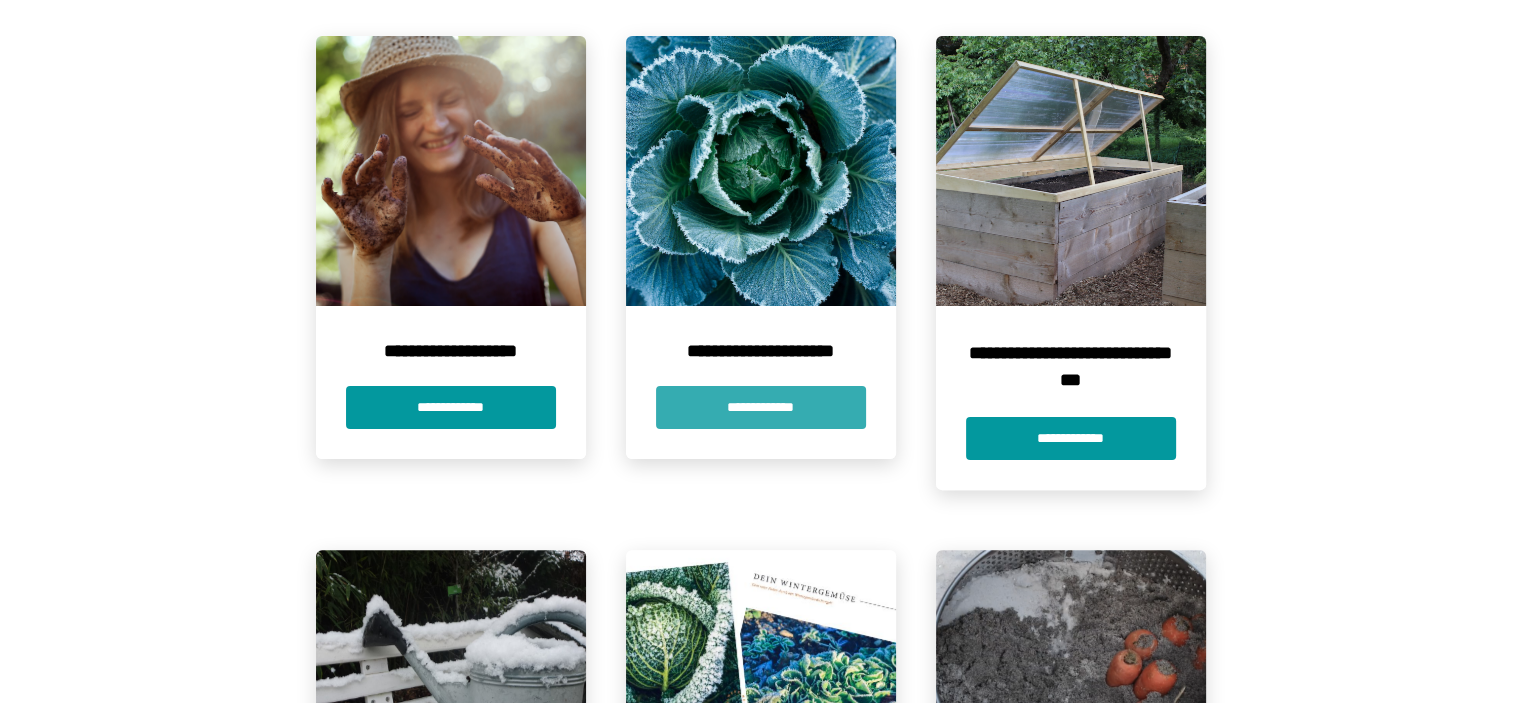 click on "**********" at bounding box center (761, 407) 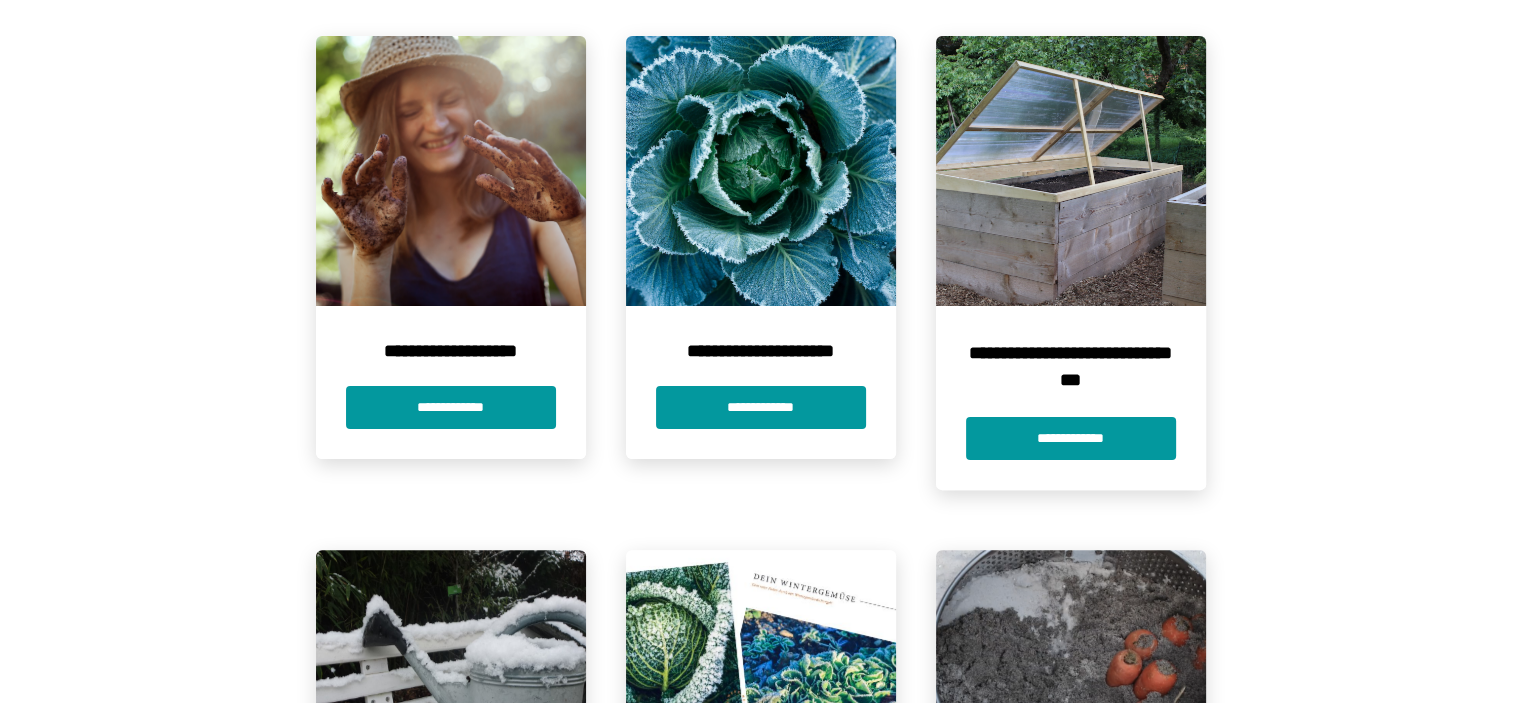 scroll, scrollTop: 0, scrollLeft: 0, axis: both 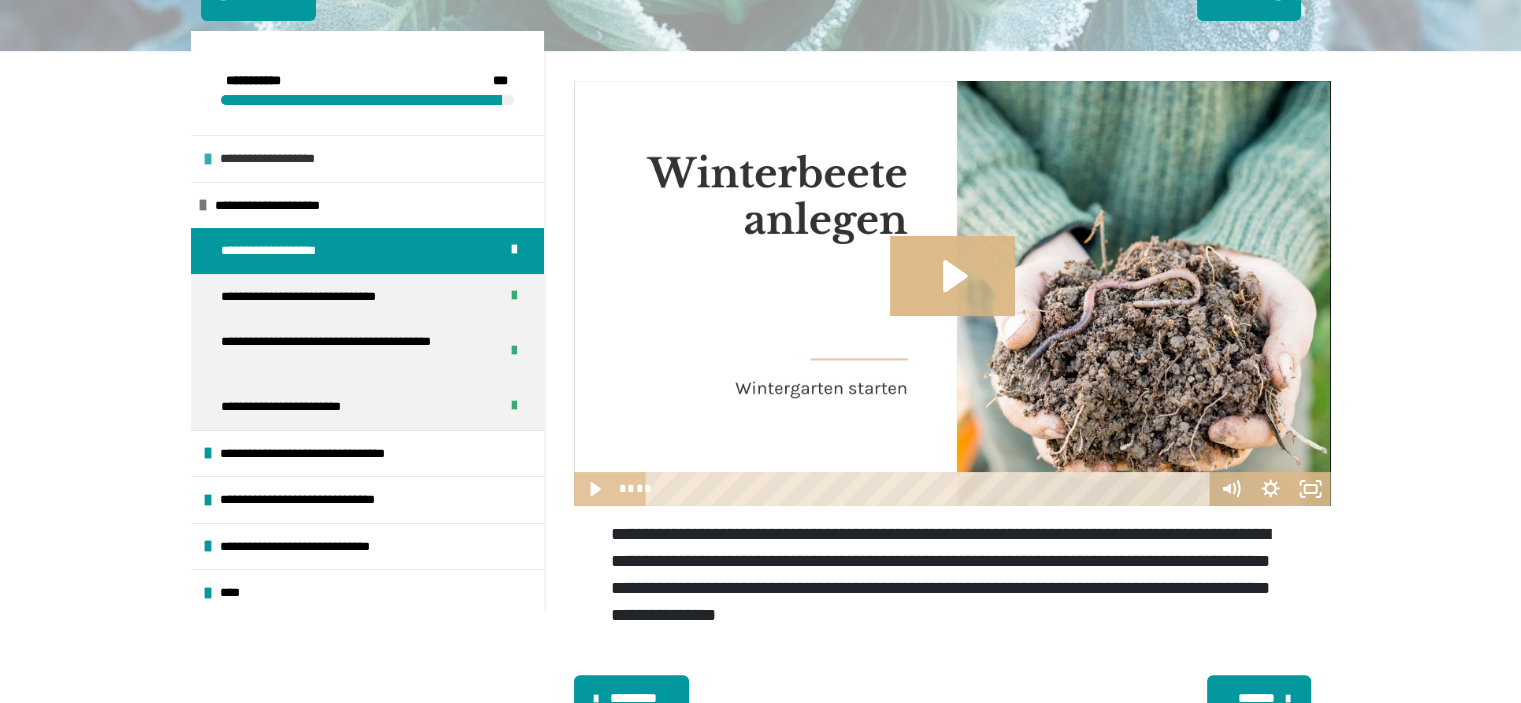 click at bounding box center [208, 159] 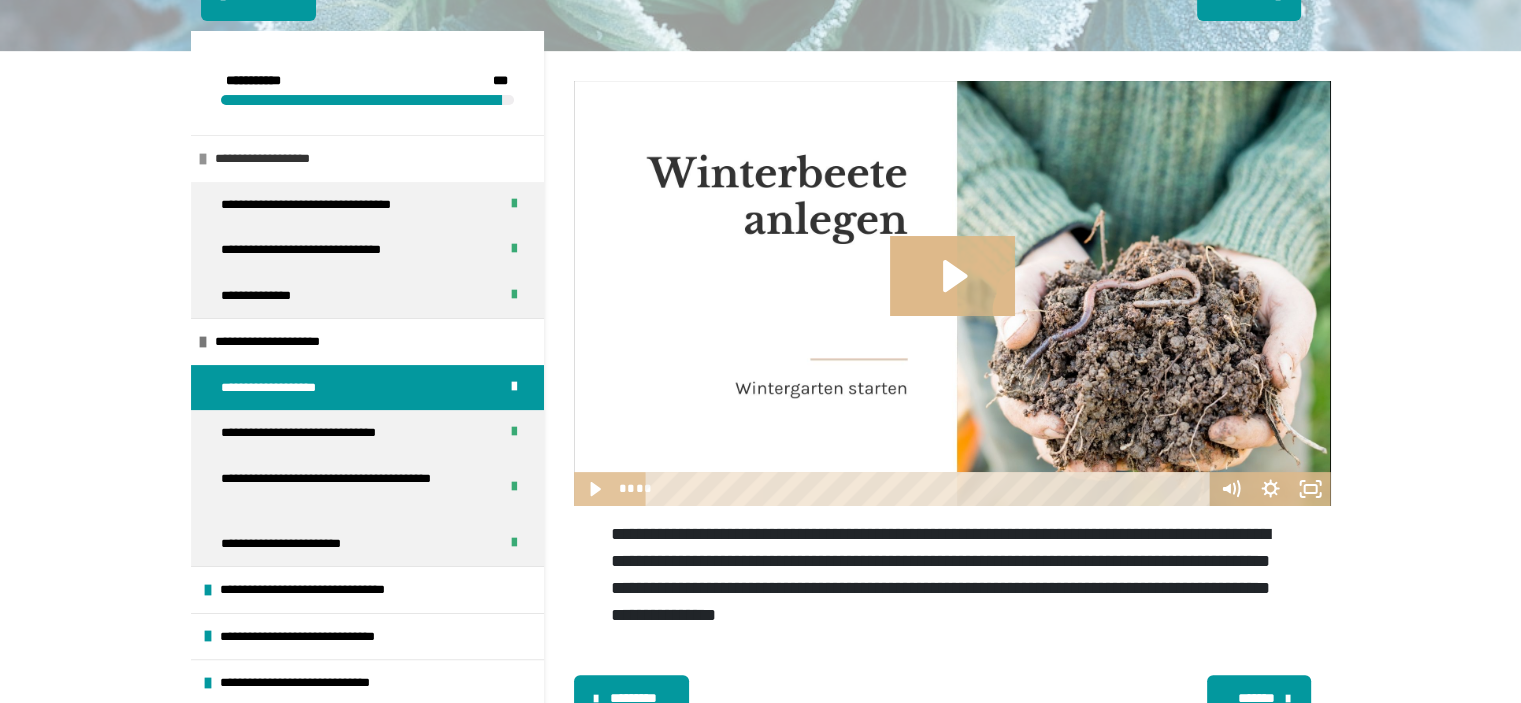 click at bounding box center (203, 159) 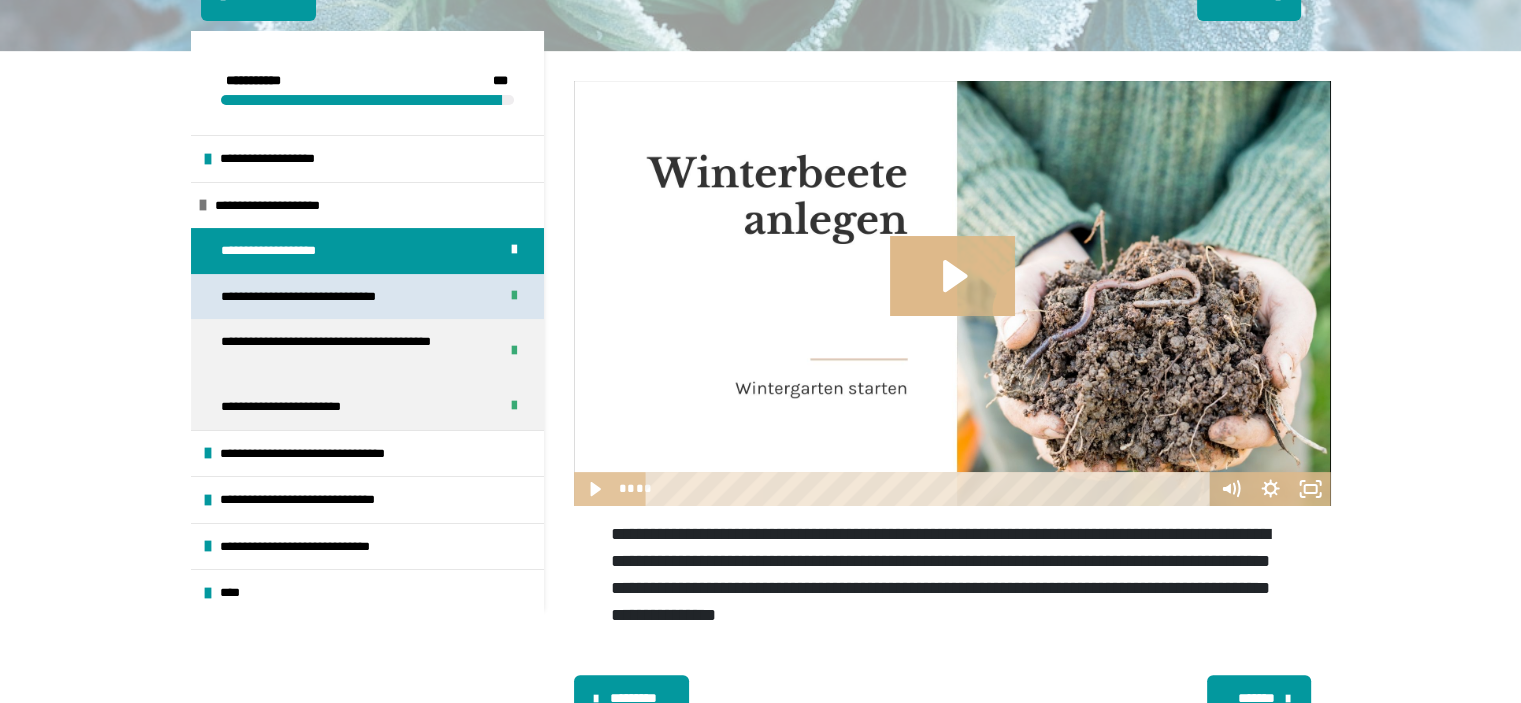 click on "**********" at bounding box center [318, 297] 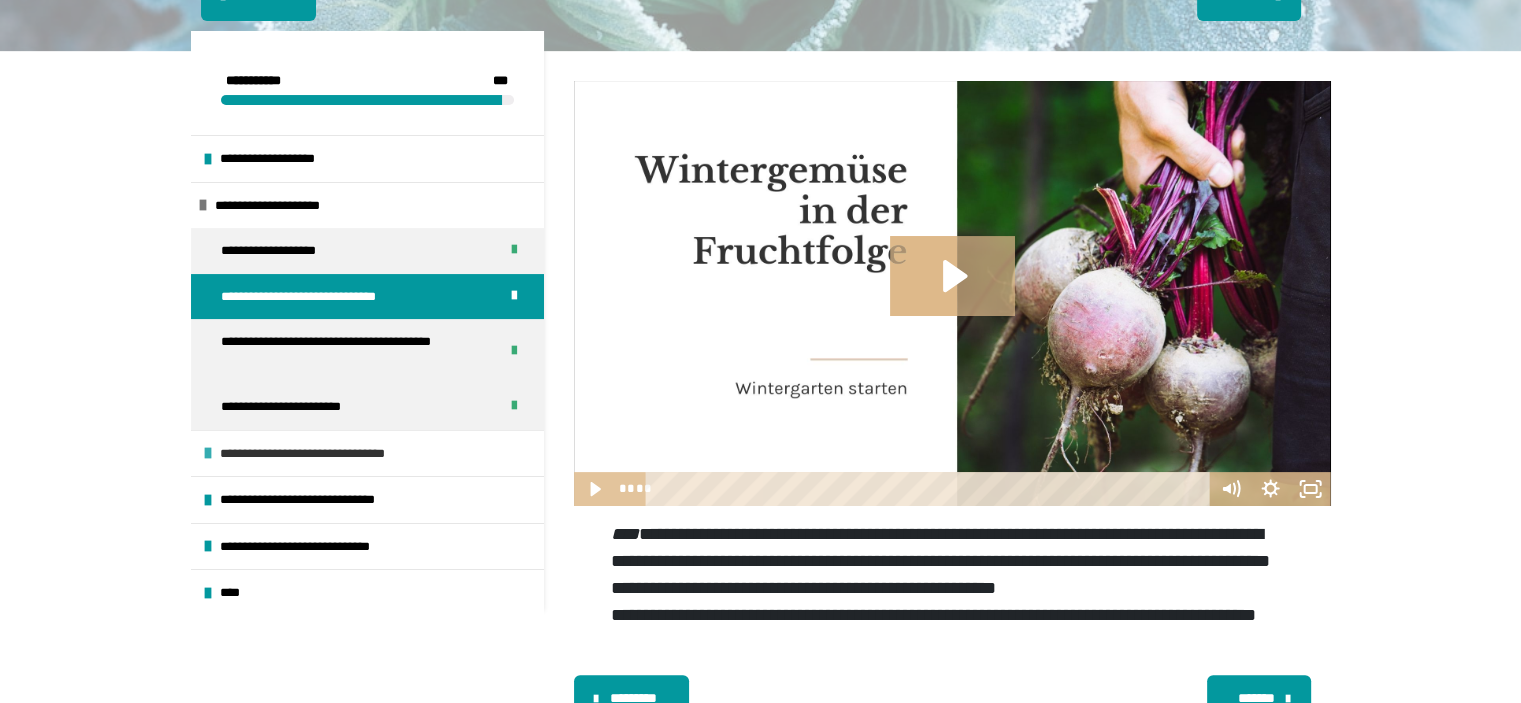 click on "**********" at bounding box center [367, 453] 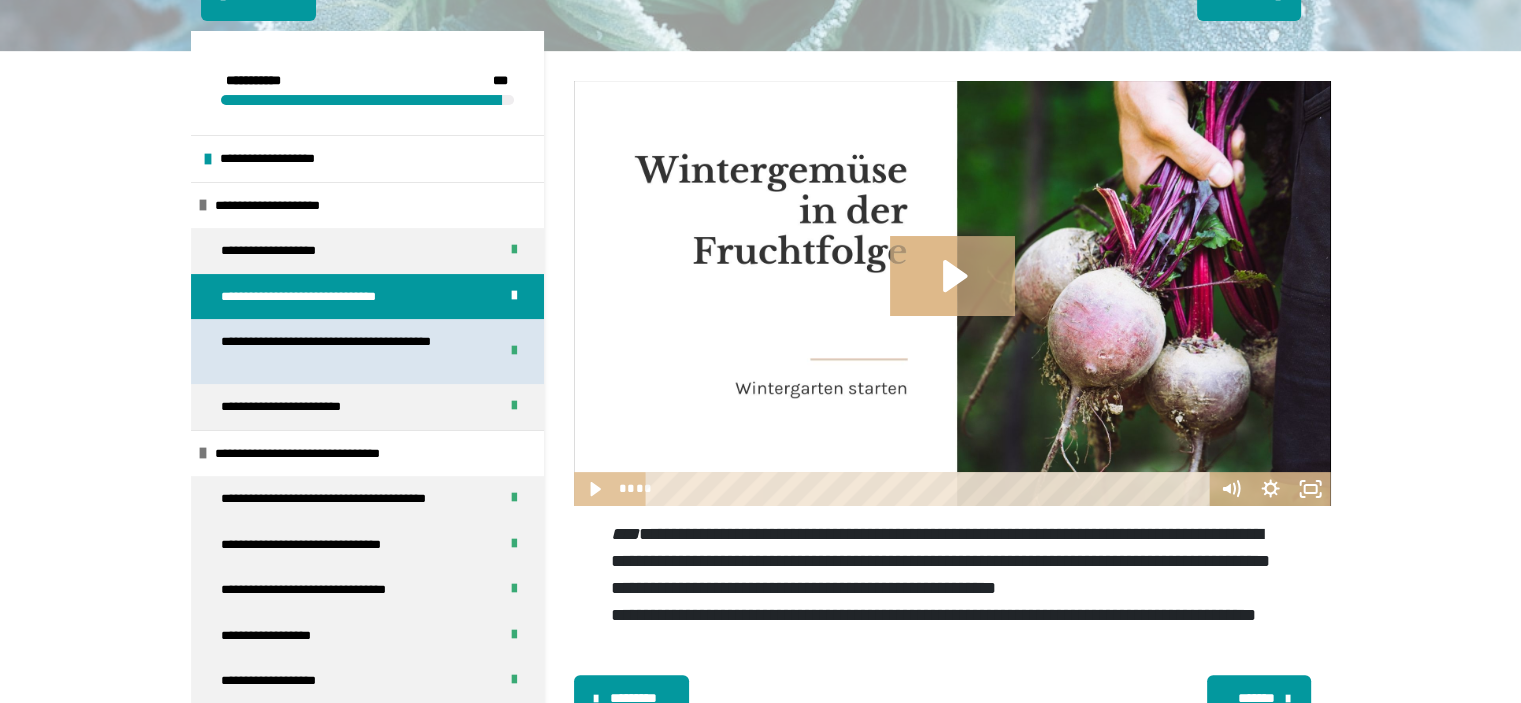 scroll, scrollTop: 443, scrollLeft: 0, axis: vertical 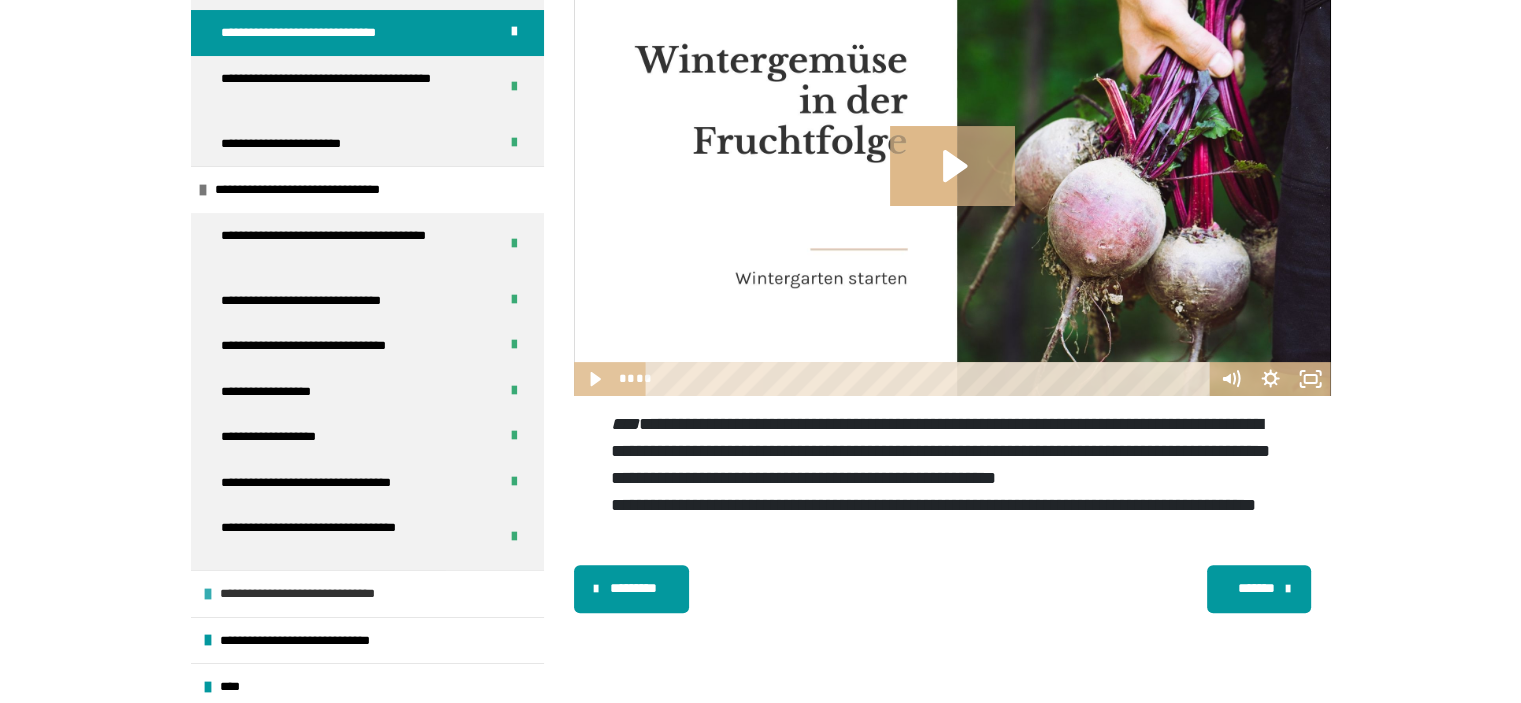 click at bounding box center [208, 594] 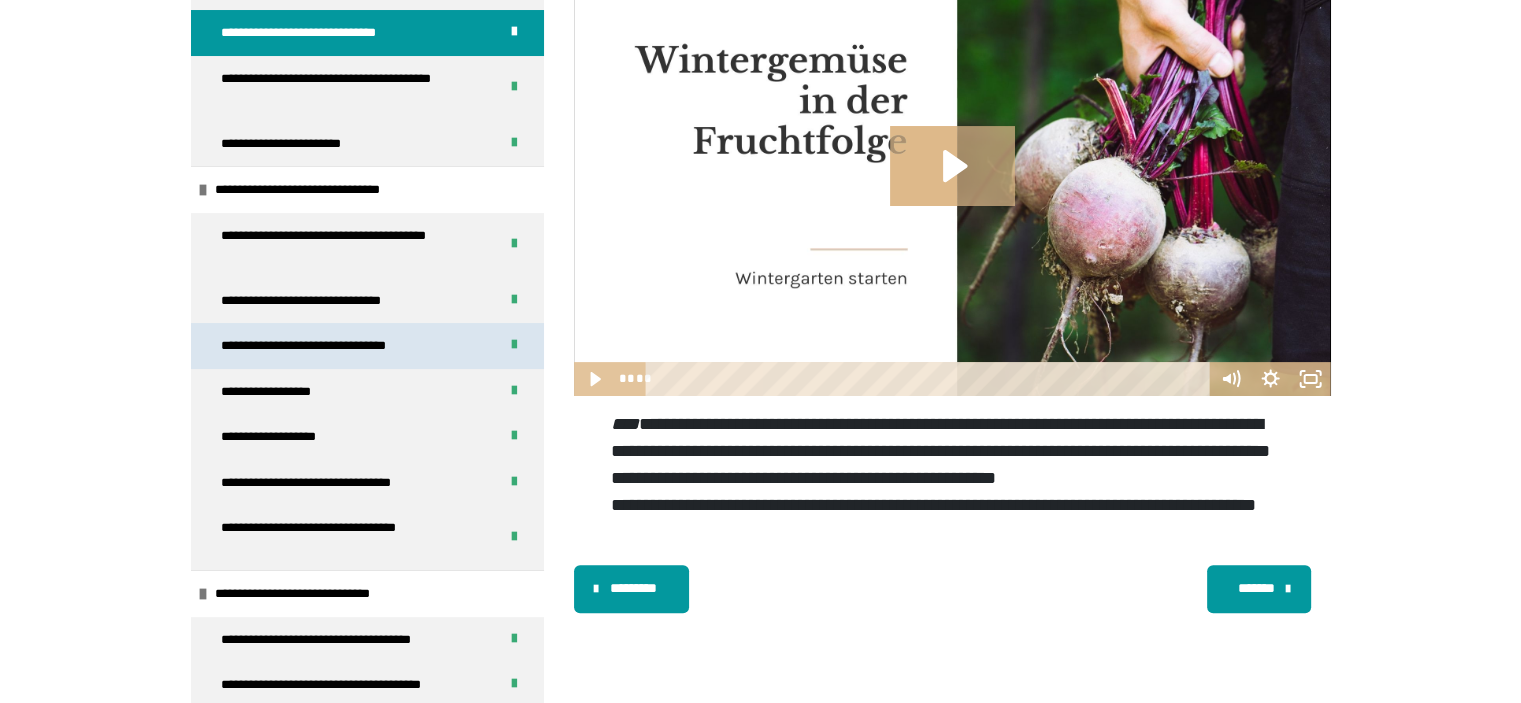scroll, scrollTop: 415, scrollLeft: 0, axis: vertical 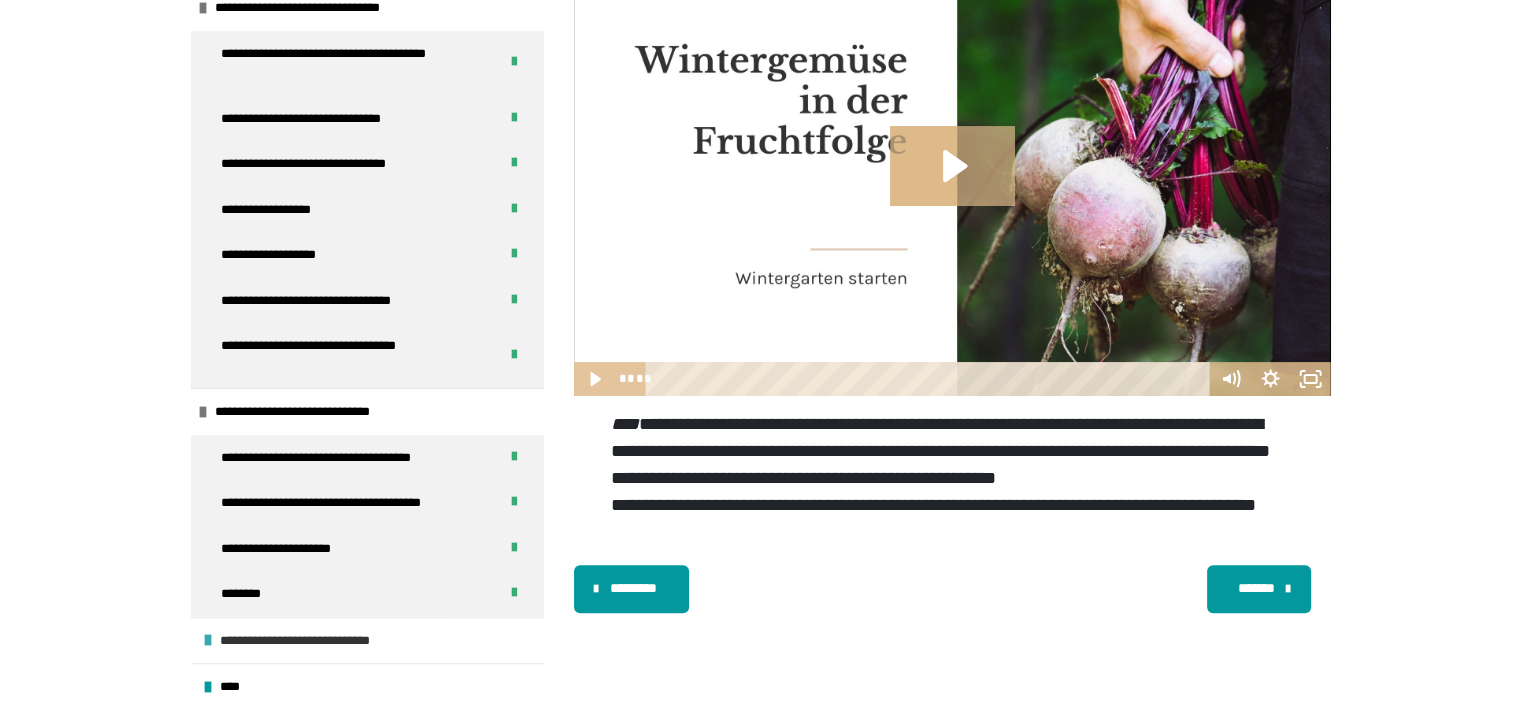 click at bounding box center [208, 640] 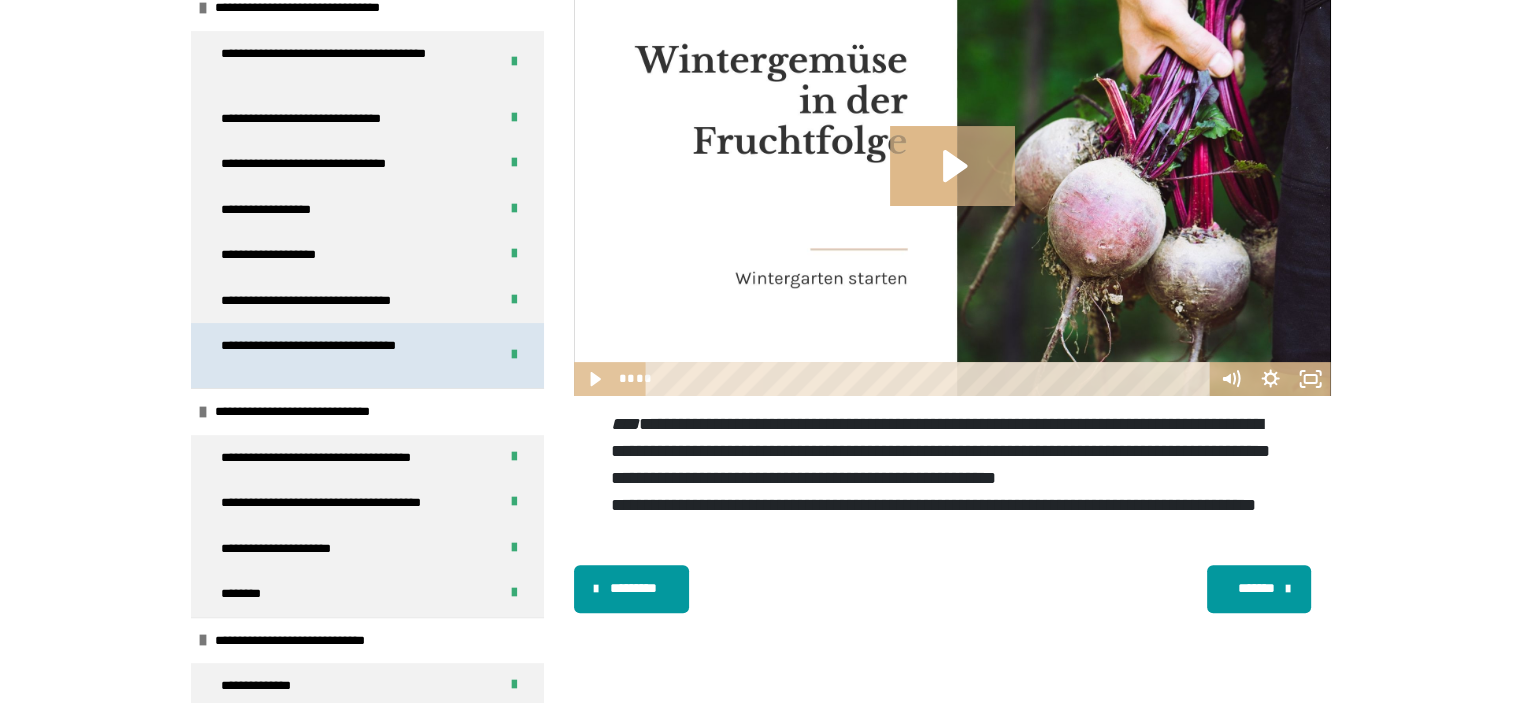 scroll, scrollTop: 552, scrollLeft: 0, axis: vertical 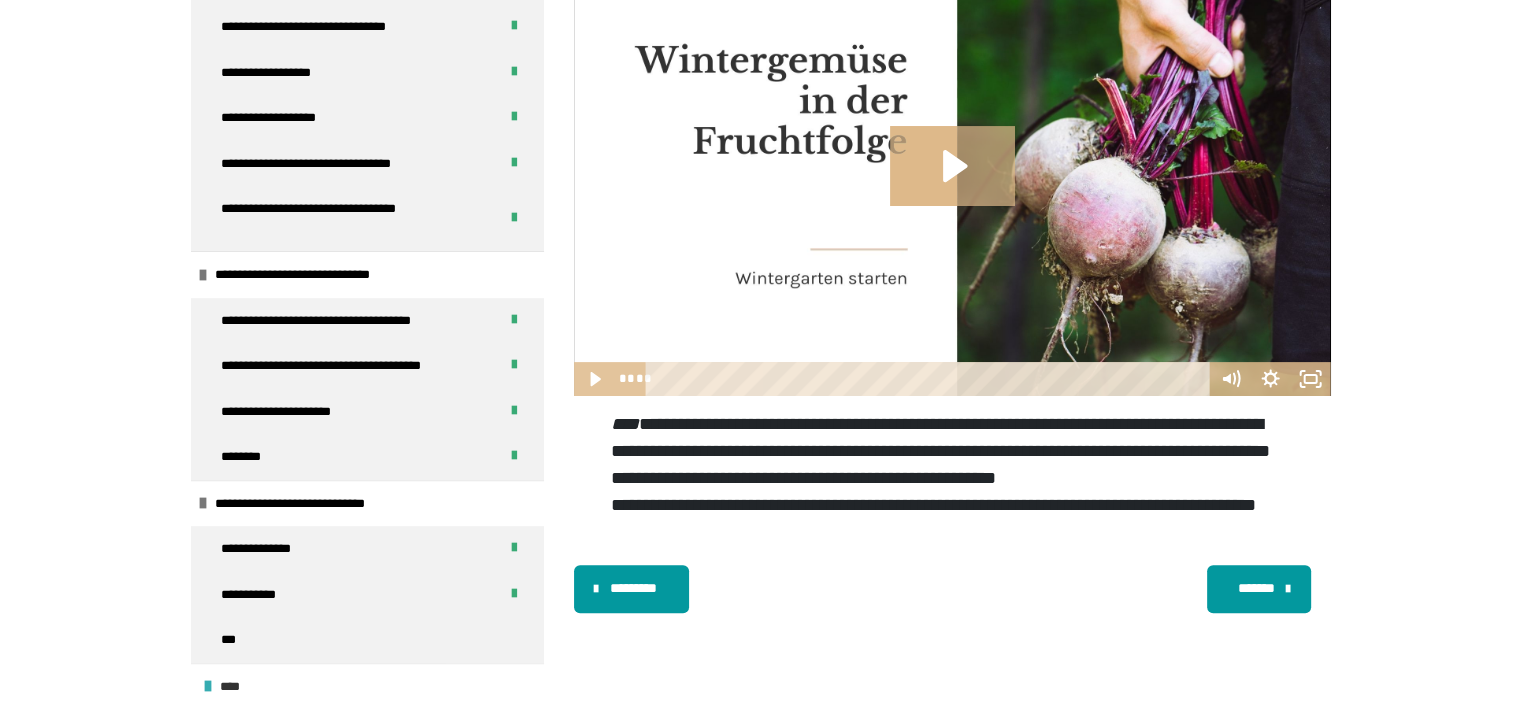 click on "****" at bounding box center [367, 686] 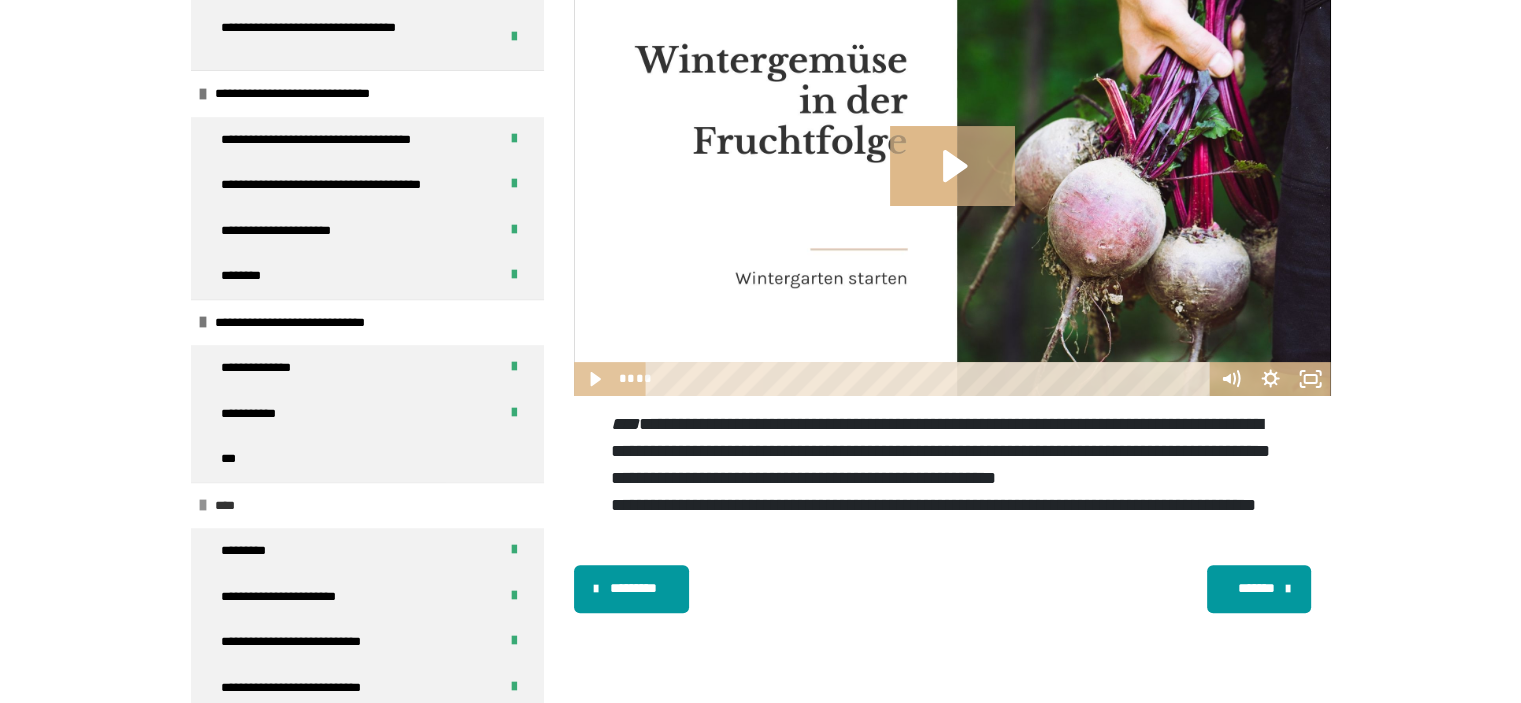 scroll, scrollTop: 0, scrollLeft: 0, axis: both 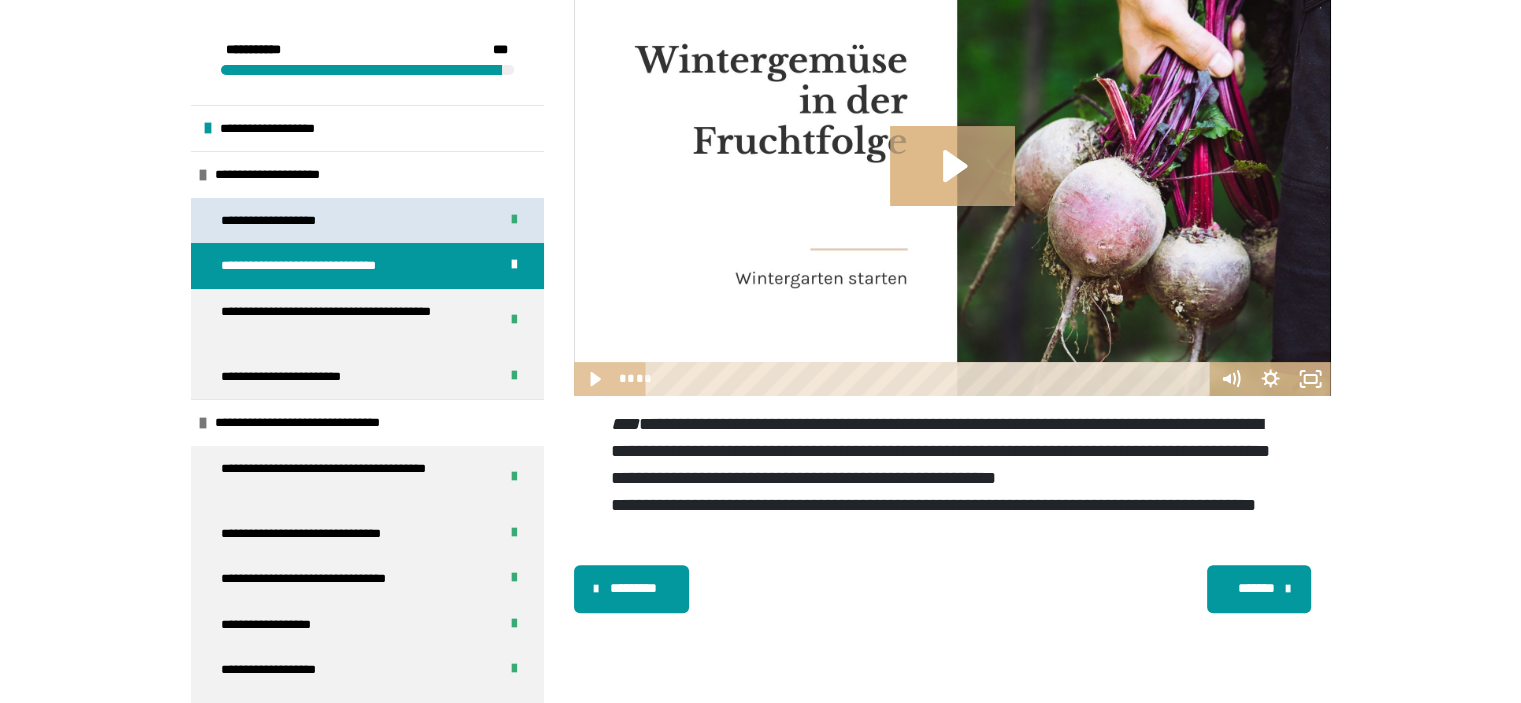 click on "**********" at bounding box center [367, 221] 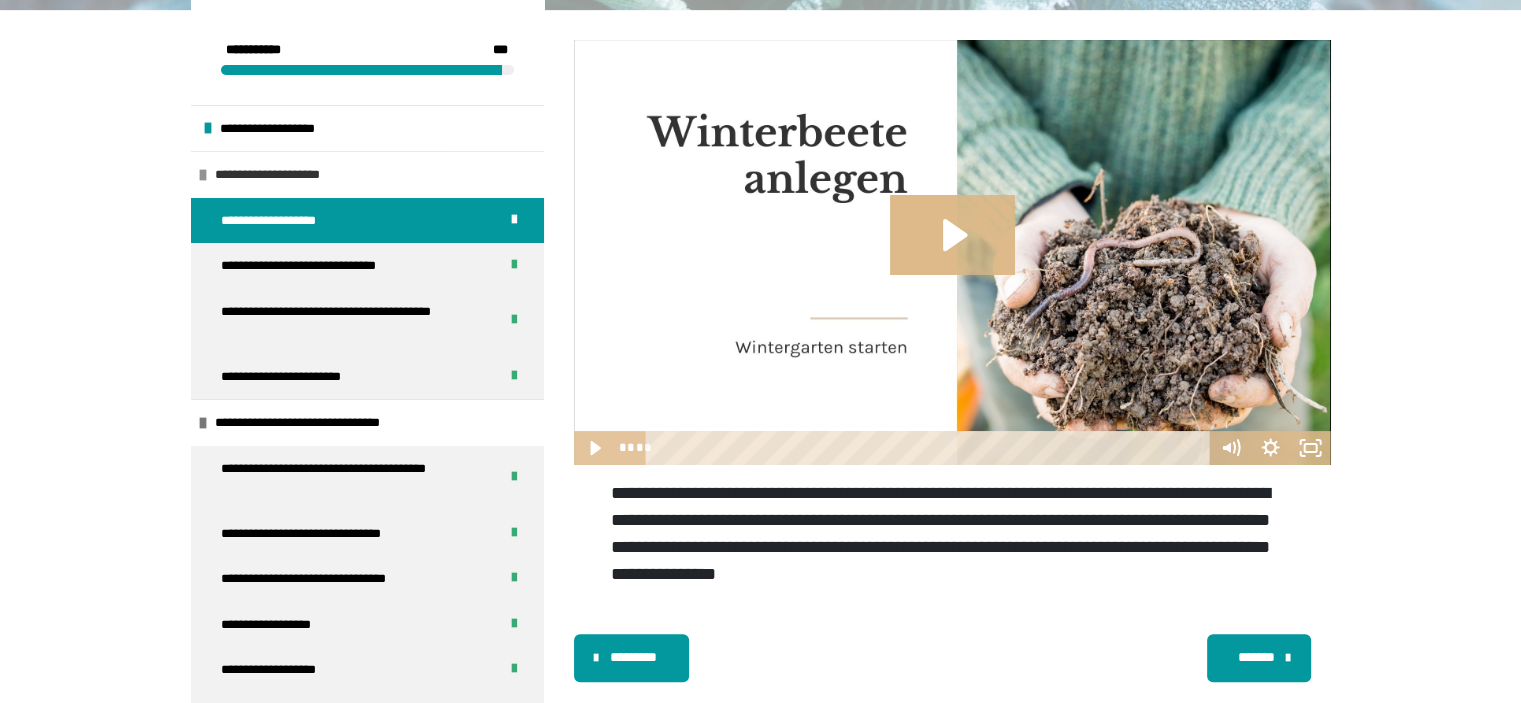 scroll, scrollTop: 0, scrollLeft: 0, axis: both 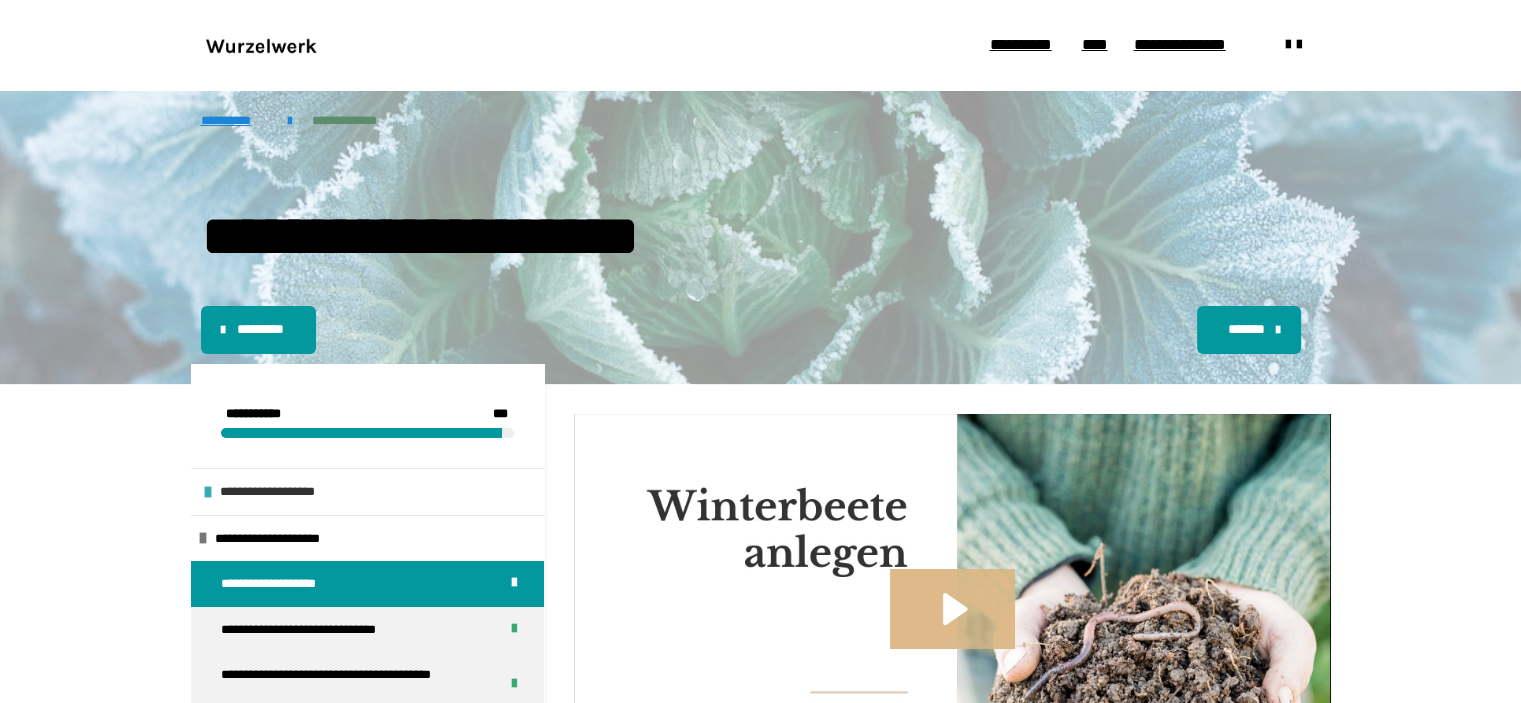 click on "**********" at bounding box center [284, 492] 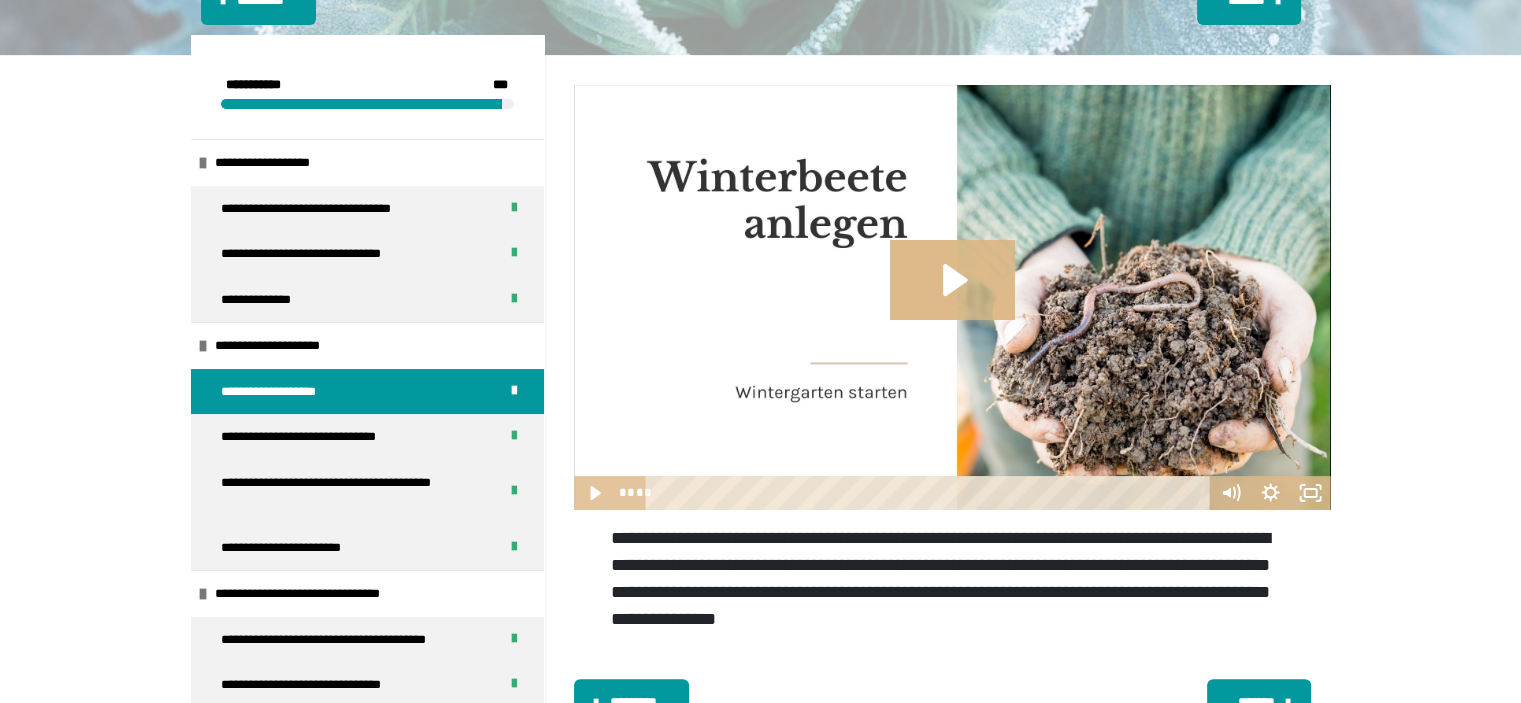 scroll, scrollTop: 333, scrollLeft: 0, axis: vertical 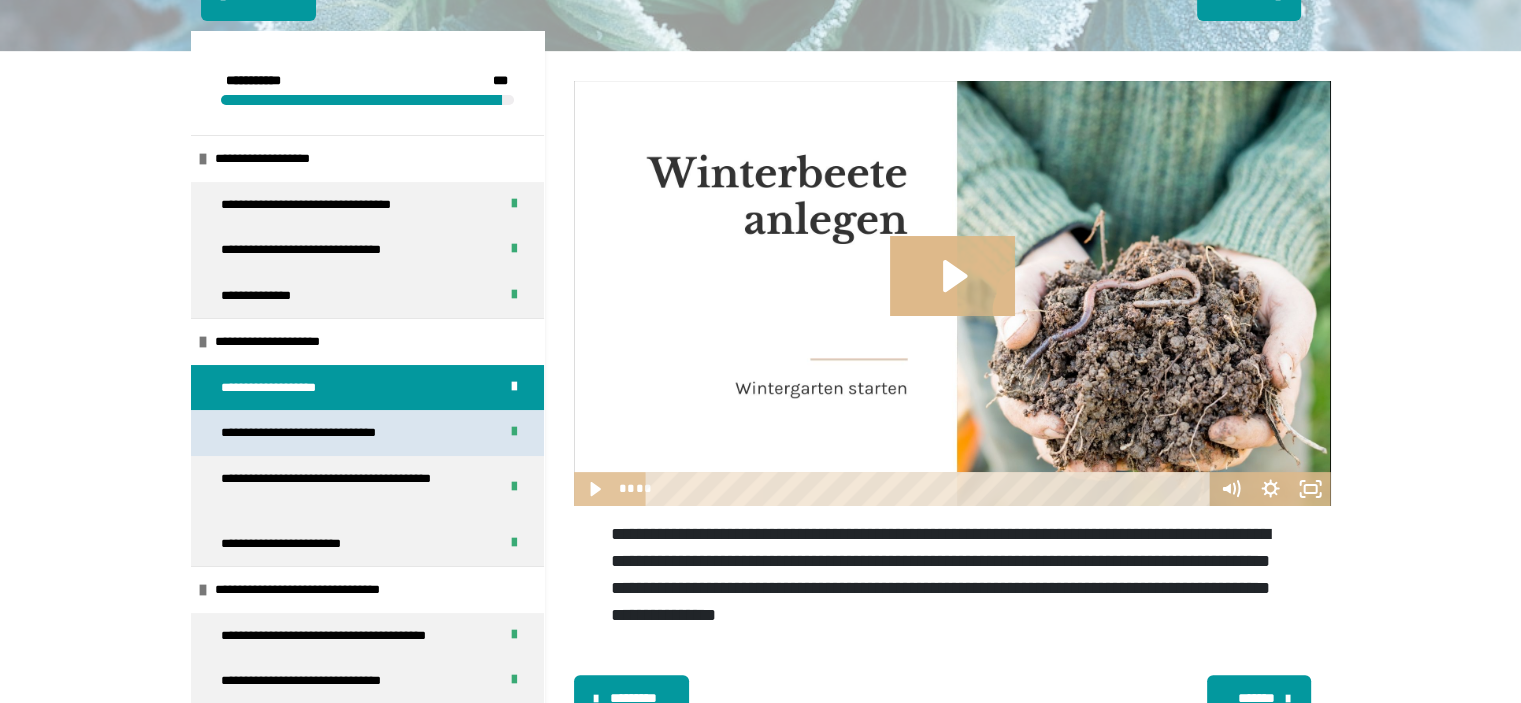 click on "**********" at bounding box center (318, 433) 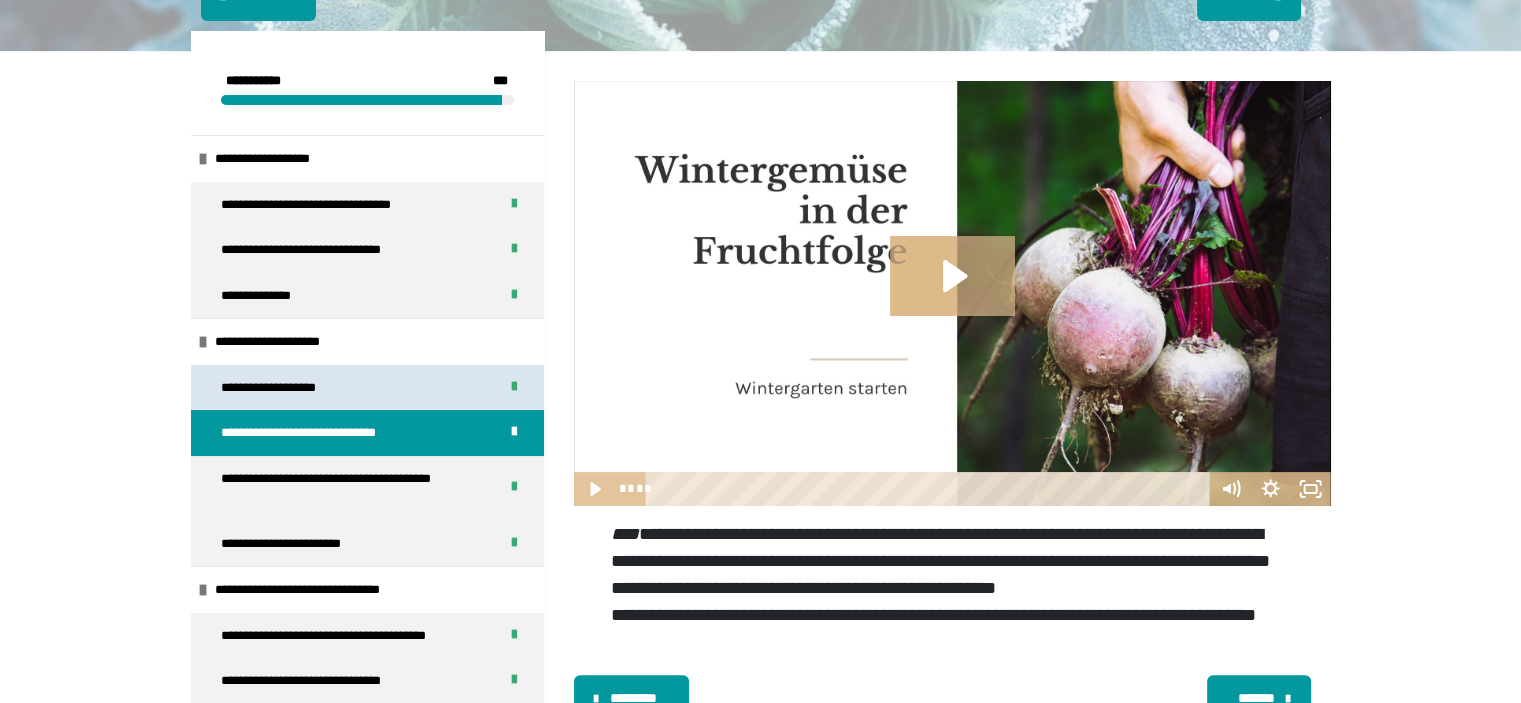 click on "**********" at bounding box center [367, 388] 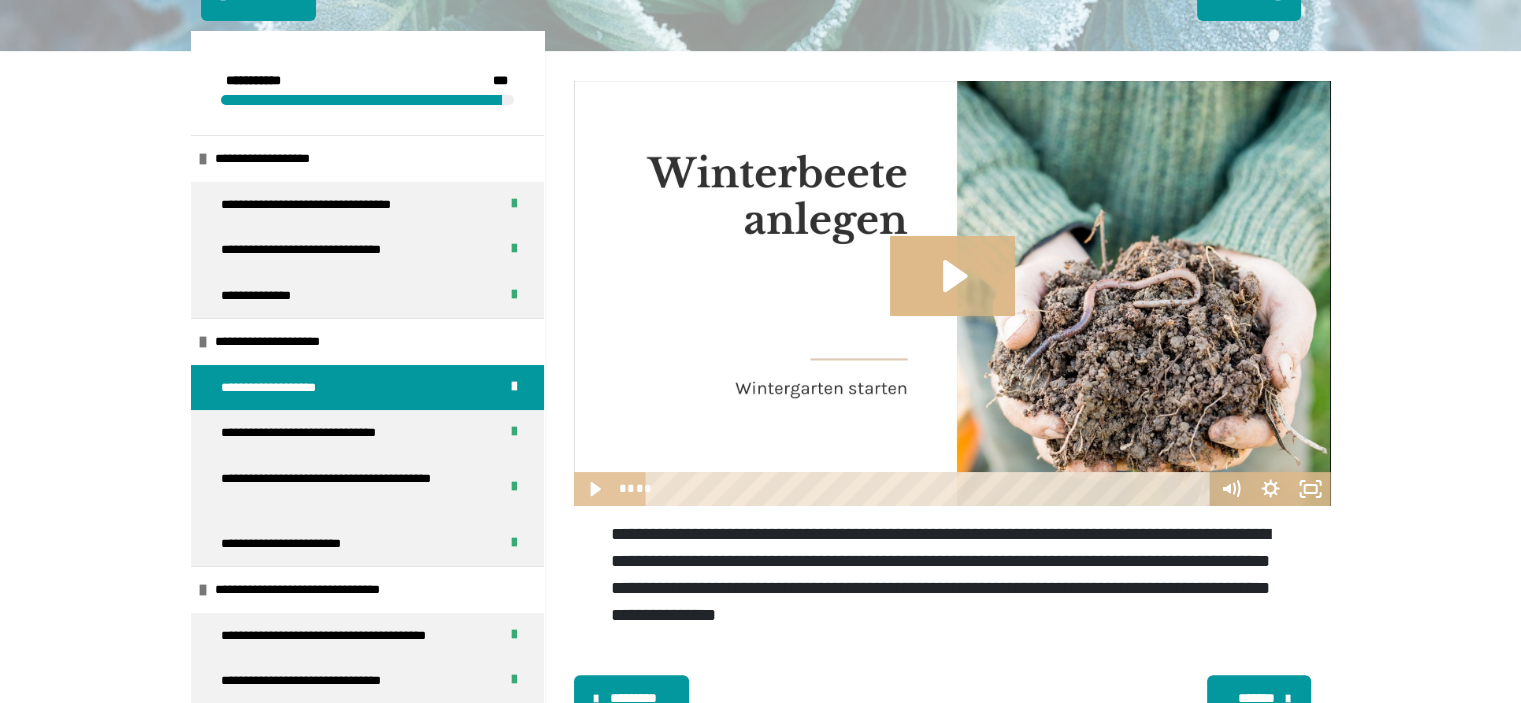 click on "**********" at bounding box center (760, 664) 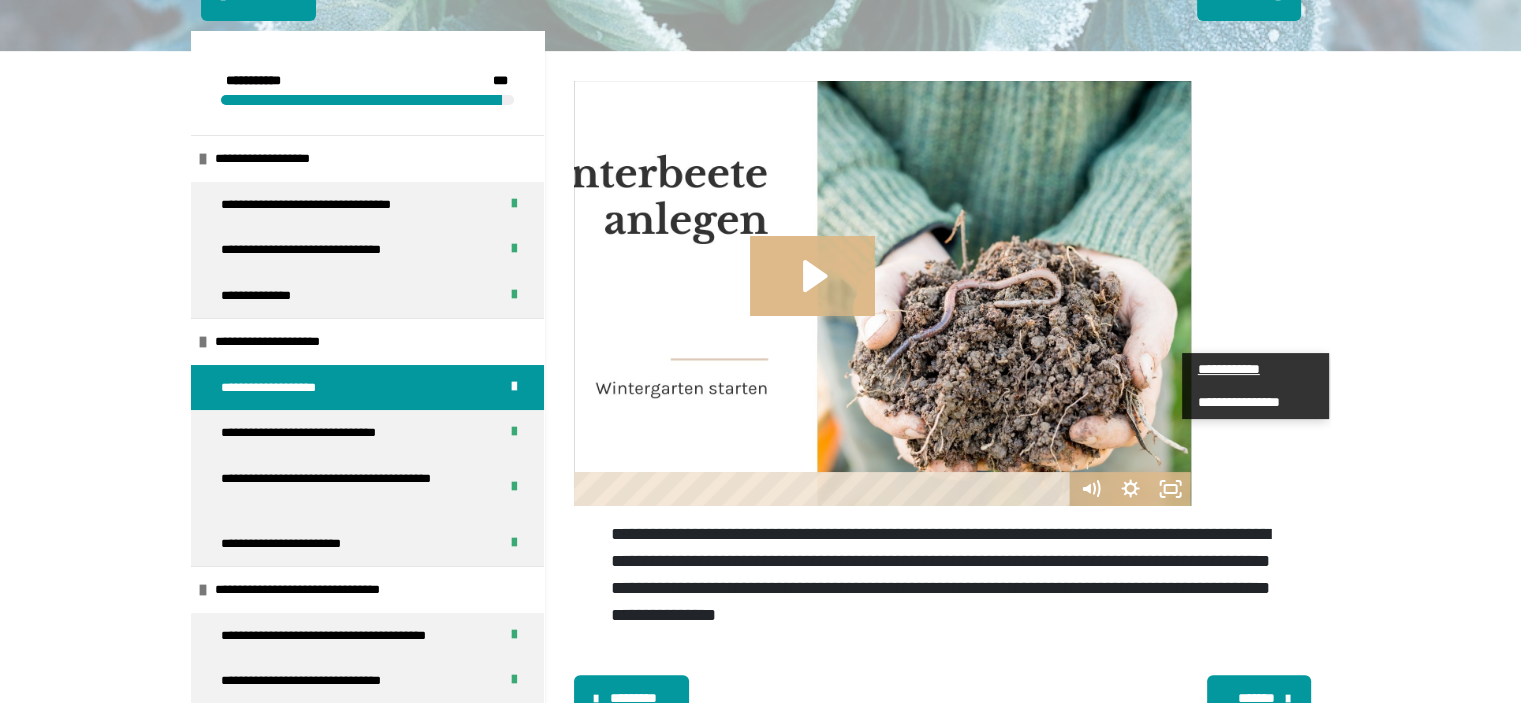 click on "**********" at bounding box center (952, 294) 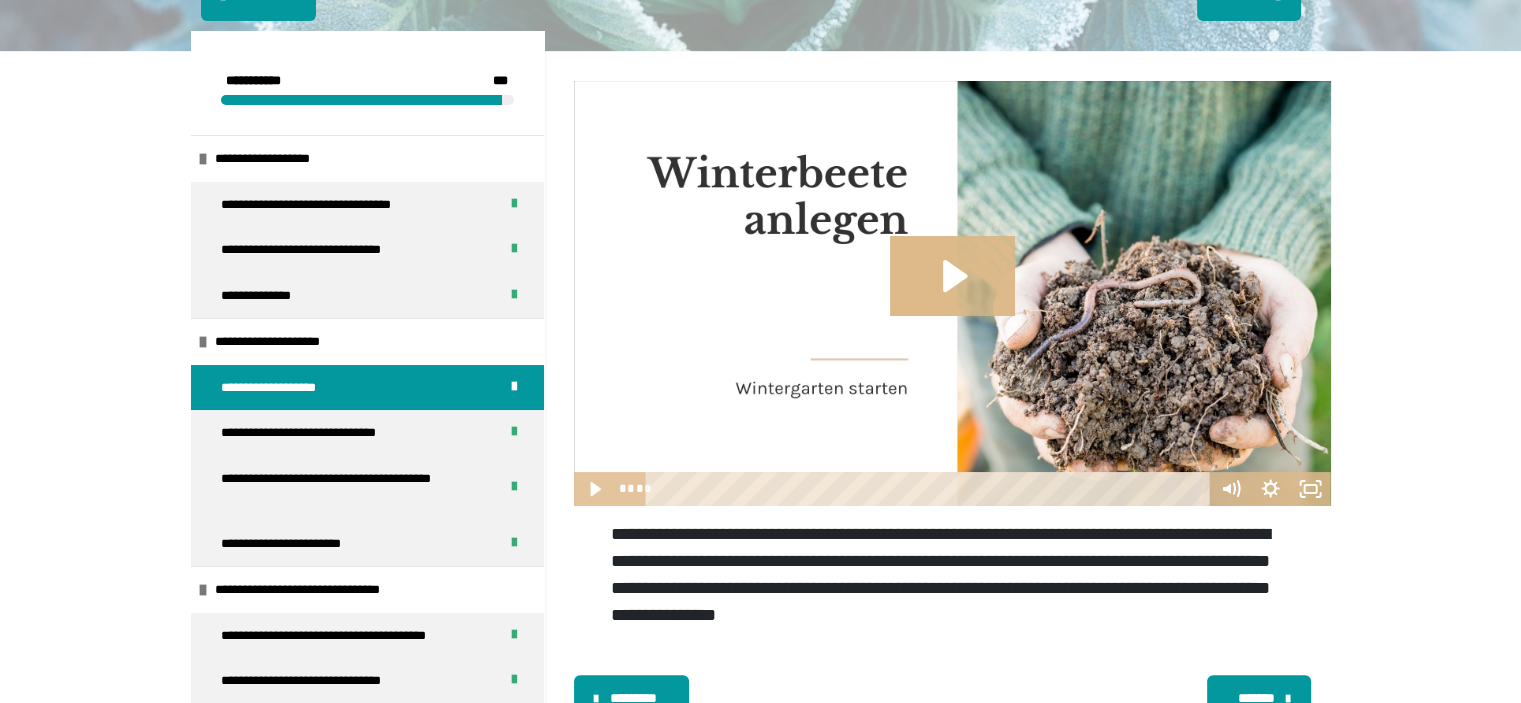 click on "**********" at bounding box center [760, 664] 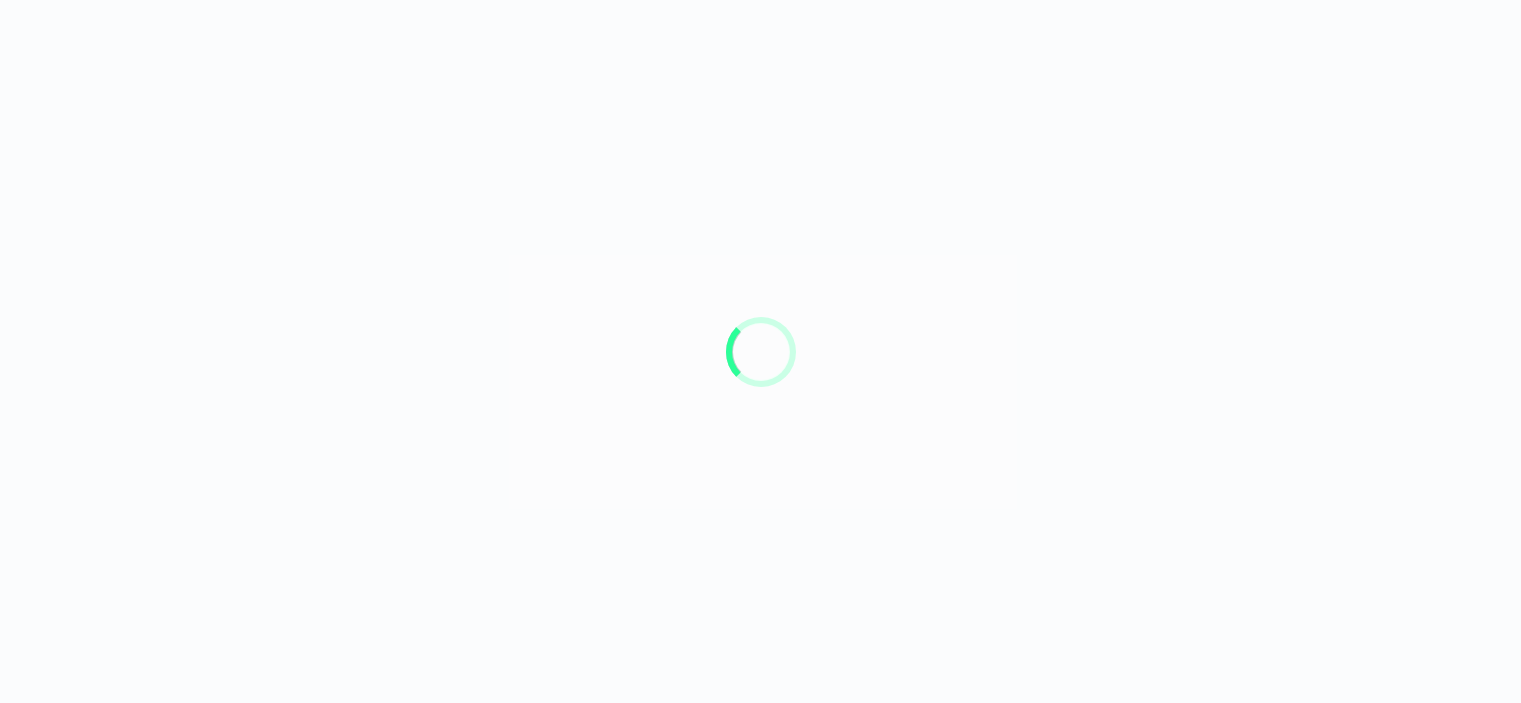 scroll, scrollTop: 56, scrollLeft: 0, axis: vertical 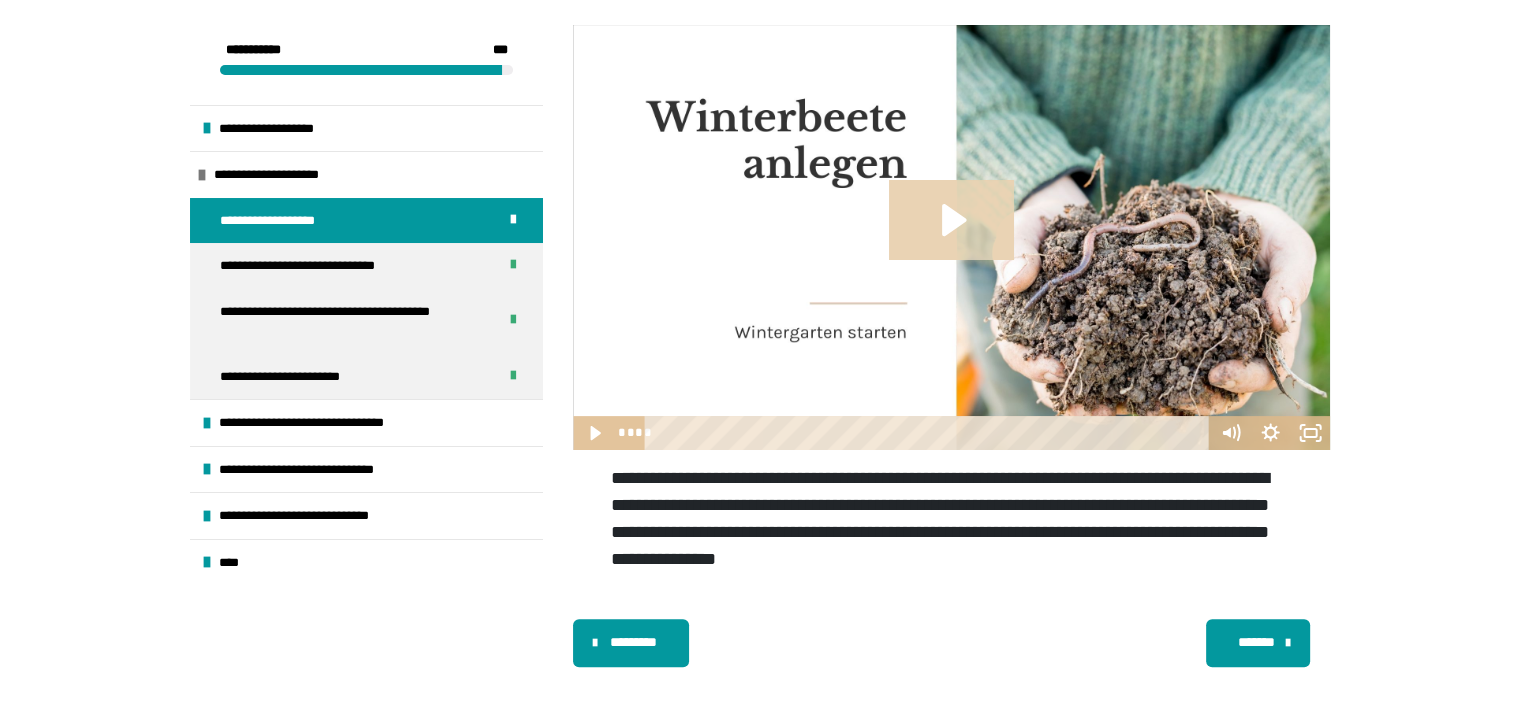 click 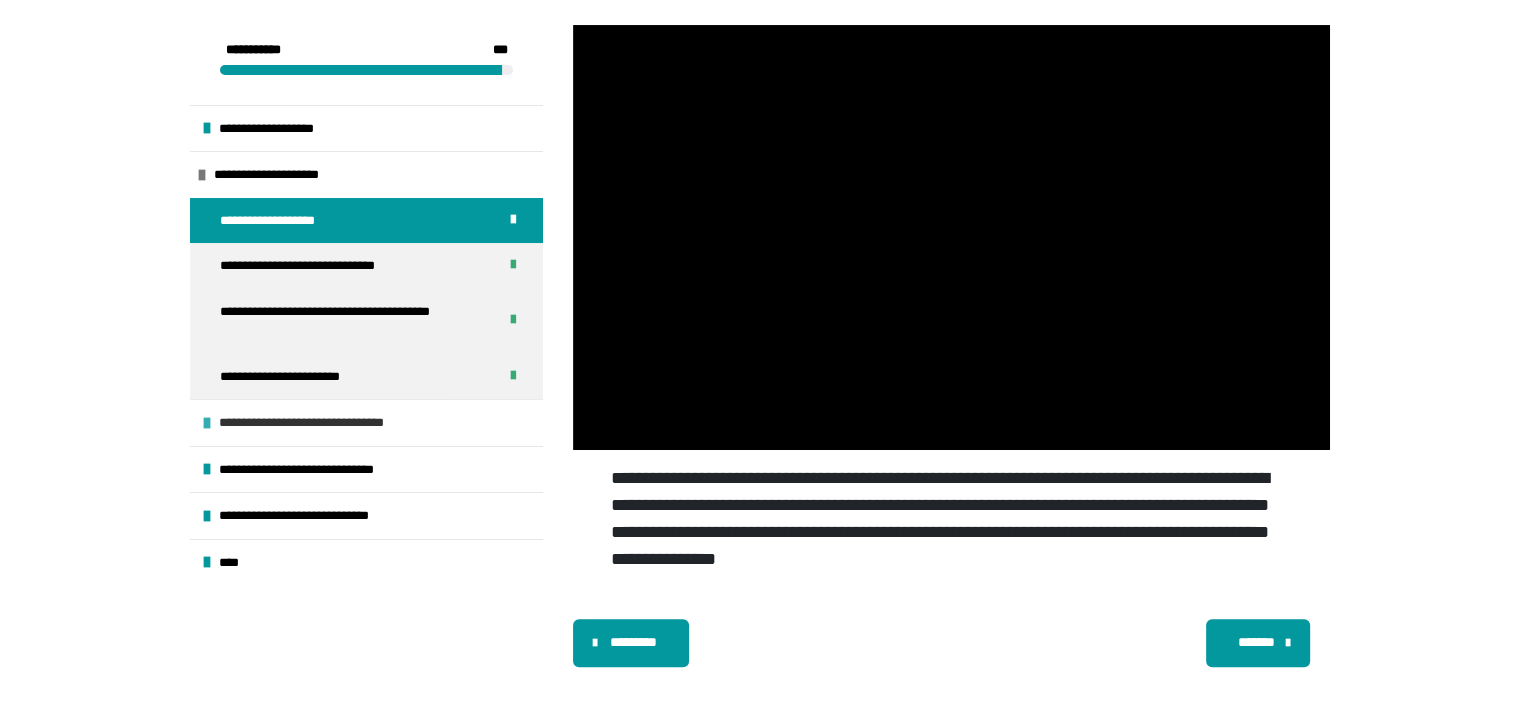 click on "**********" at bounding box center [323, 423] 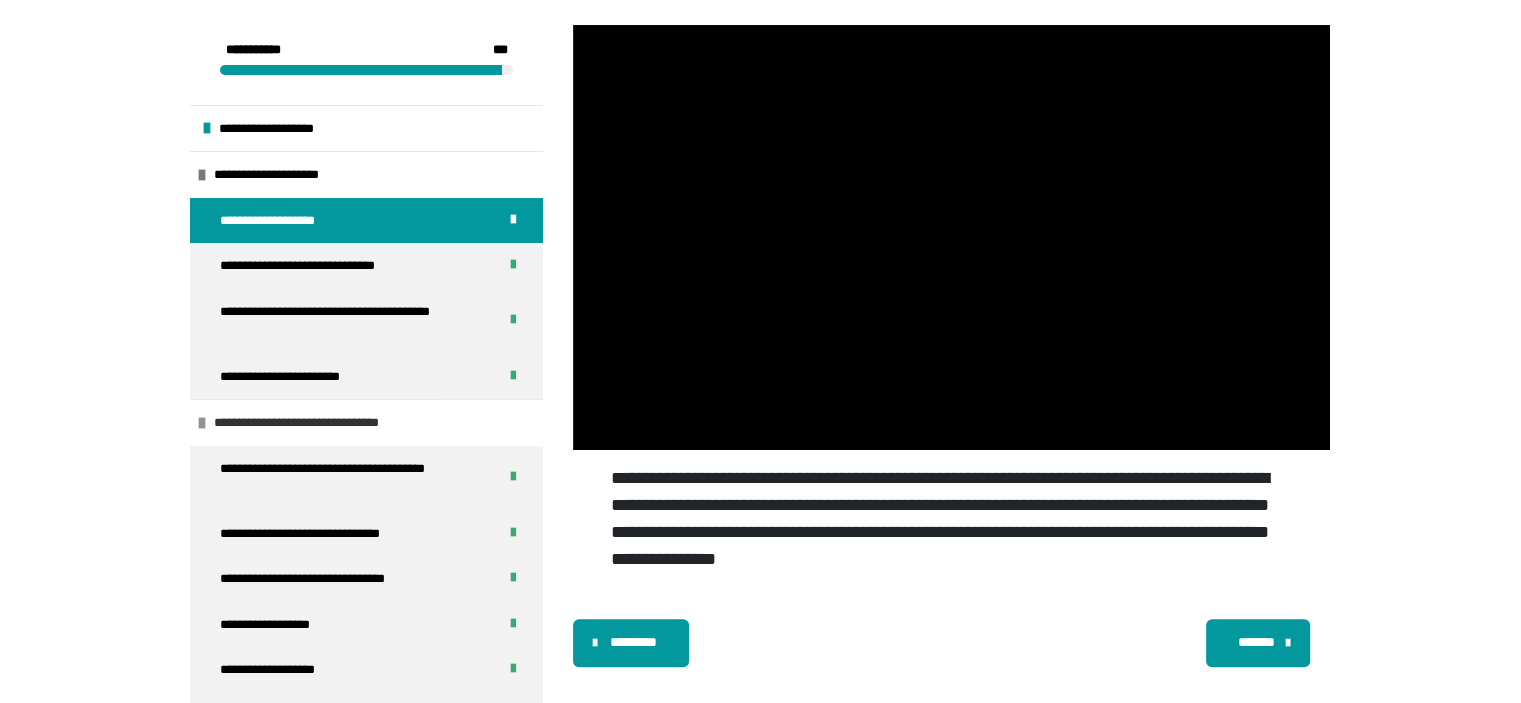 scroll, scrollTop: 233, scrollLeft: 0, axis: vertical 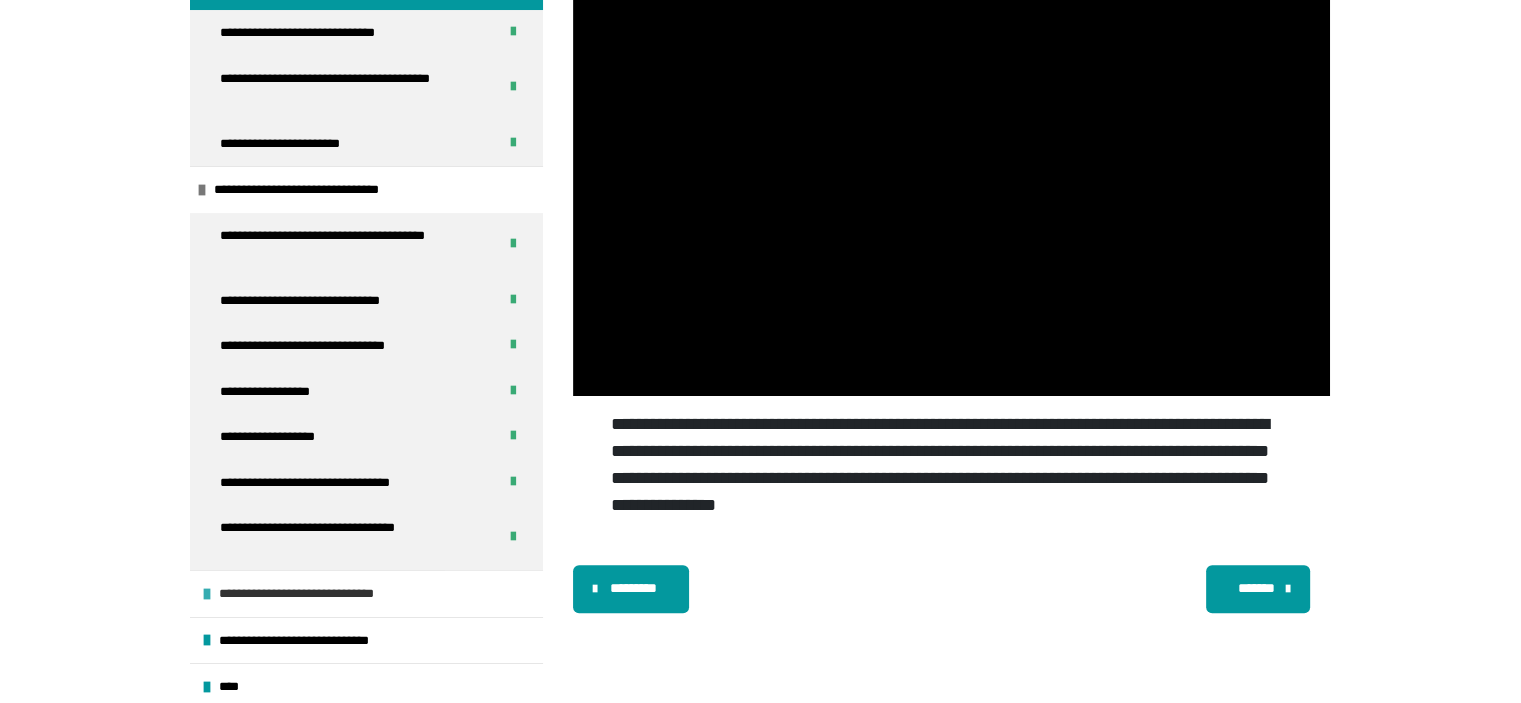 click on "**********" at bounding box center [366, 593] 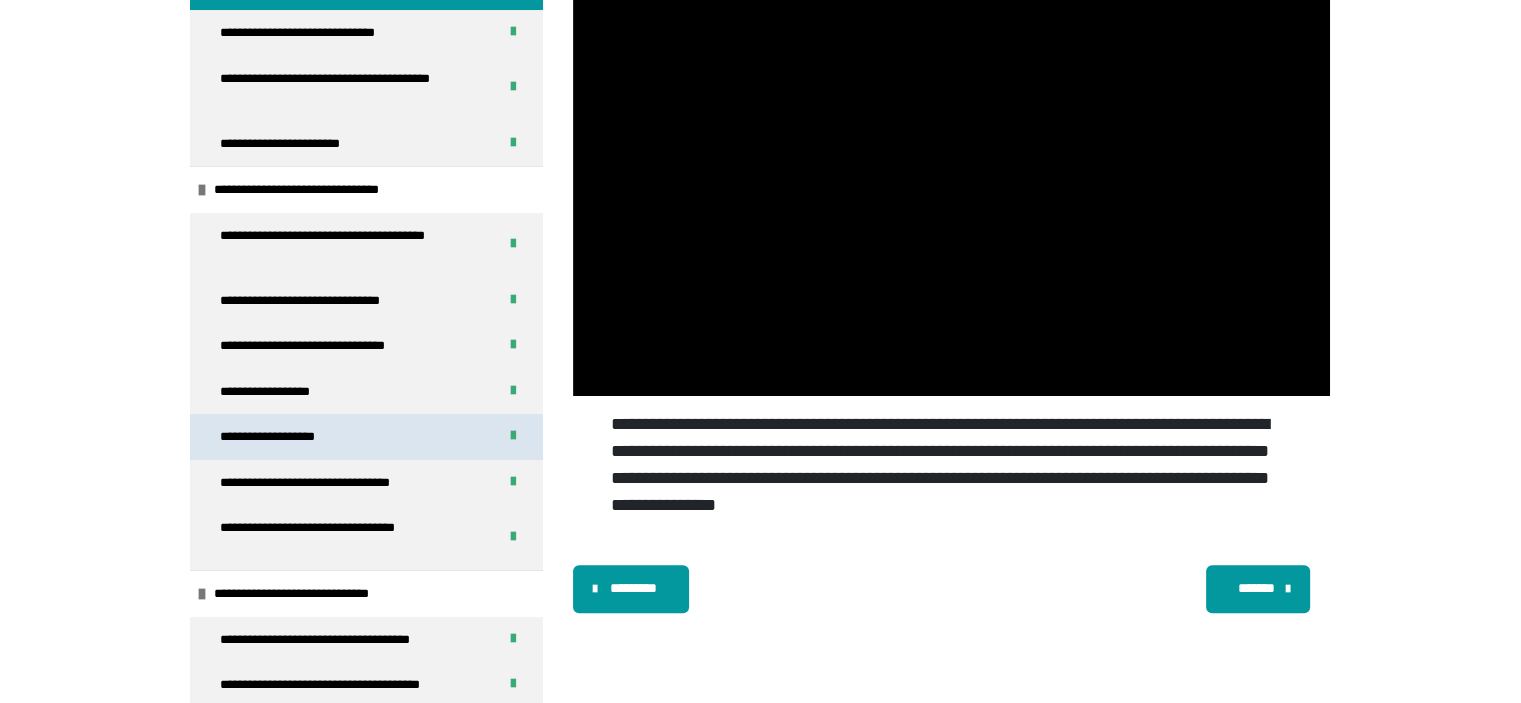 scroll, scrollTop: 415, scrollLeft: 0, axis: vertical 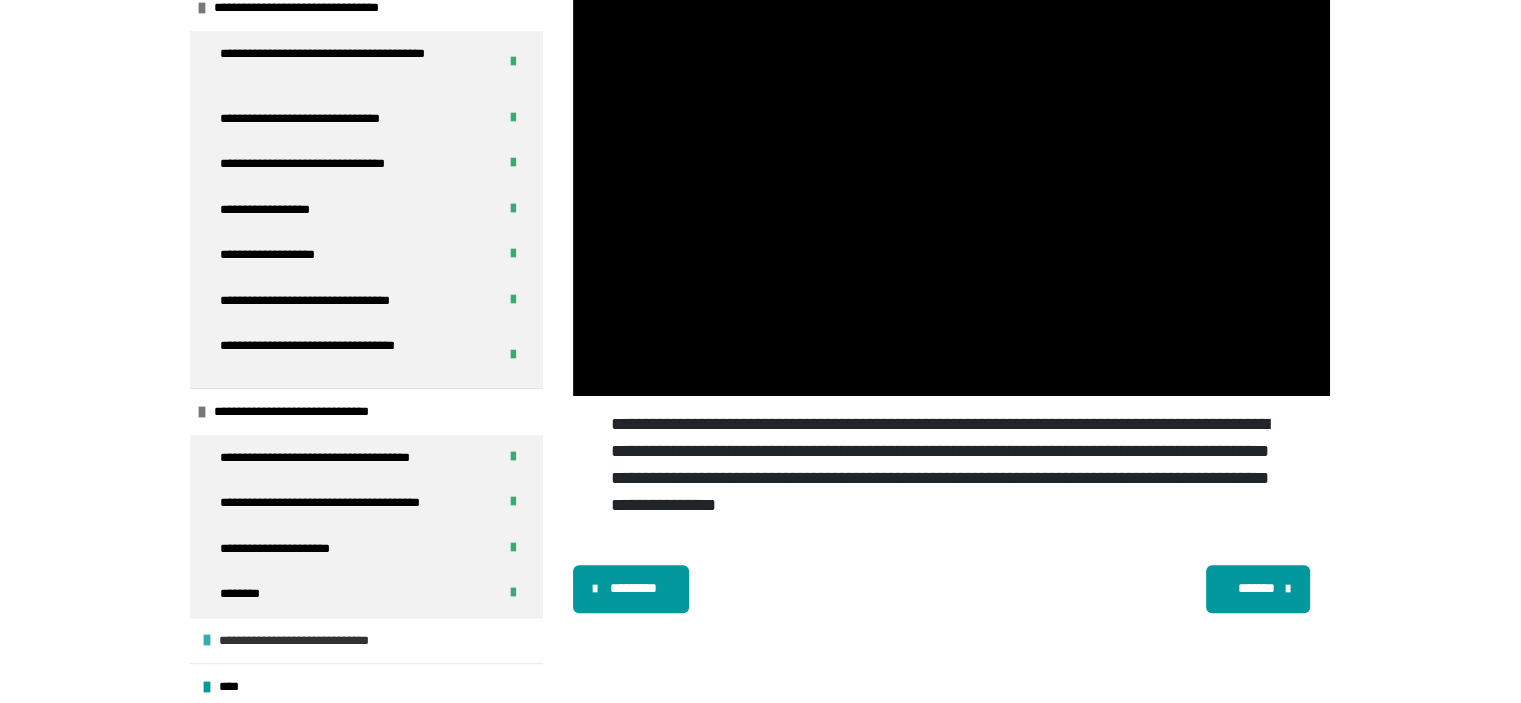 click at bounding box center (207, 640) 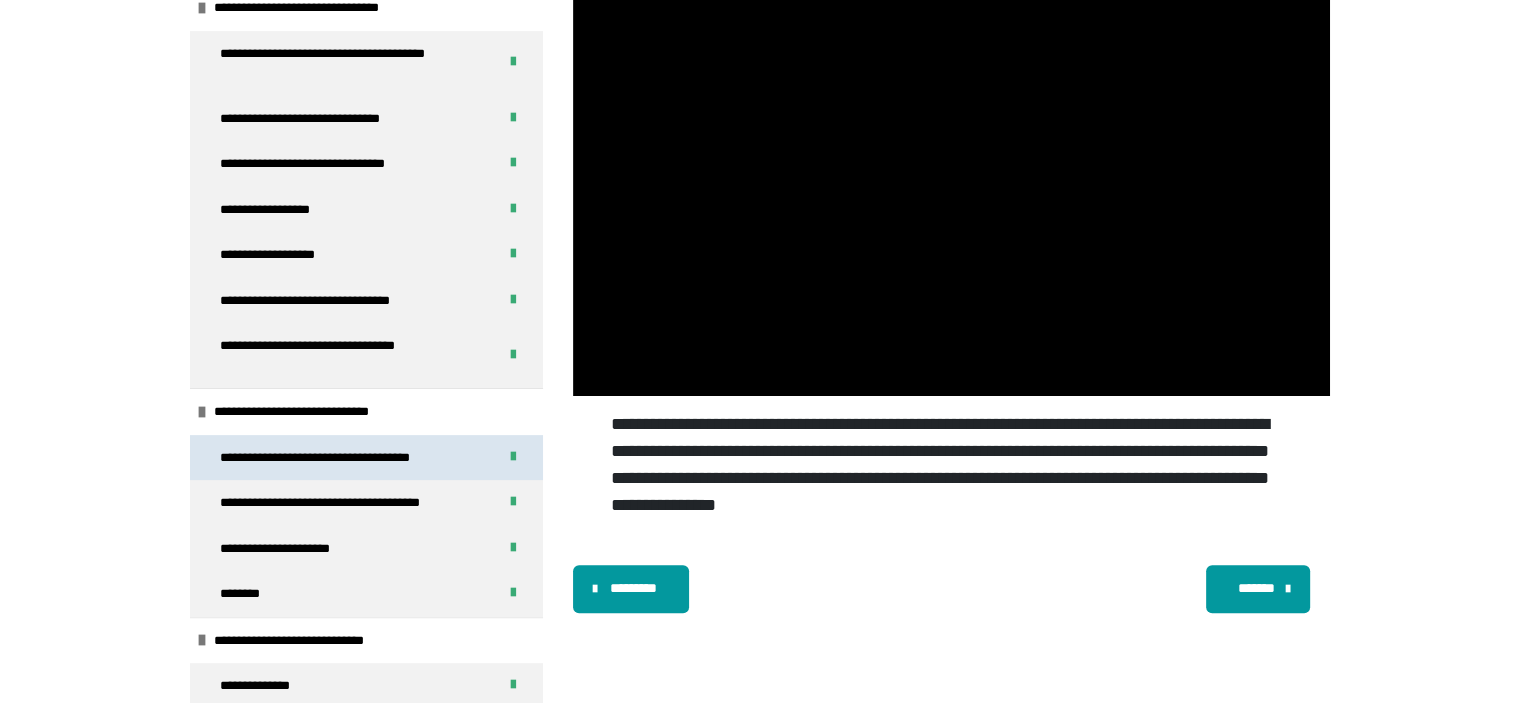 scroll, scrollTop: 552, scrollLeft: 0, axis: vertical 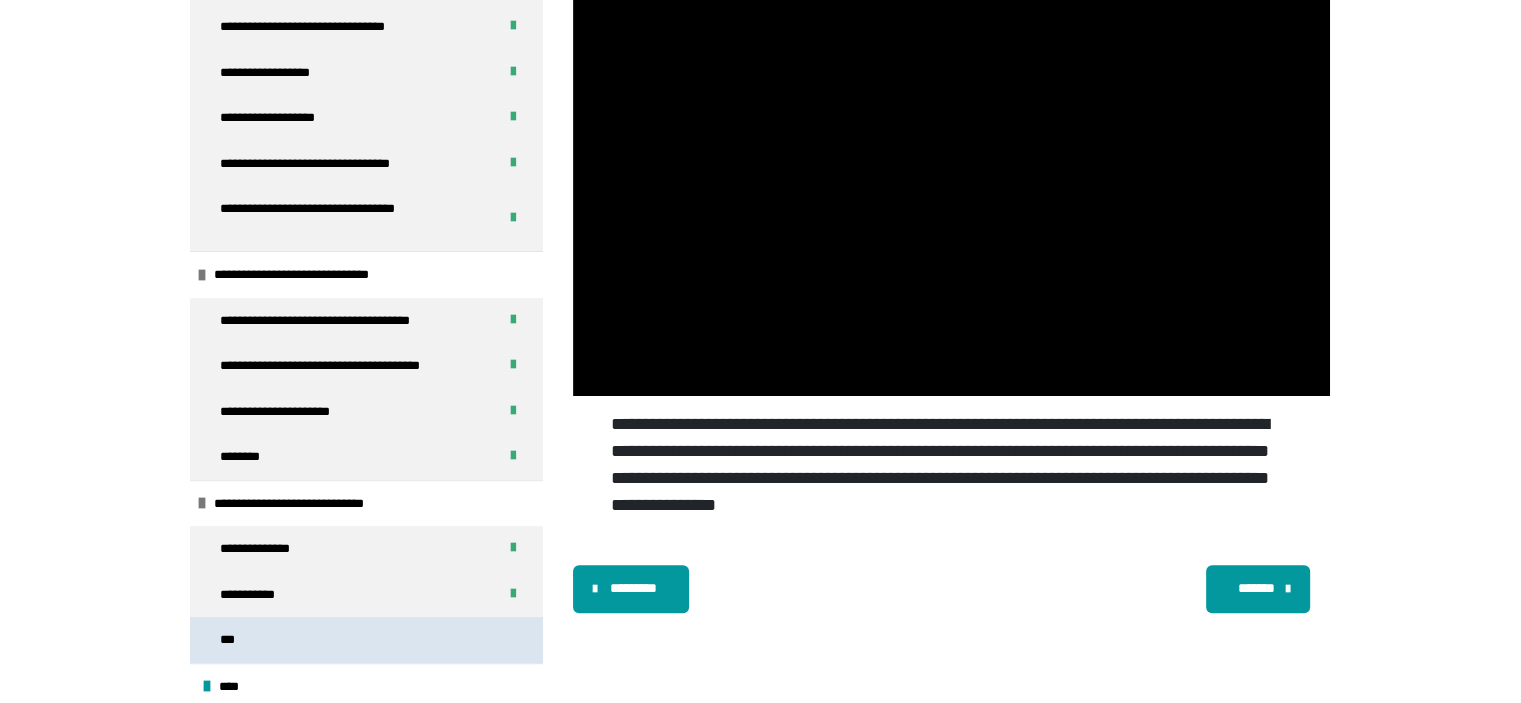 click on "***" at bounding box center (366, 640) 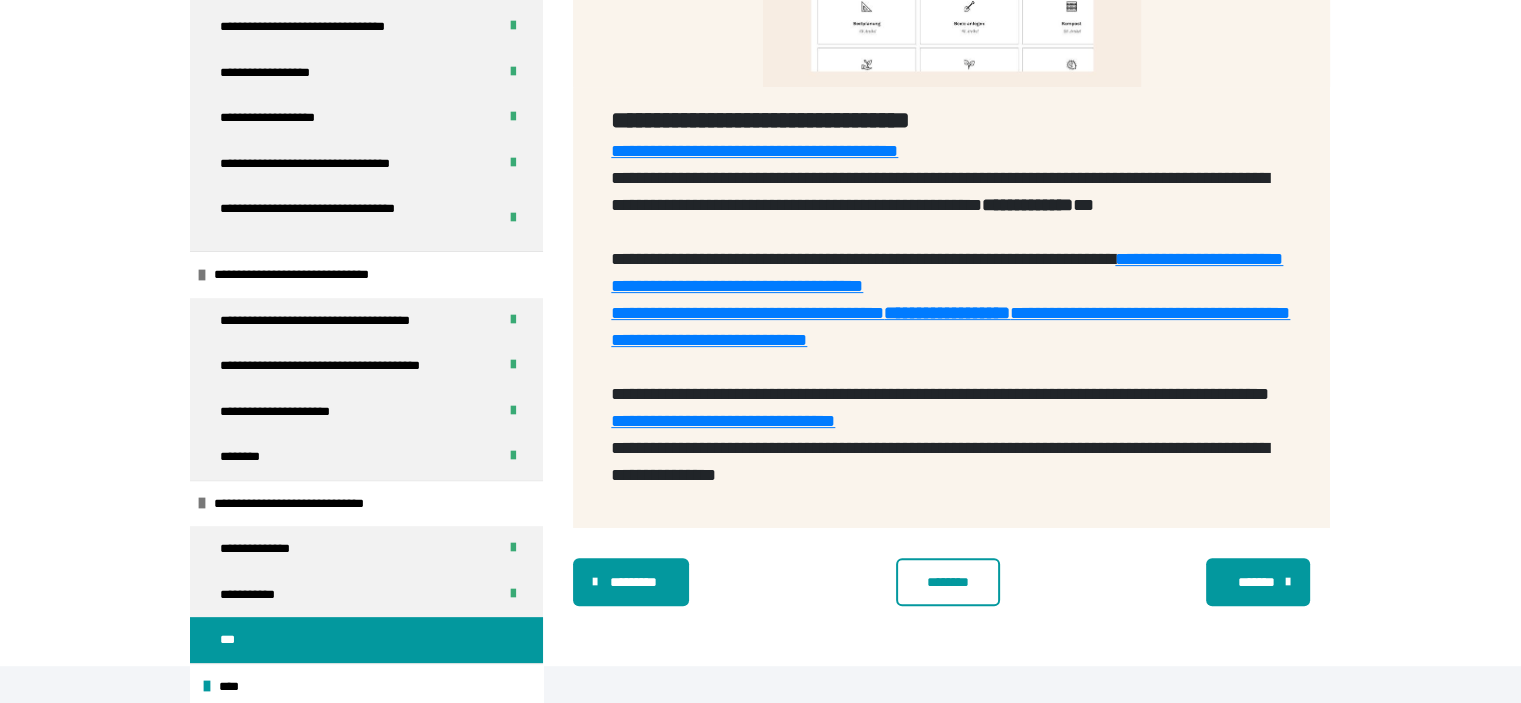 scroll, scrollTop: 596, scrollLeft: 0, axis: vertical 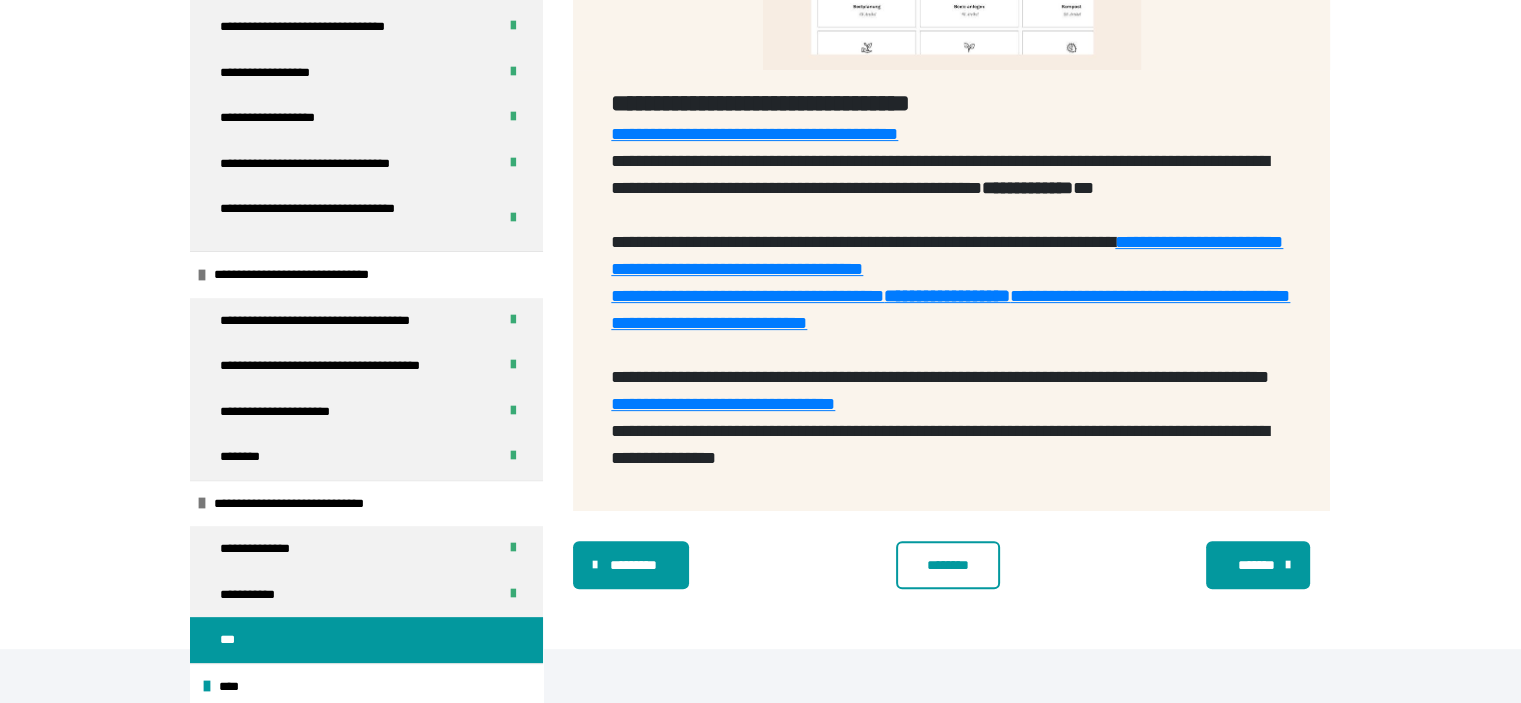 click on "********" at bounding box center (948, 565) 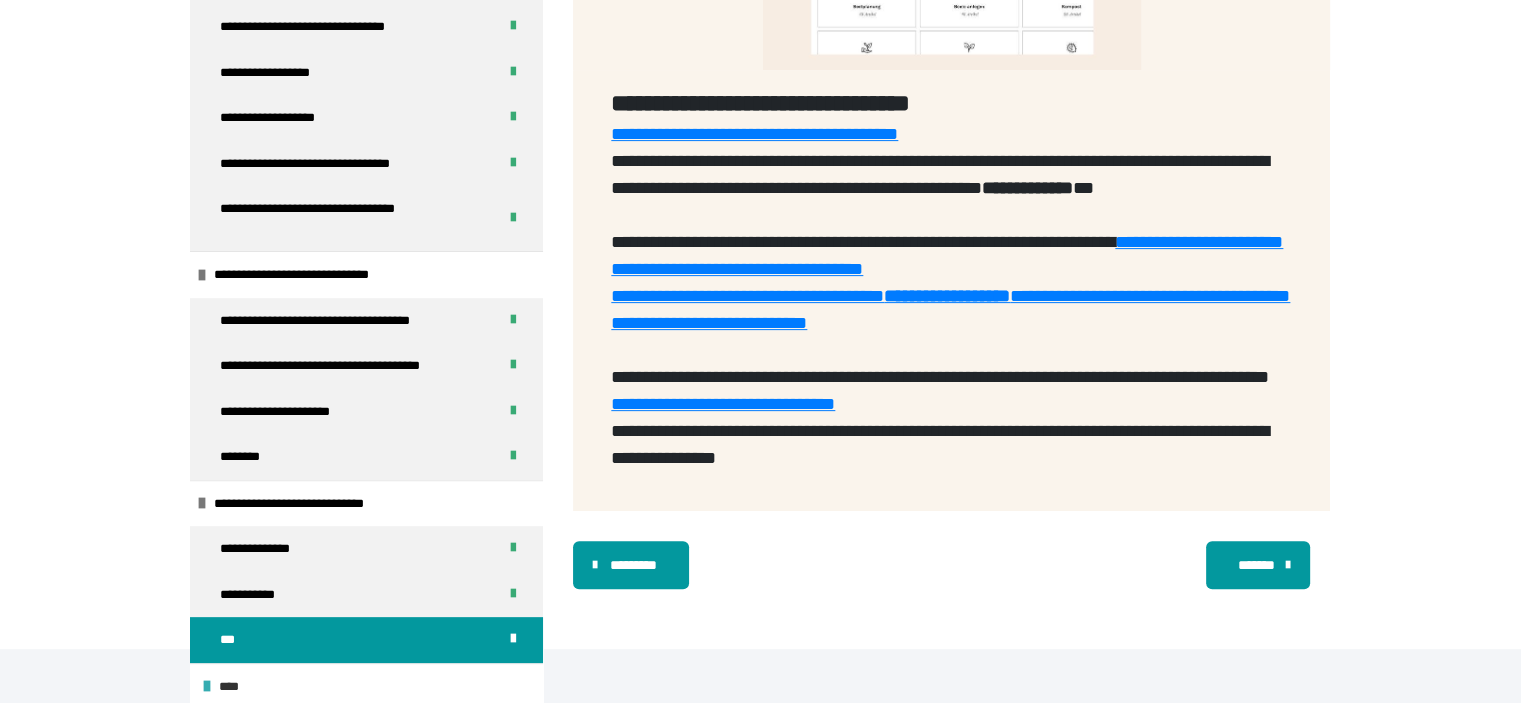 click at bounding box center (207, 686) 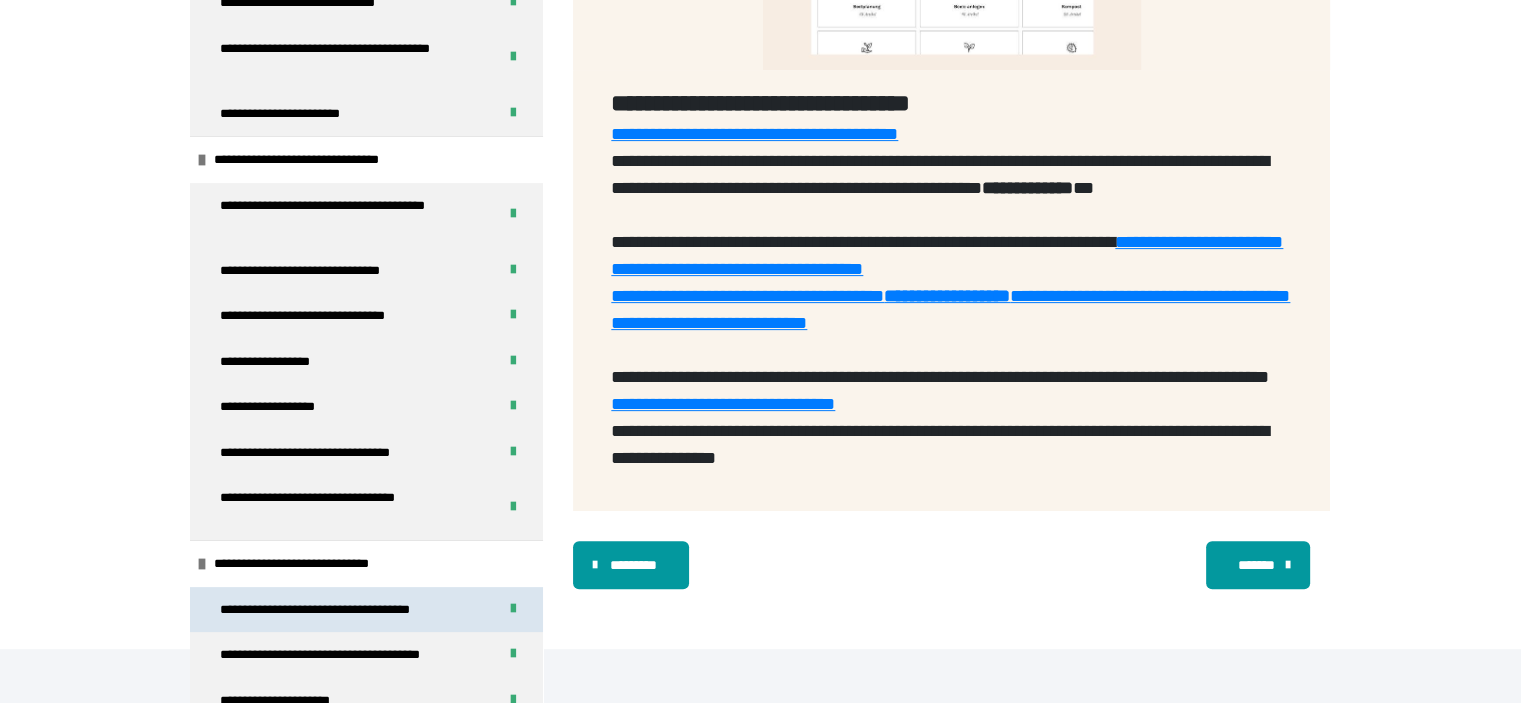 scroll, scrollTop: 0, scrollLeft: 0, axis: both 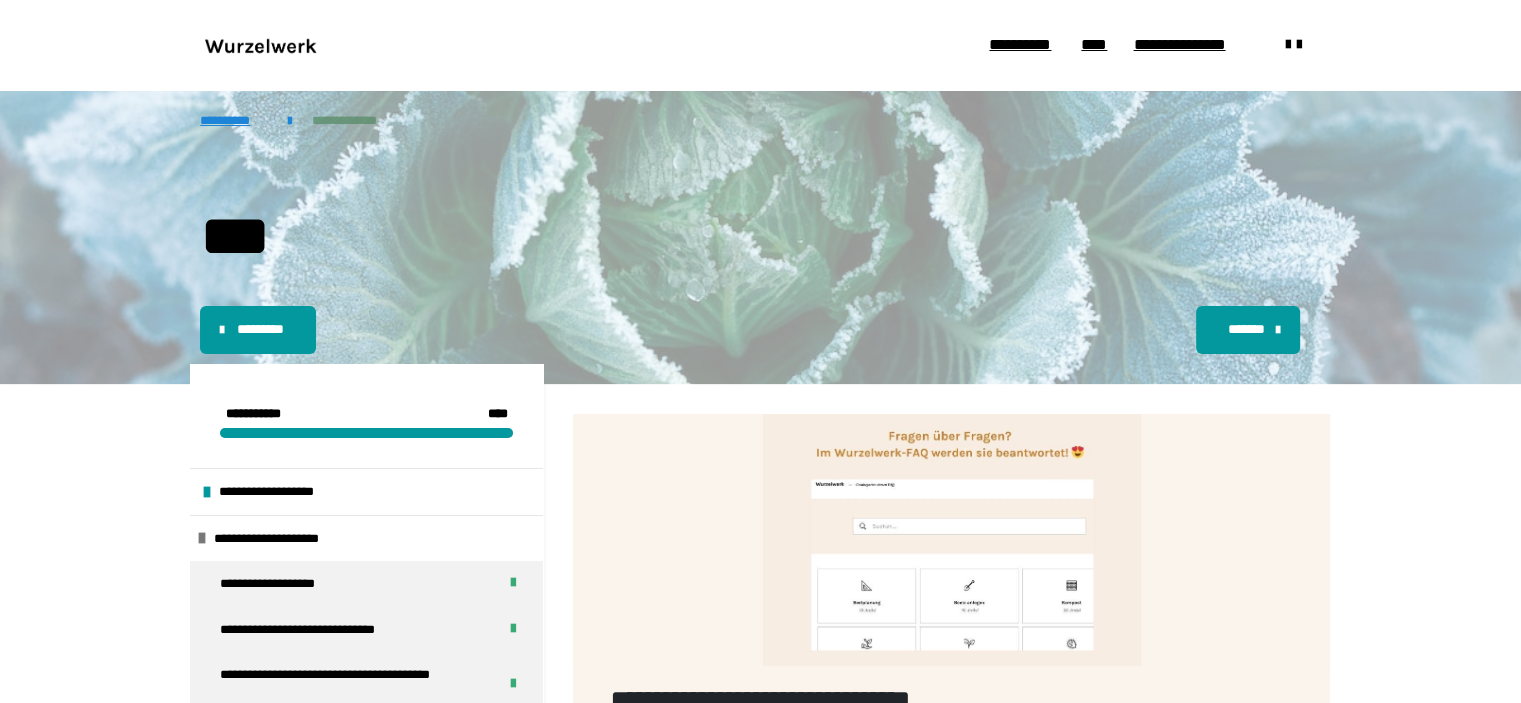 click on "**********" at bounding box center [354, 121] 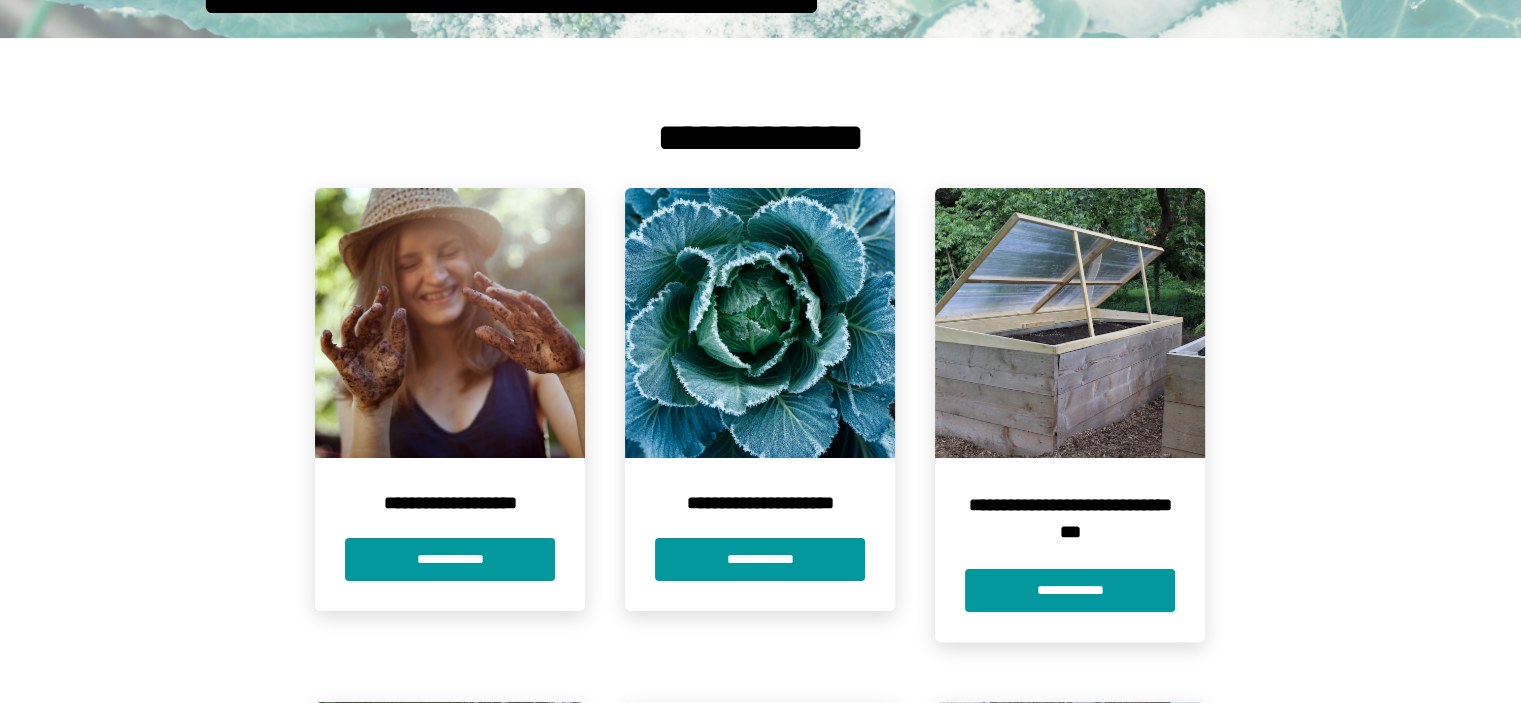 scroll, scrollTop: 0, scrollLeft: 0, axis: both 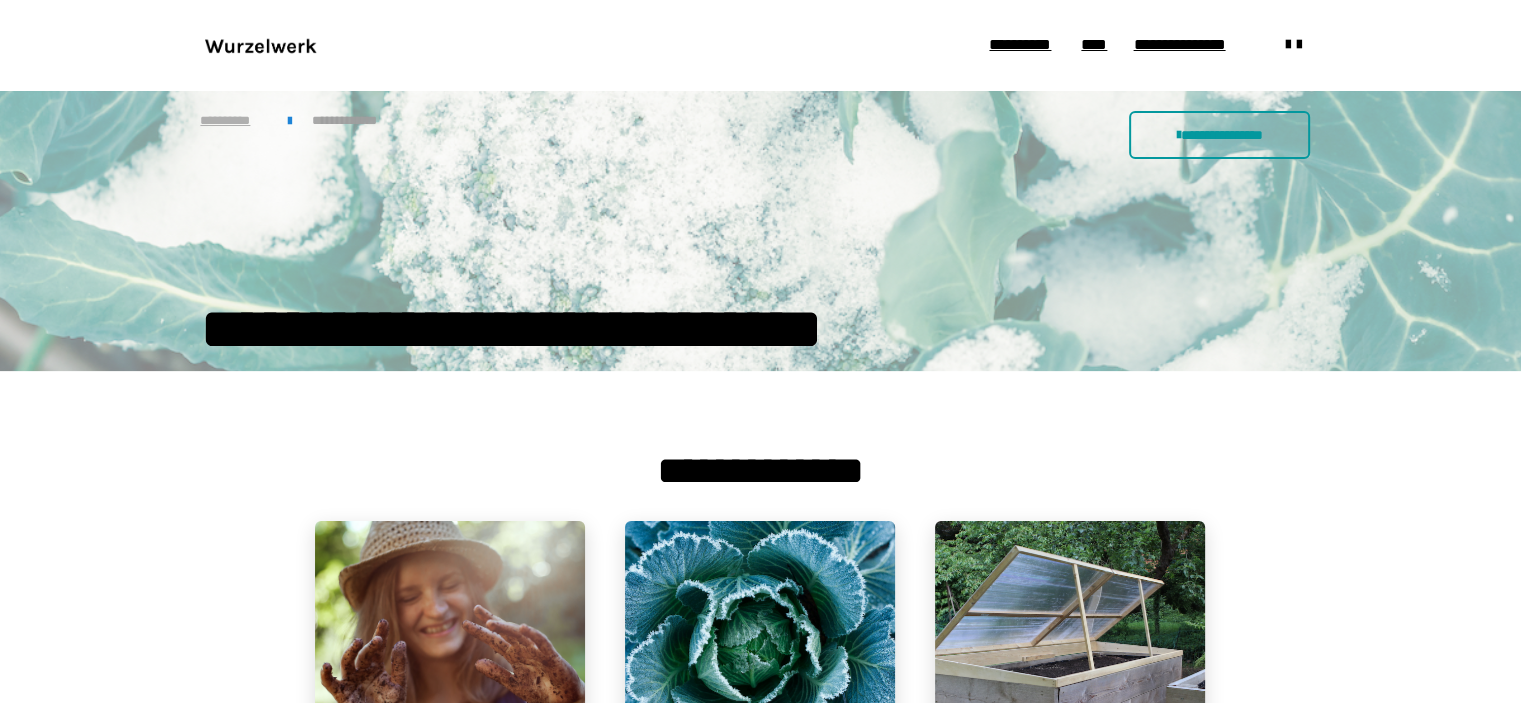 click on "**********" at bounding box center (233, 121) 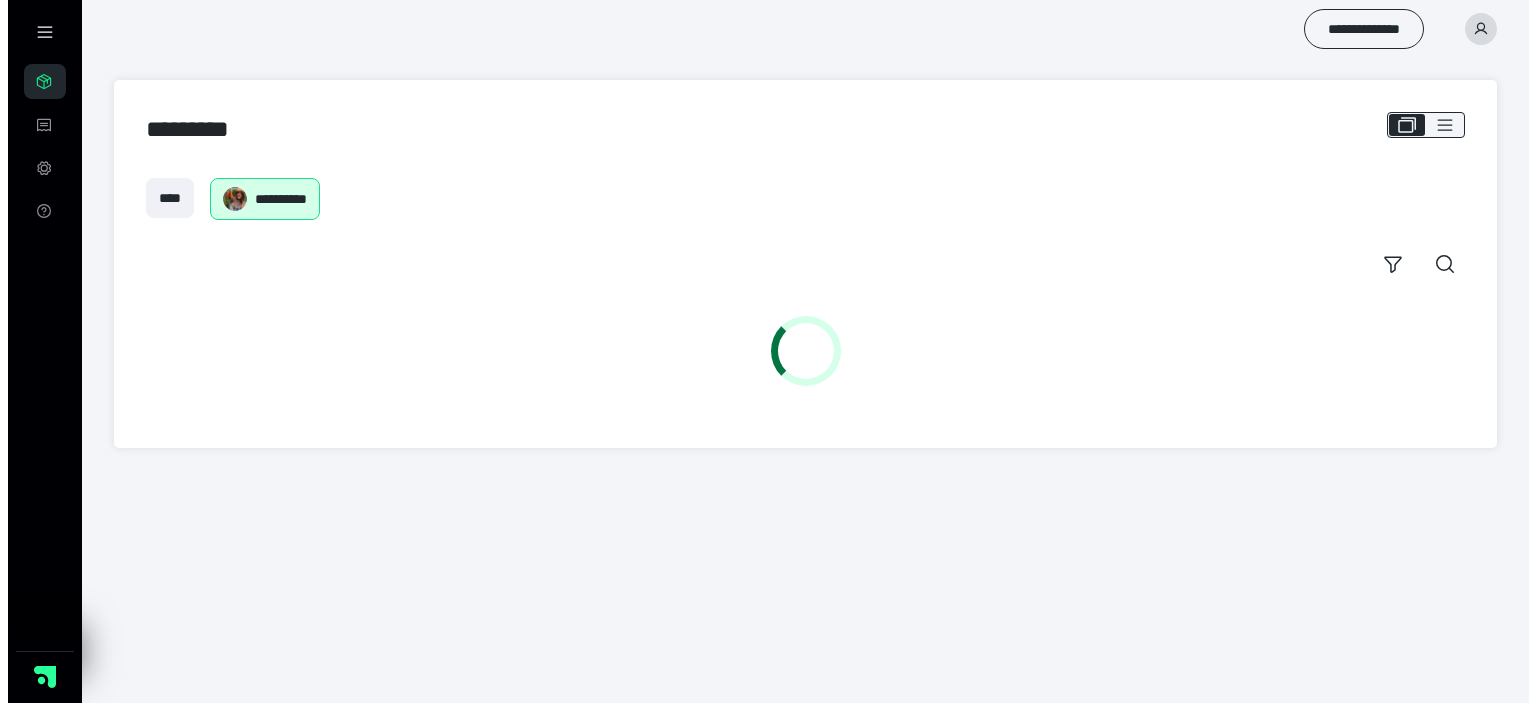 scroll, scrollTop: 0, scrollLeft: 0, axis: both 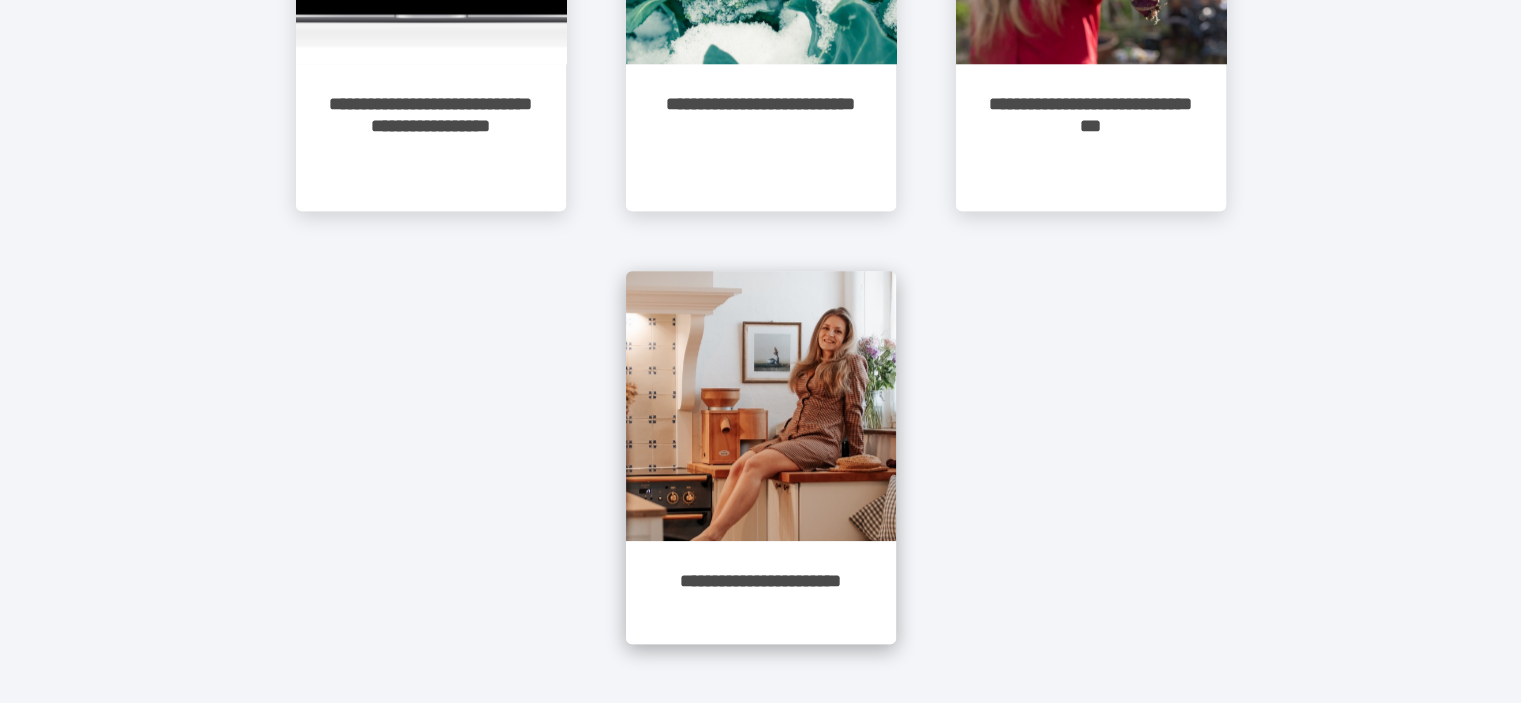 click at bounding box center [761, 406] 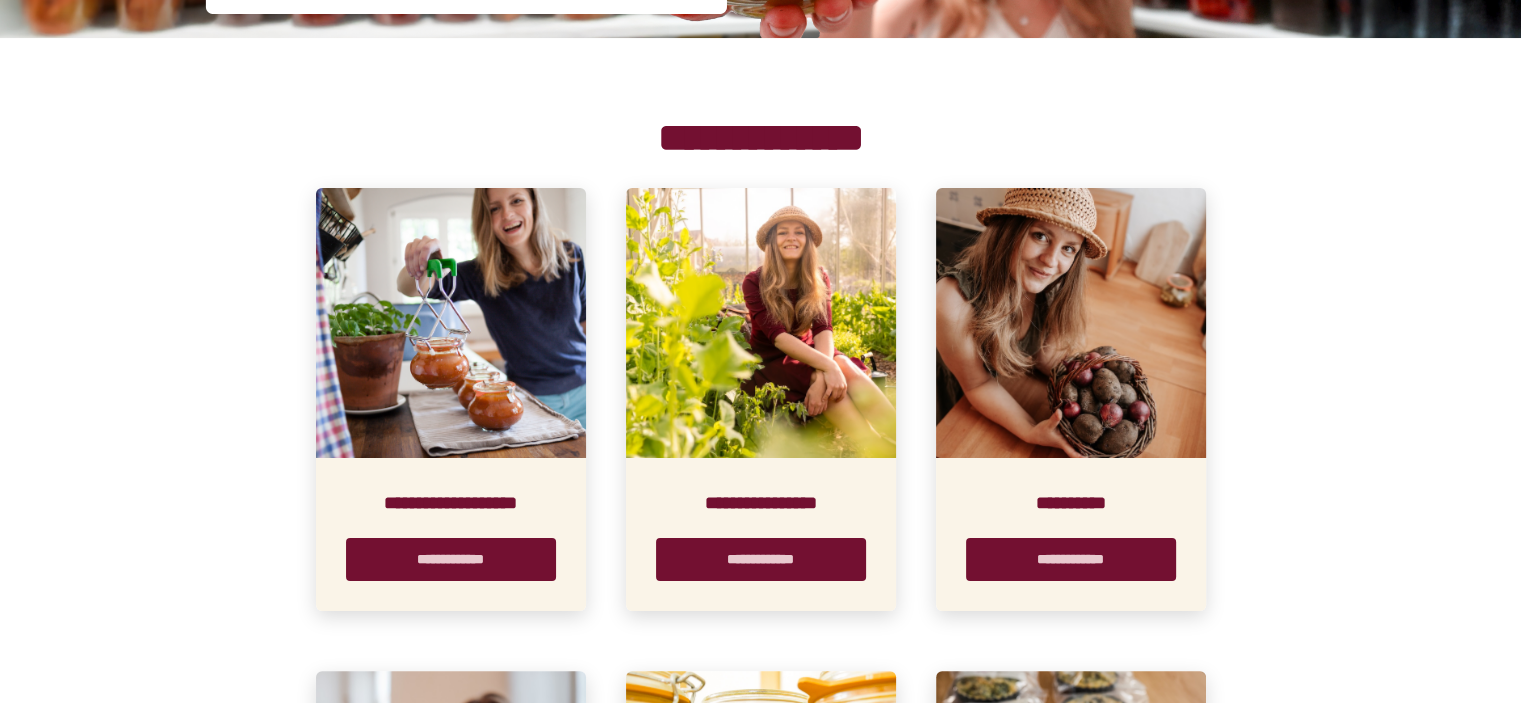 scroll, scrollTop: 666, scrollLeft: 0, axis: vertical 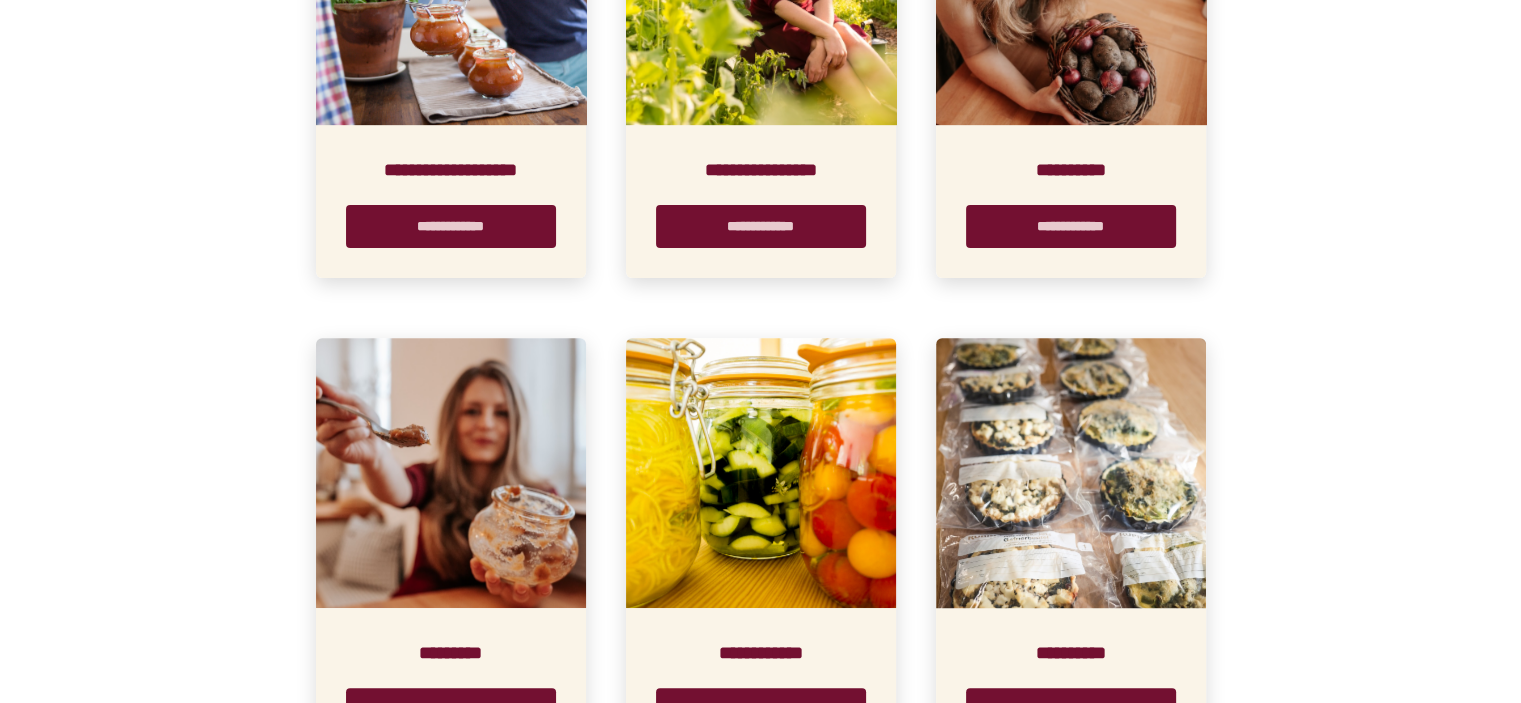 click at bounding box center (451, 473) 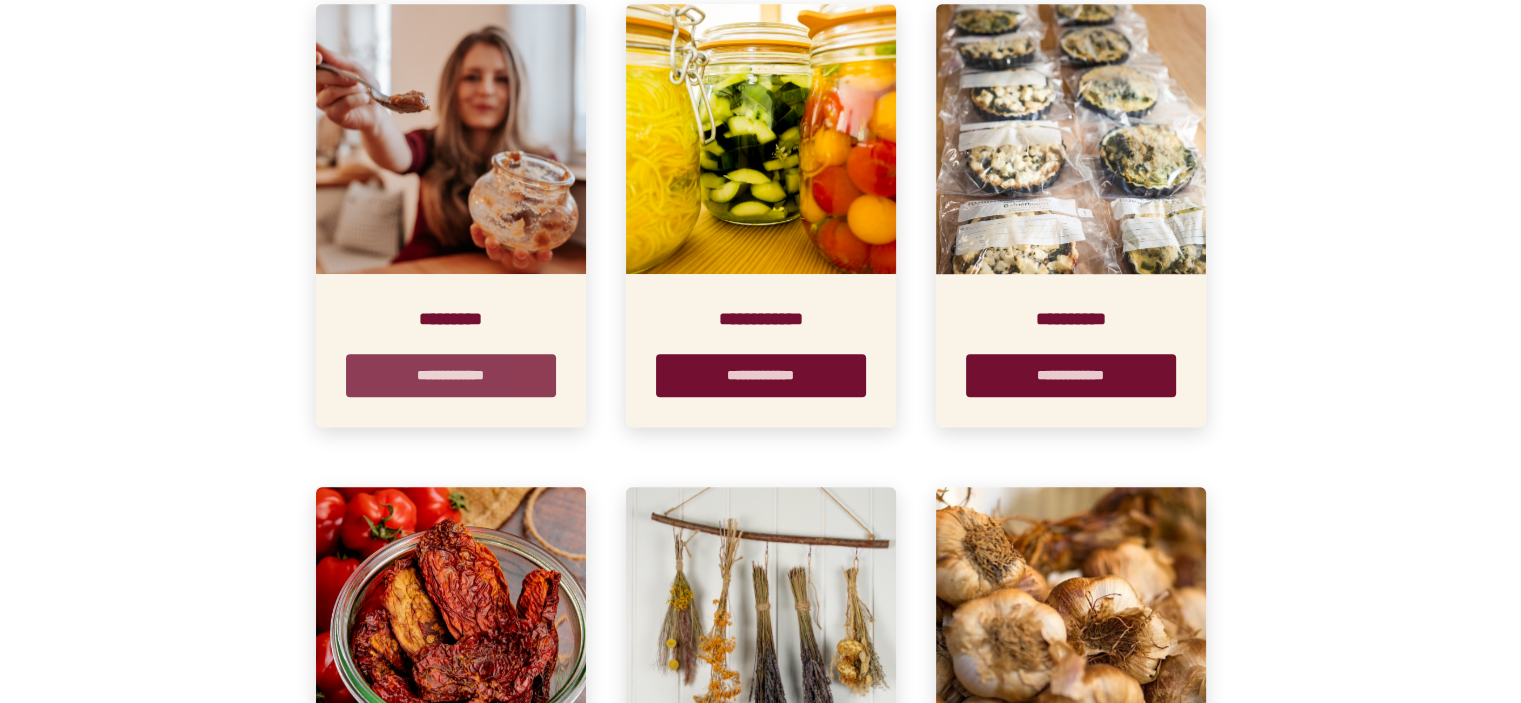 click on "**********" at bounding box center [451, 375] 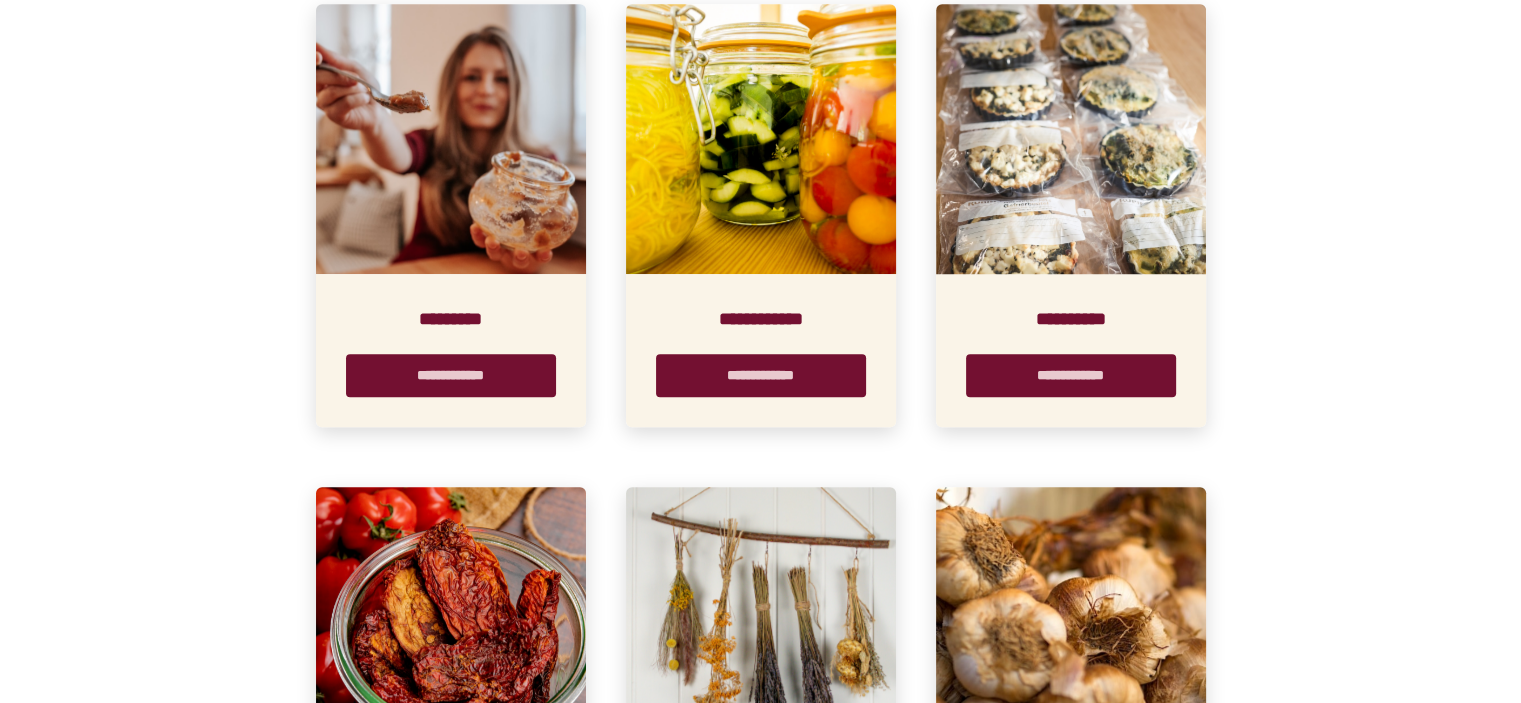 scroll, scrollTop: 0, scrollLeft: 0, axis: both 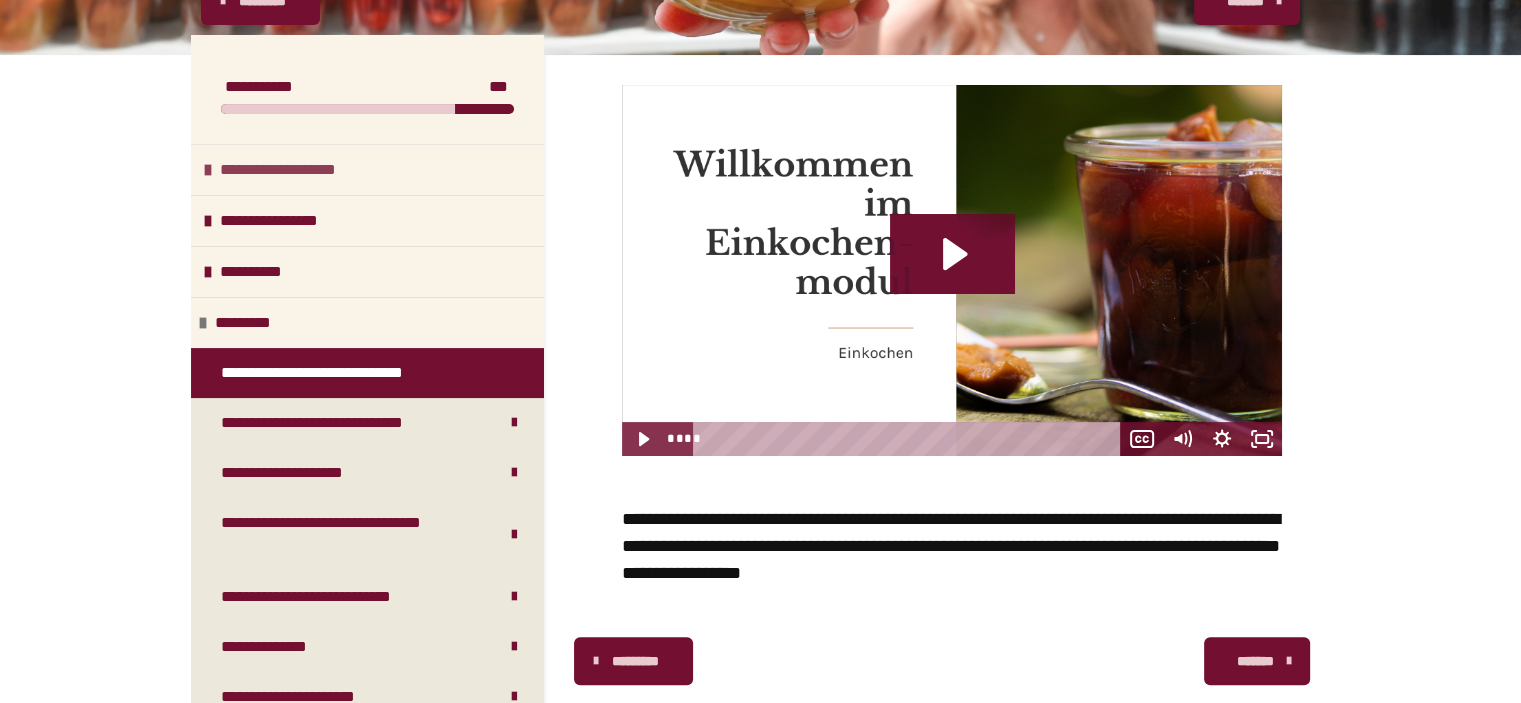 click on "**********" at bounding box center [367, 169] 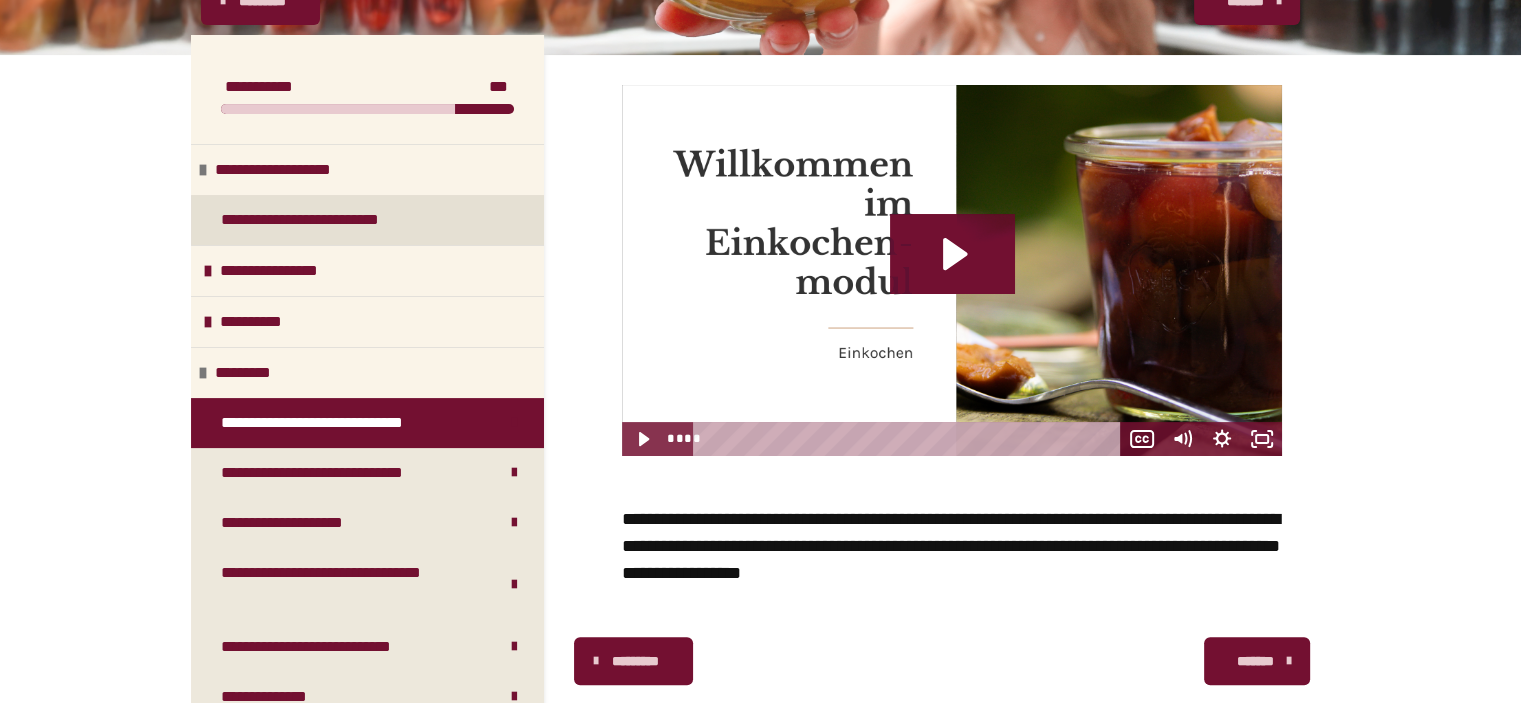 click on "**********" at bounding box center (317, 220) 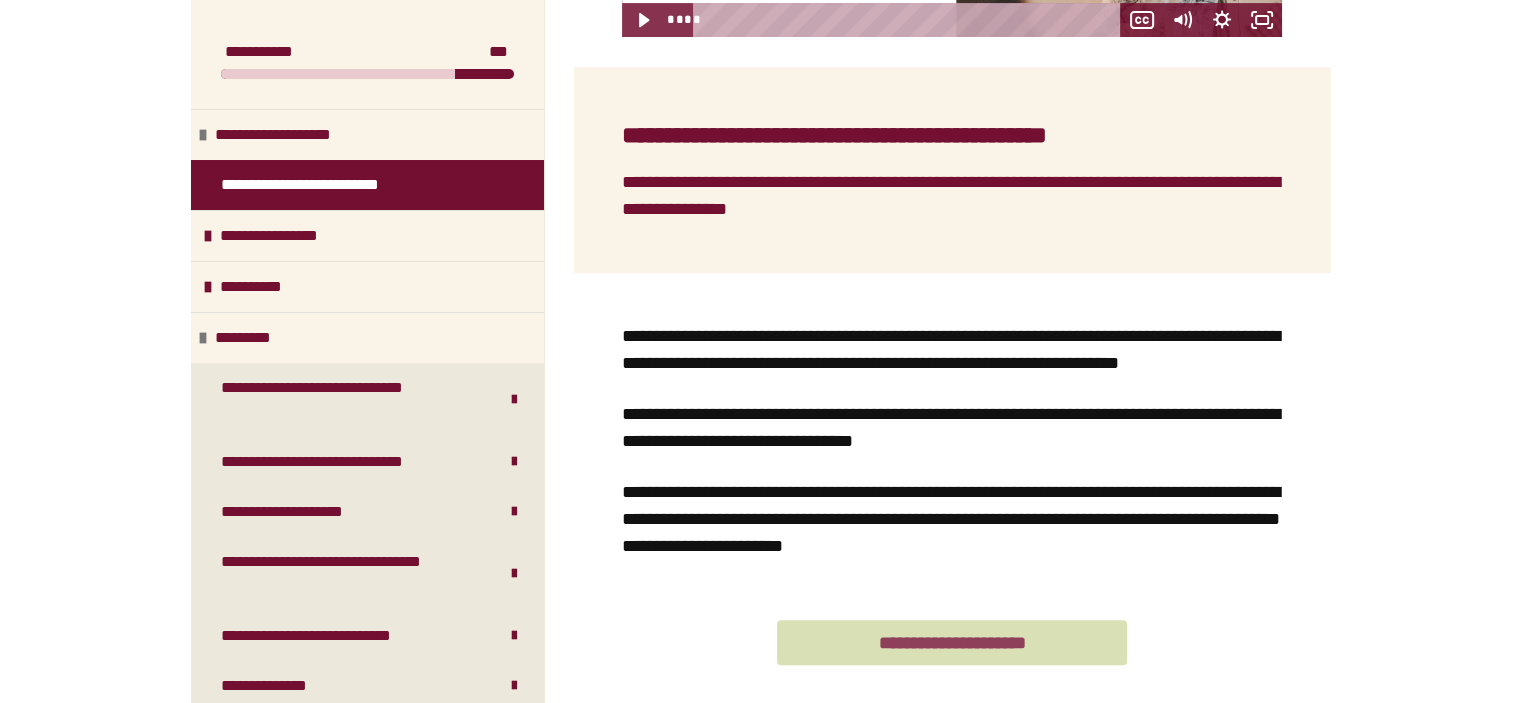 scroll, scrollTop: 336, scrollLeft: 0, axis: vertical 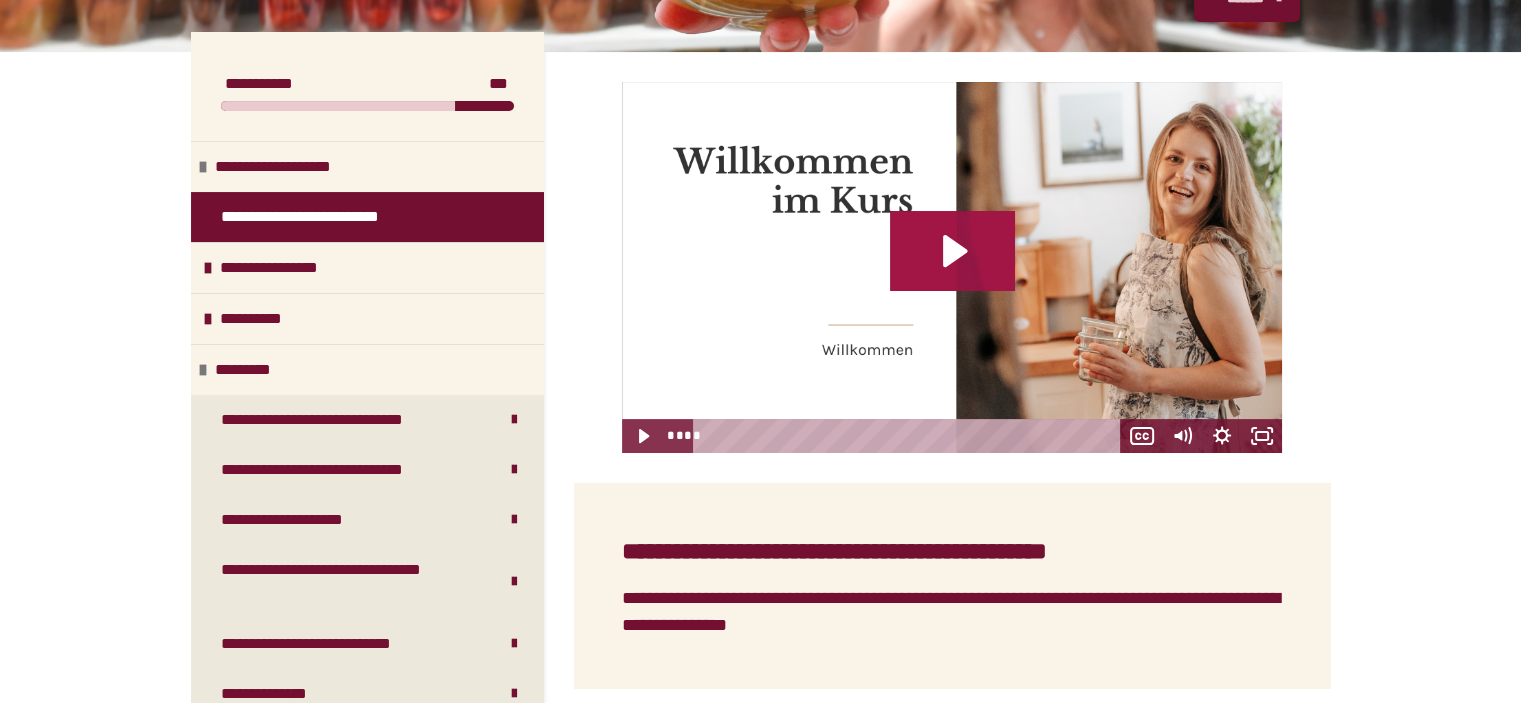 click 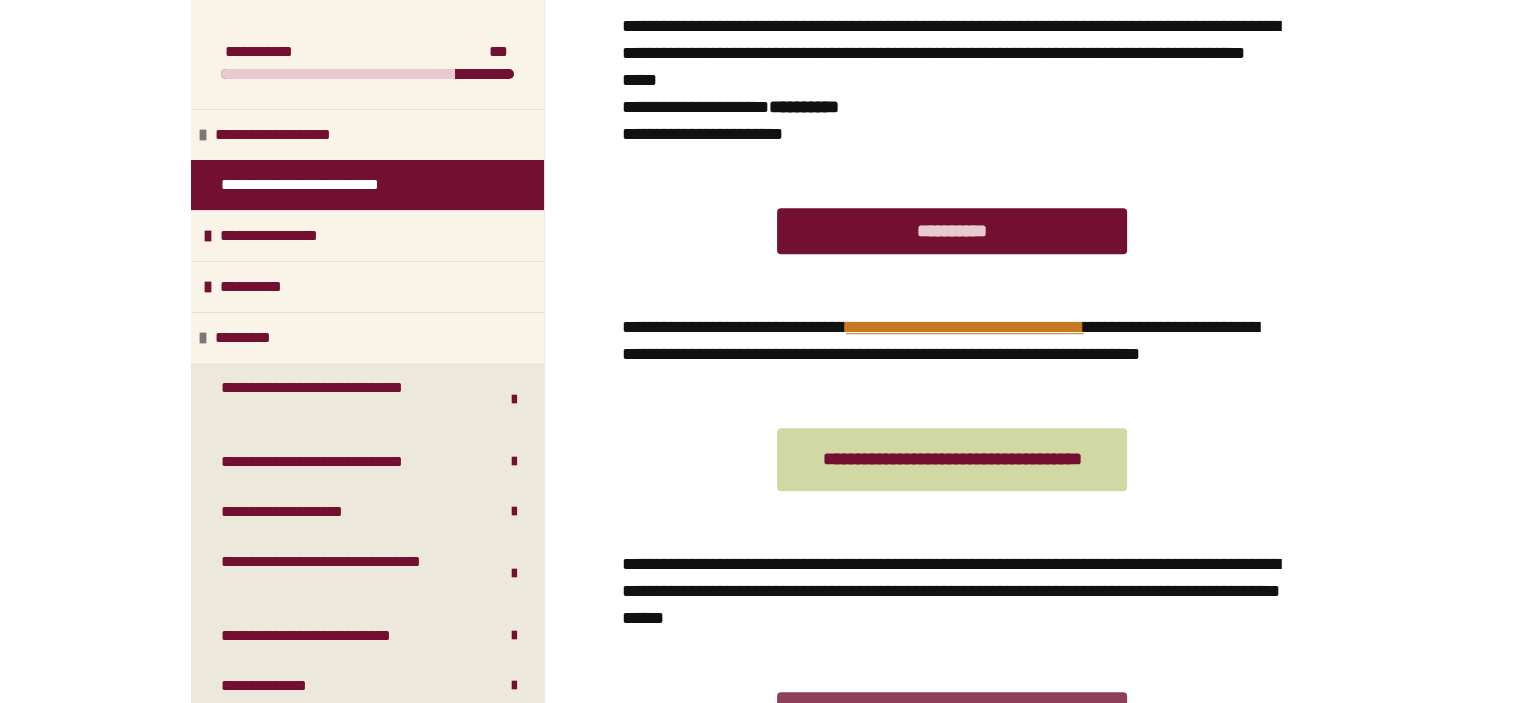 scroll, scrollTop: 2002, scrollLeft: 0, axis: vertical 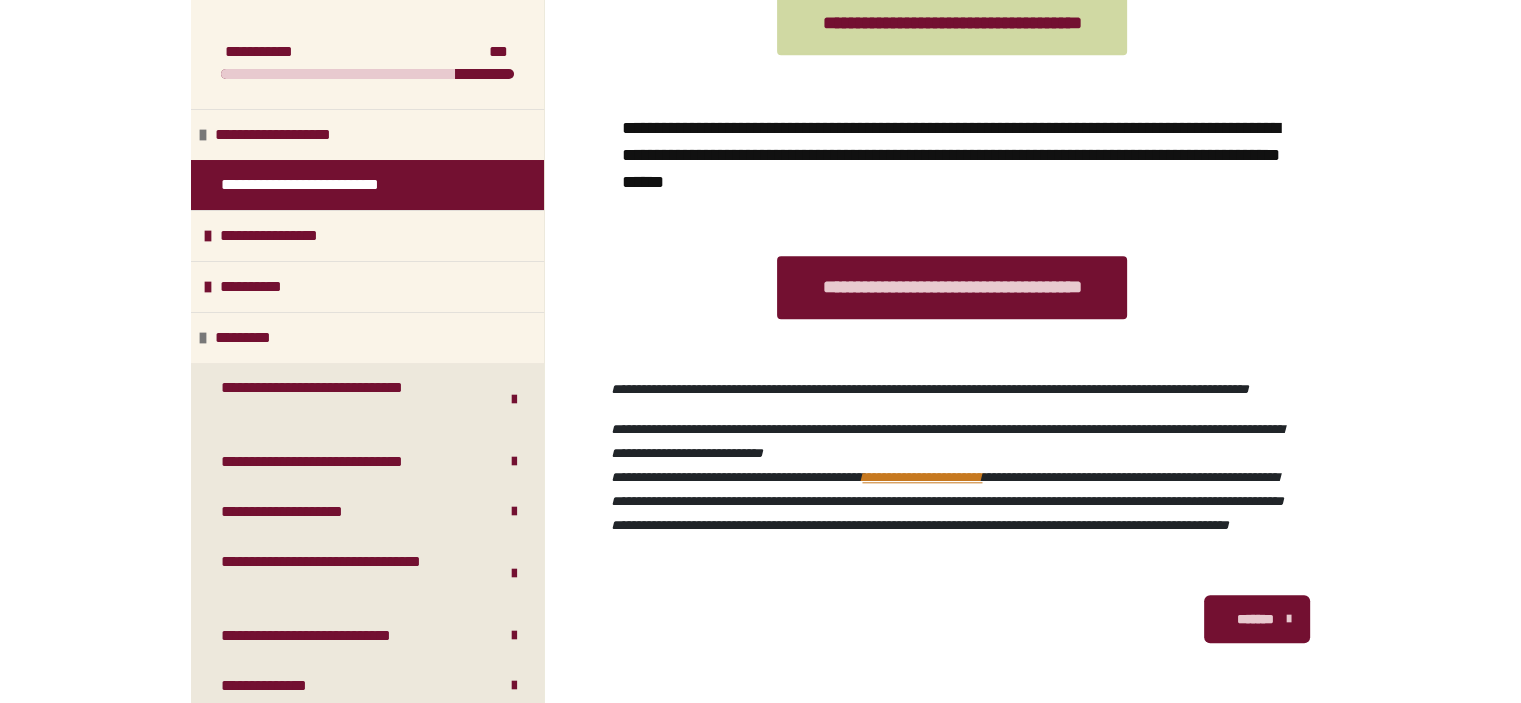click on "*******" at bounding box center [1255, 619] 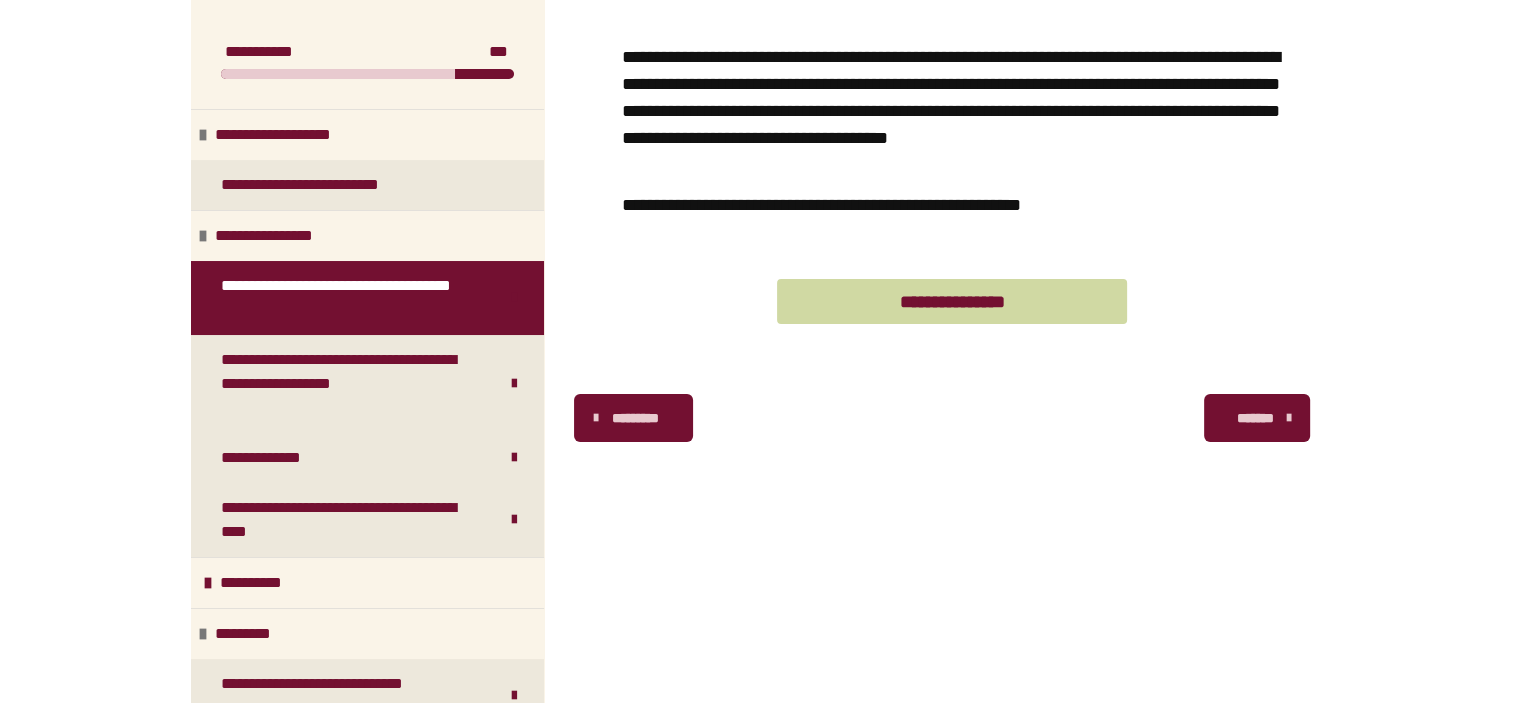 scroll, scrollTop: 448, scrollLeft: 0, axis: vertical 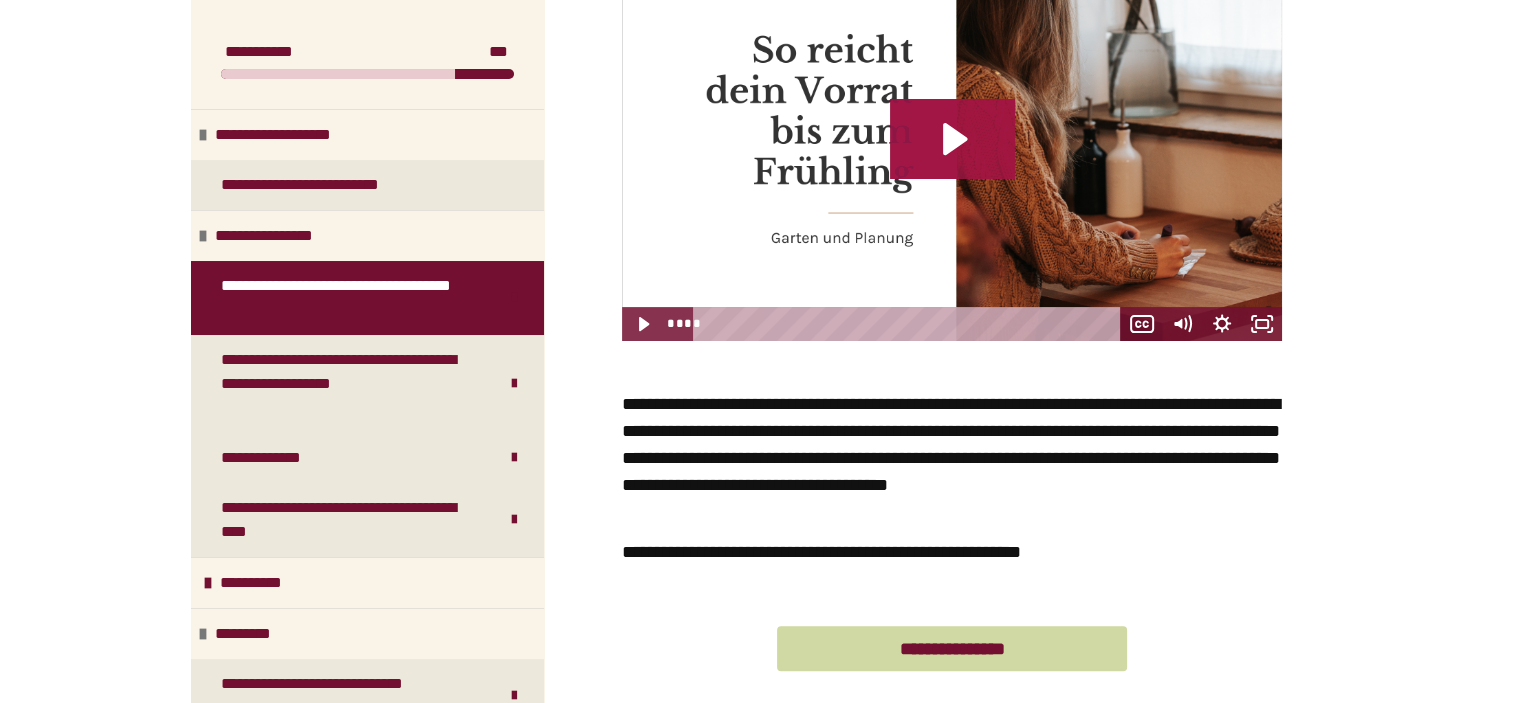 click 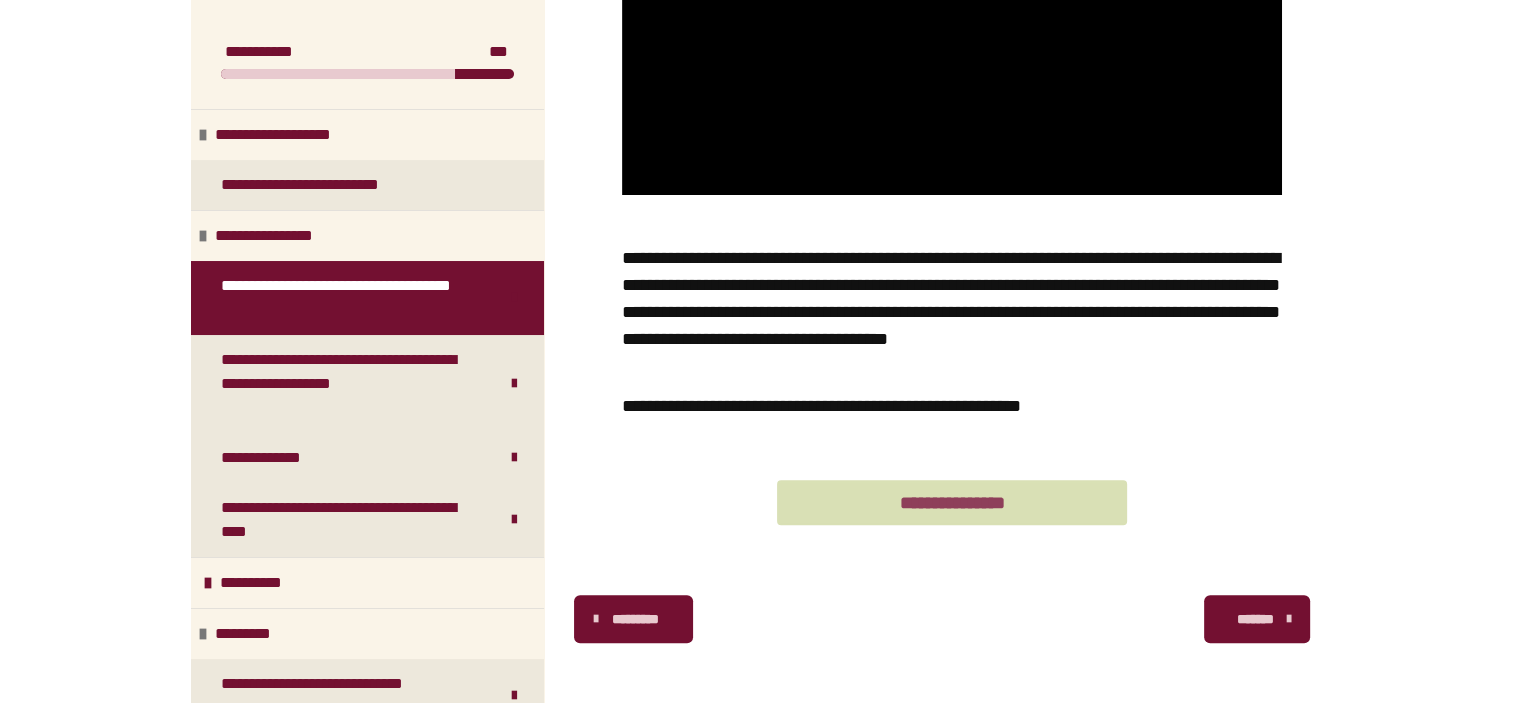 scroll, scrollTop: 288, scrollLeft: 0, axis: vertical 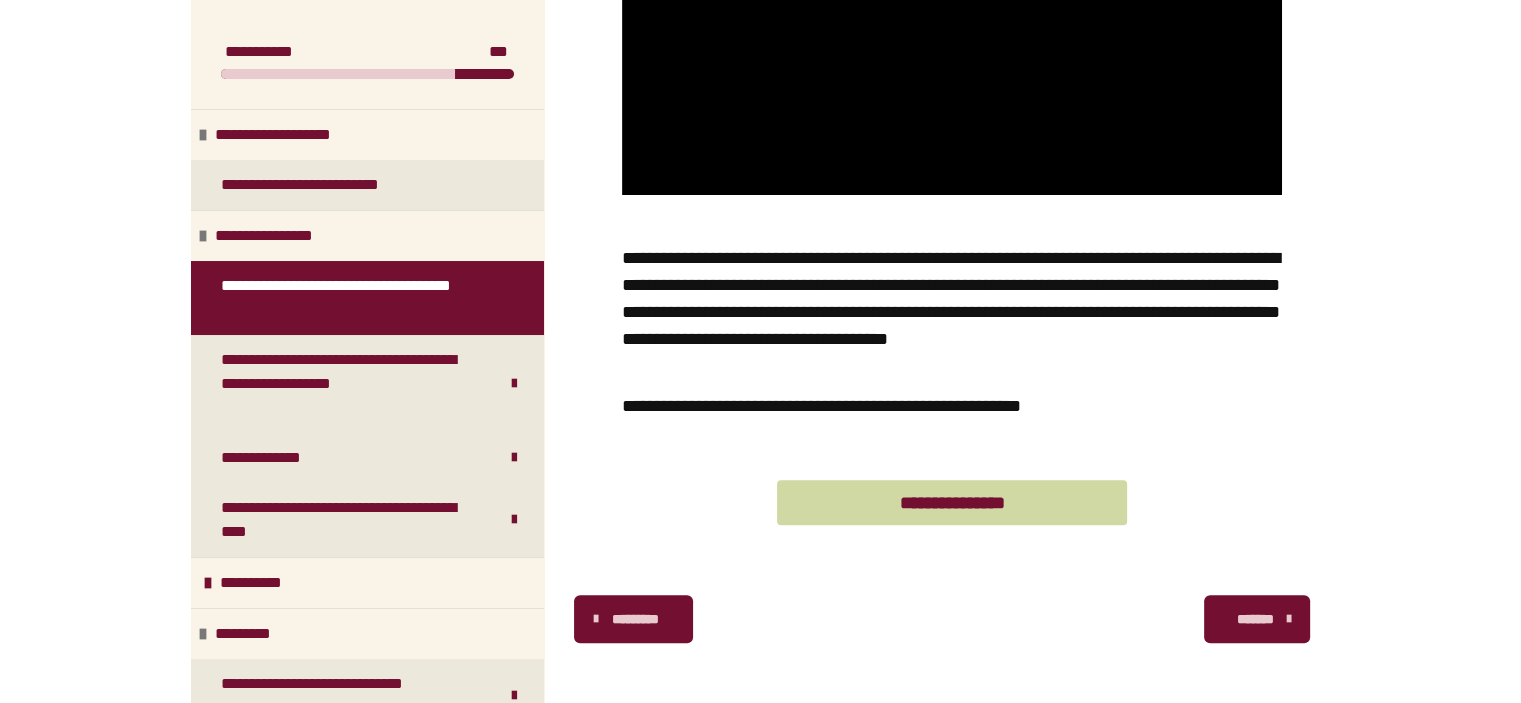 click on "*******" at bounding box center (1255, 619) 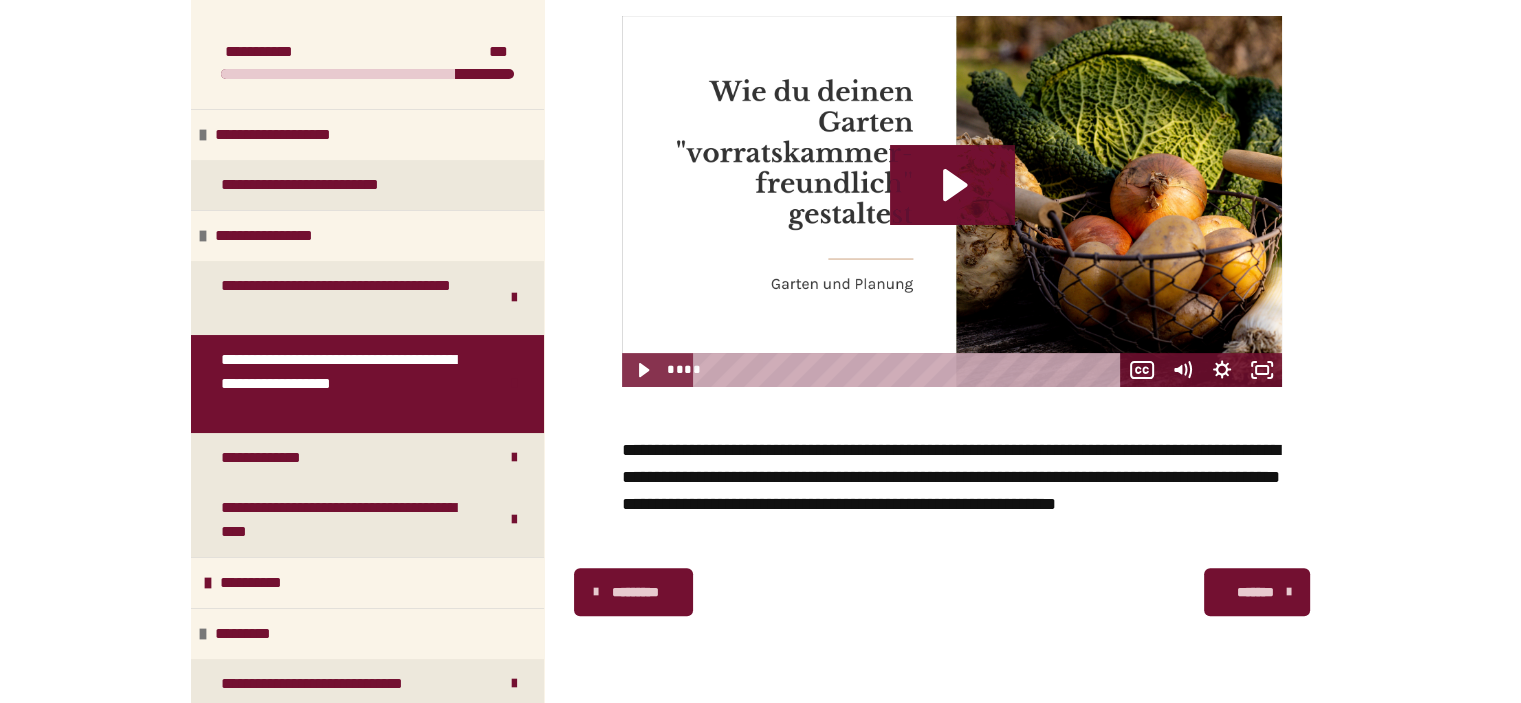 scroll, scrollTop: 508, scrollLeft: 0, axis: vertical 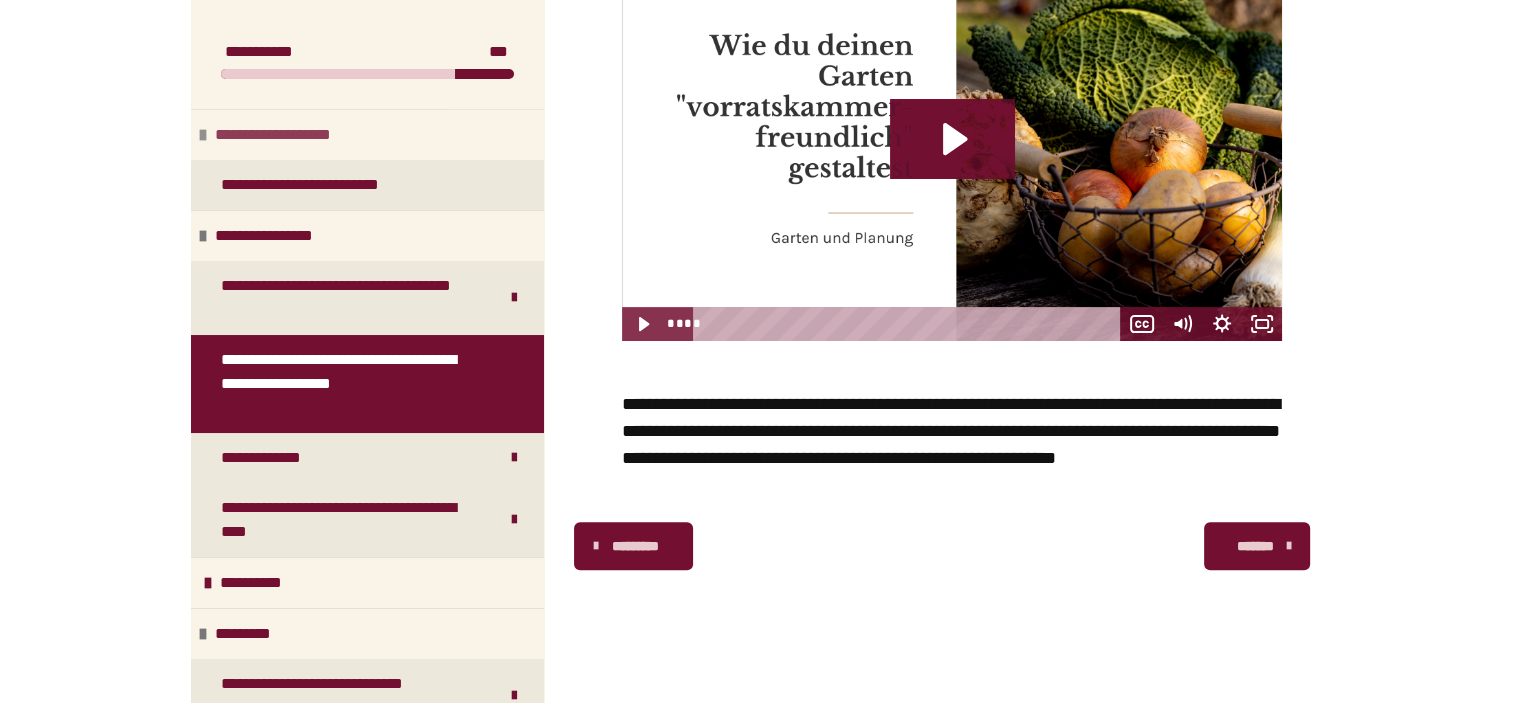 click at bounding box center [203, 135] 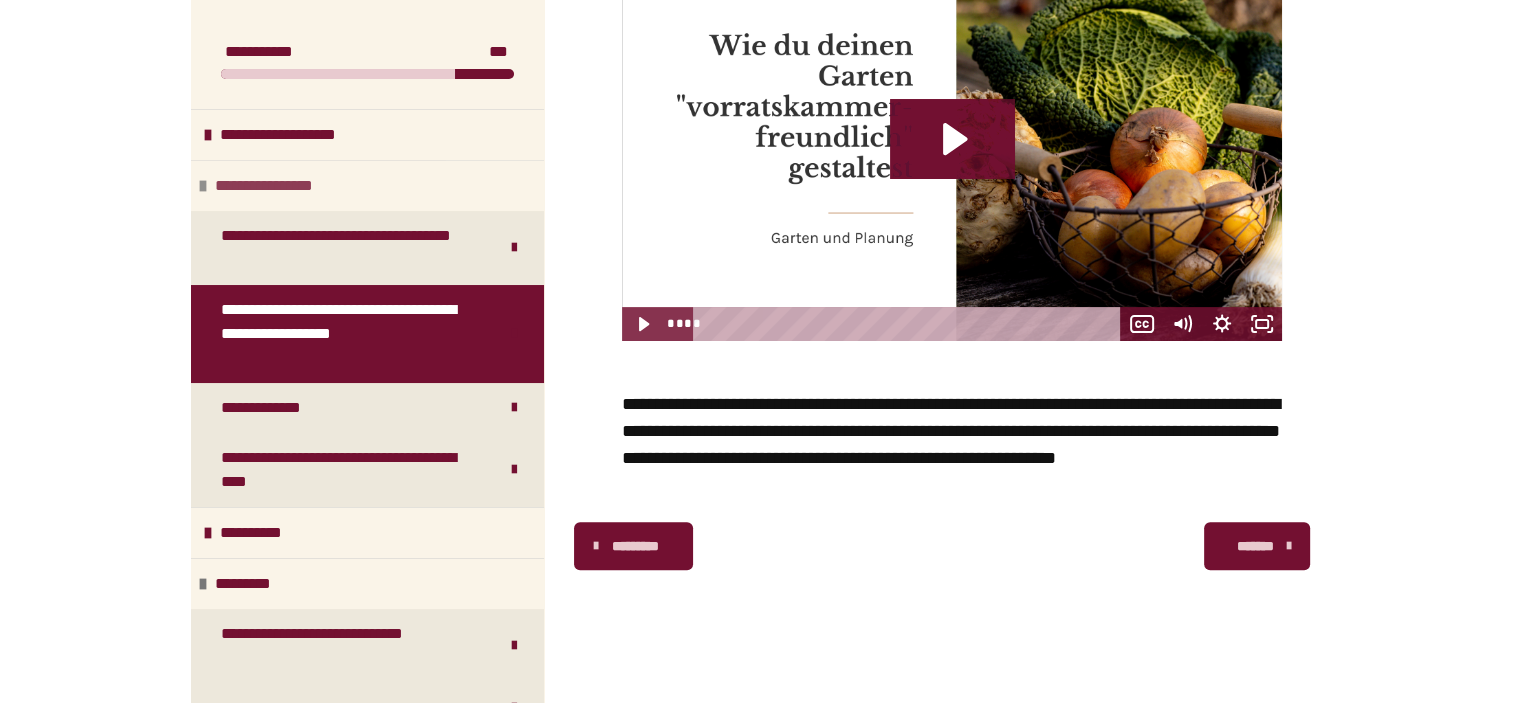 click at bounding box center (203, 186) 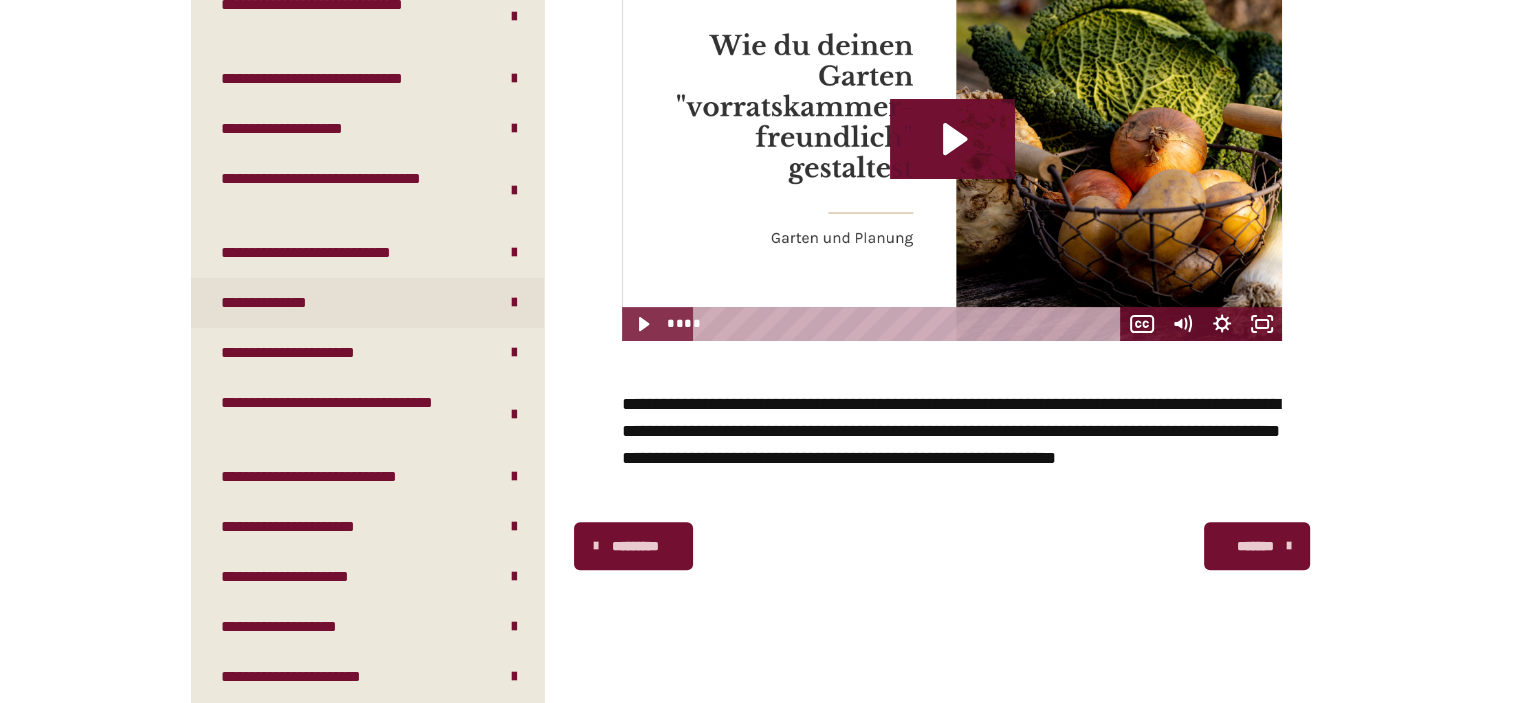 scroll, scrollTop: 666, scrollLeft: 0, axis: vertical 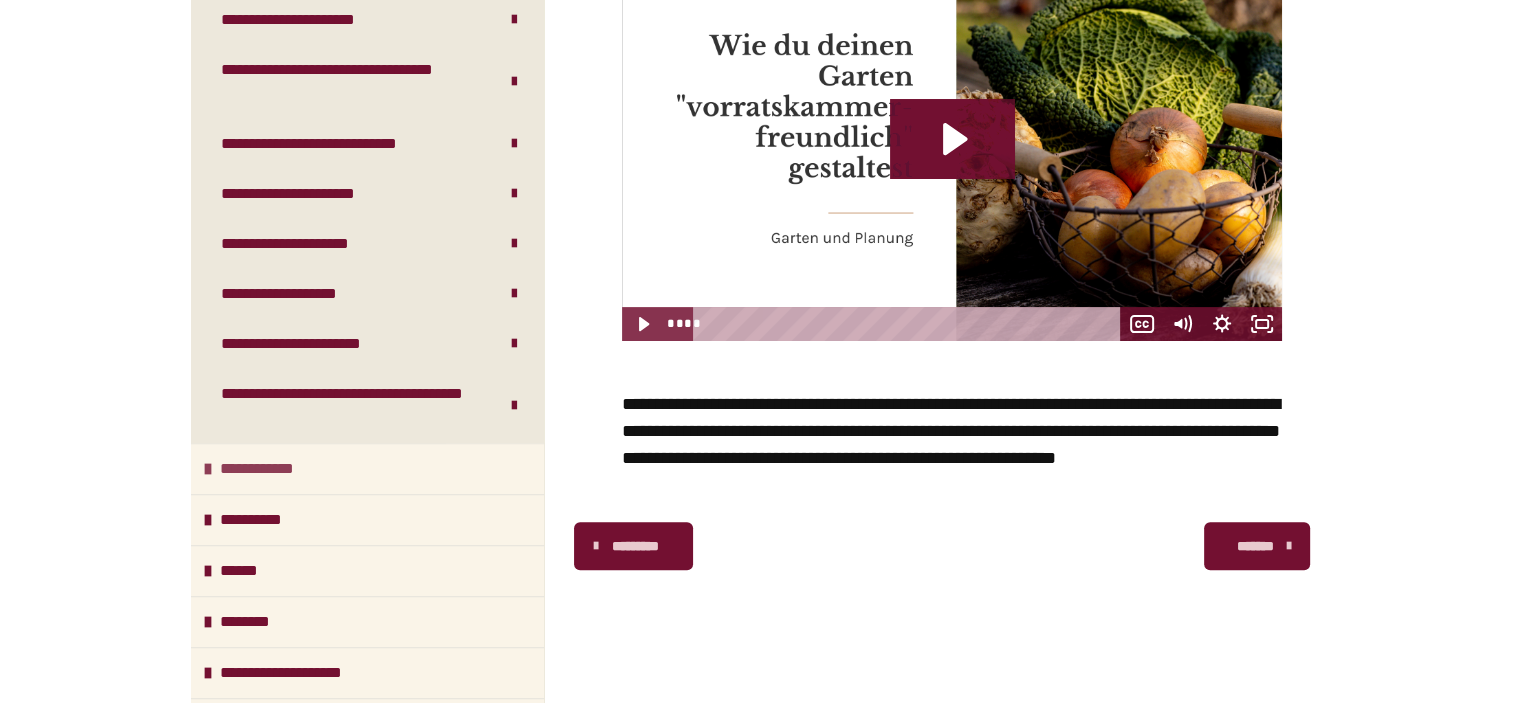 click at bounding box center (208, 469) 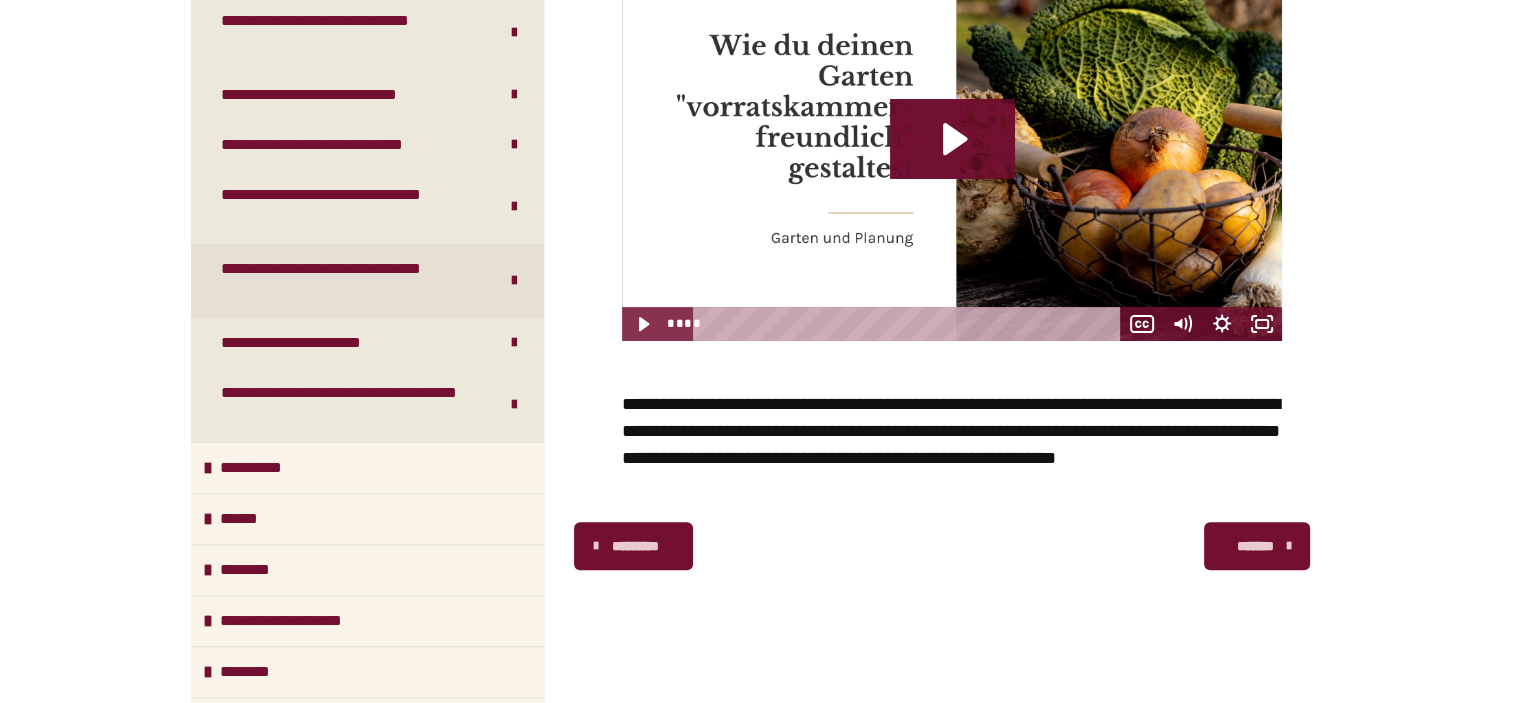 scroll, scrollTop: 1449, scrollLeft: 0, axis: vertical 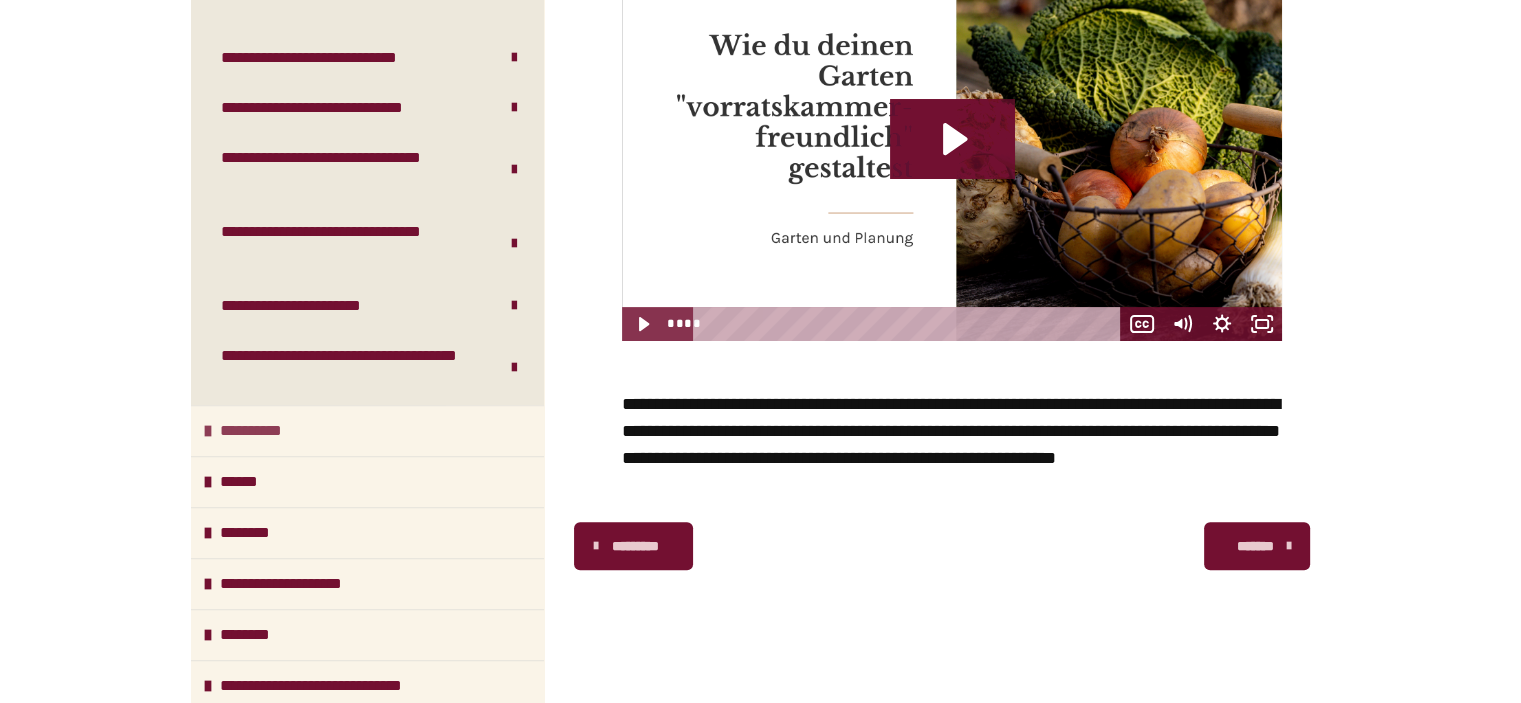 click at bounding box center [208, 431] 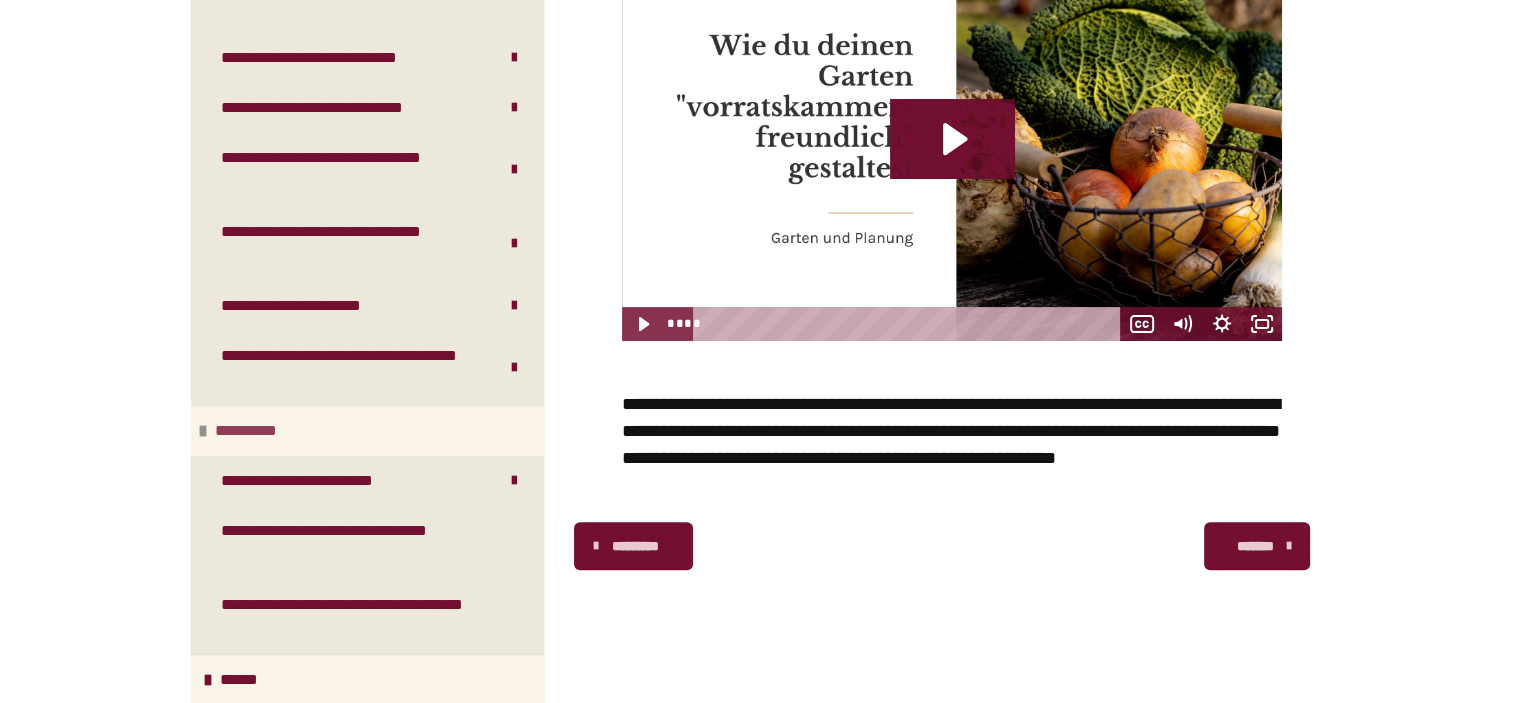 scroll, scrollTop: 1648, scrollLeft: 0, axis: vertical 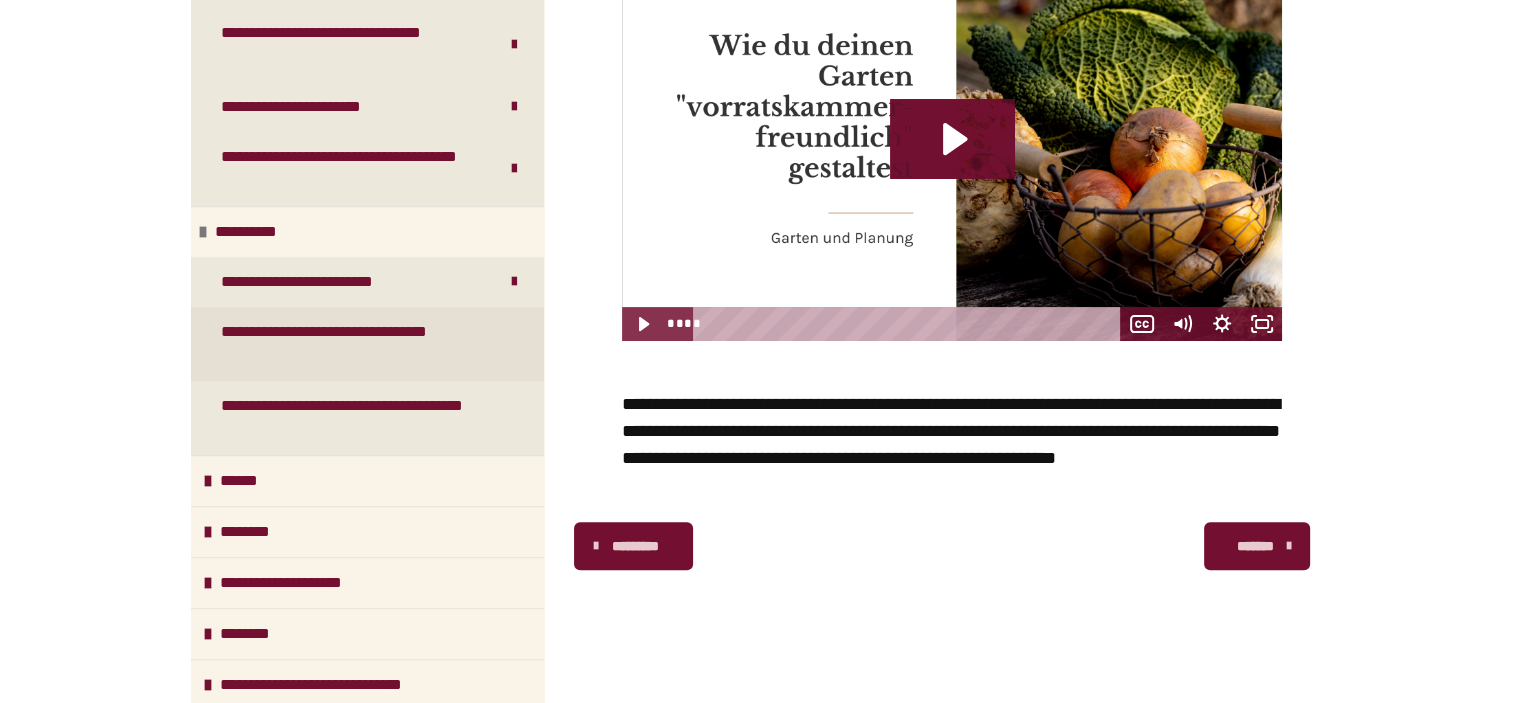 click on "**********" at bounding box center (352, 344) 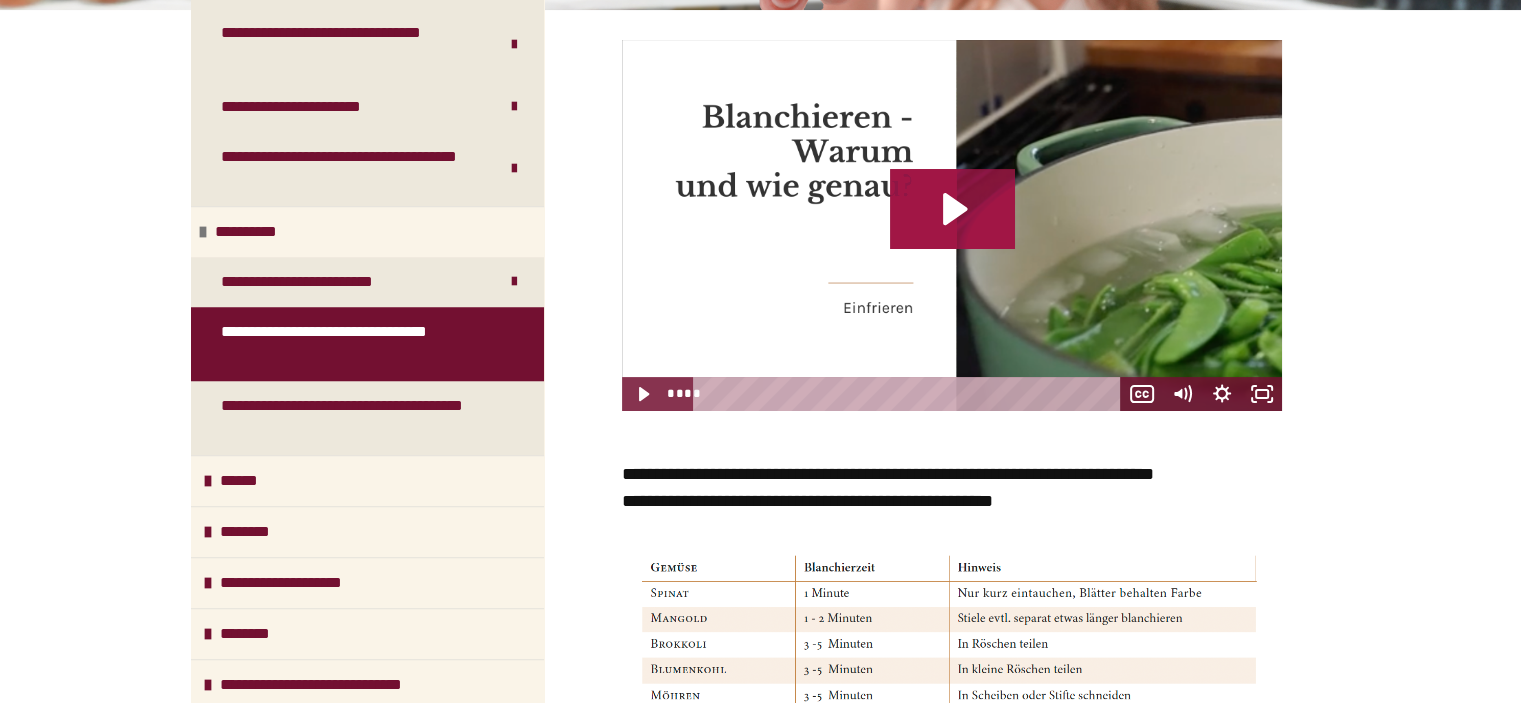 click 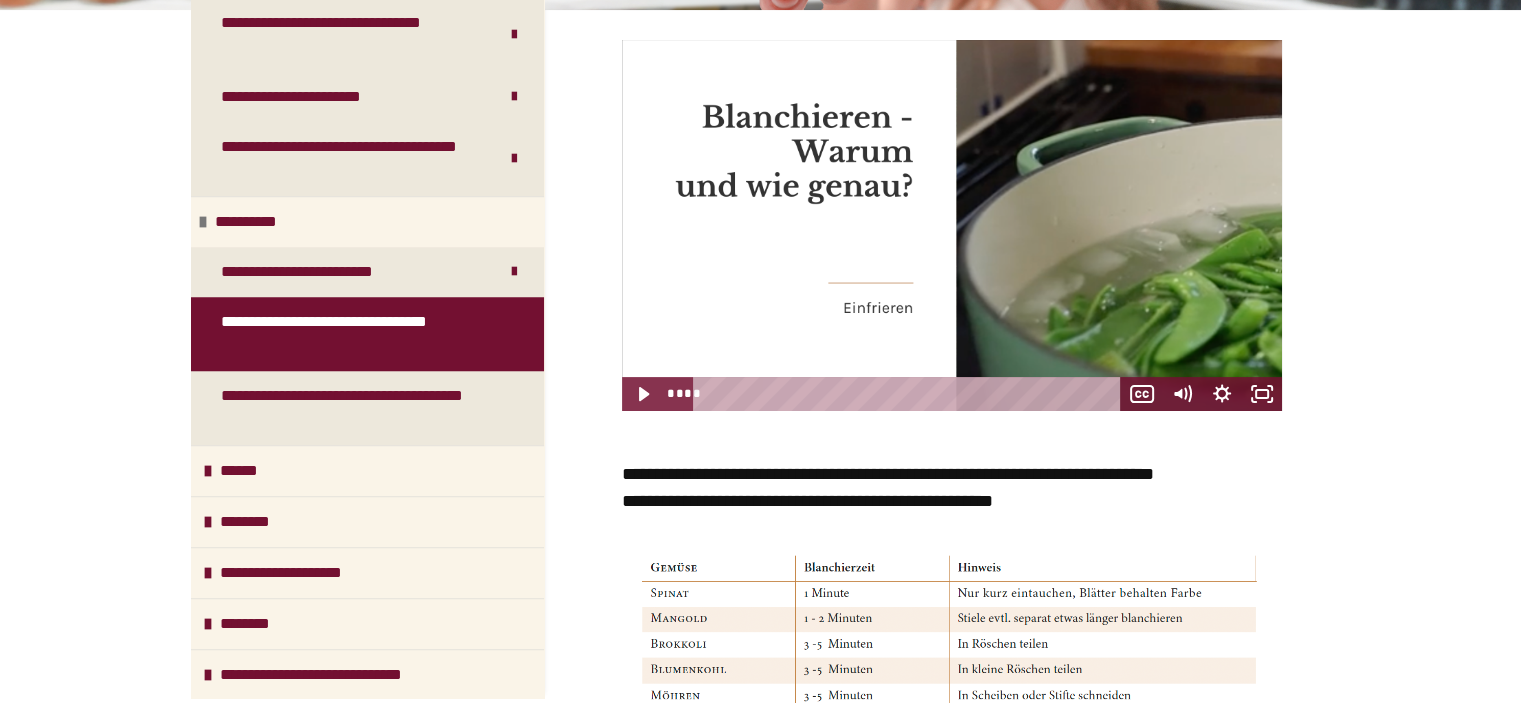 scroll, scrollTop: 44, scrollLeft: 0, axis: vertical 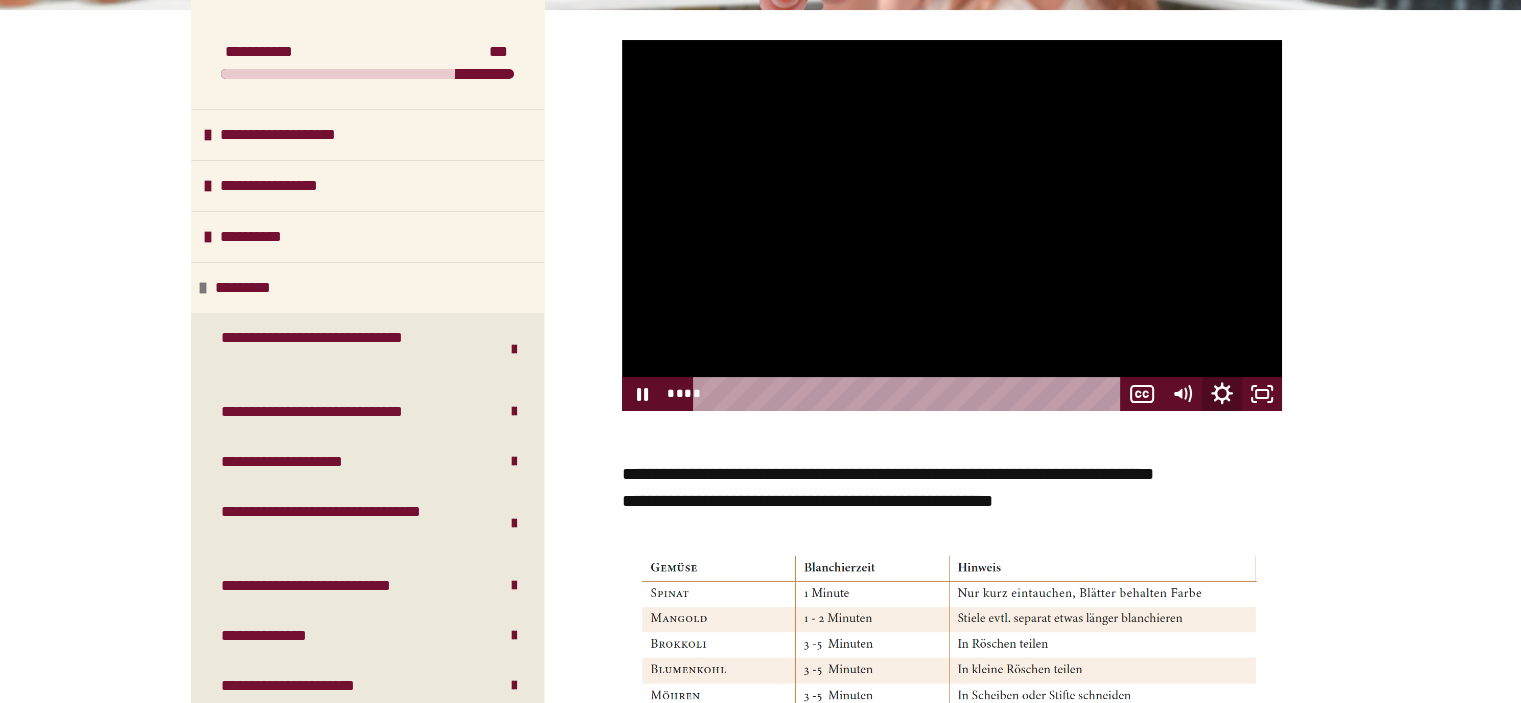 click 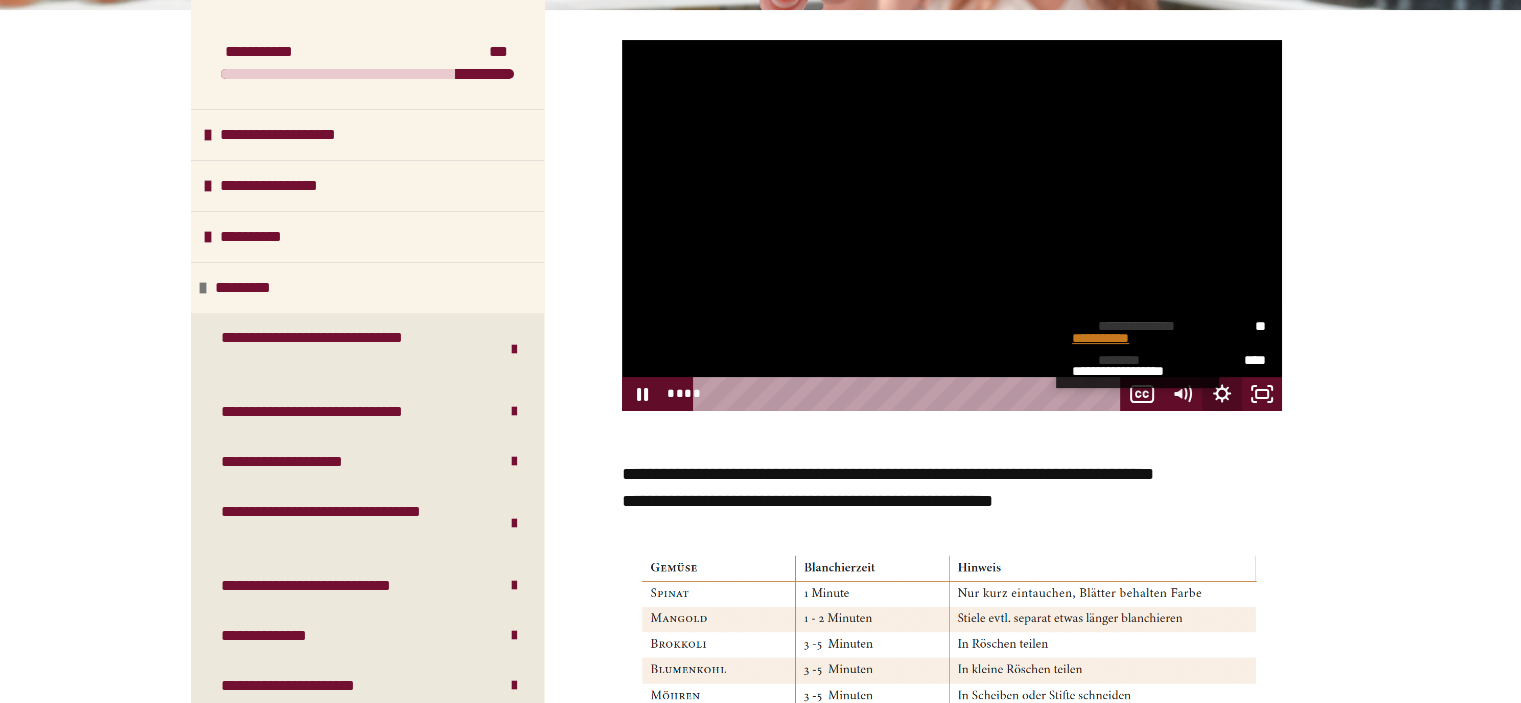 scroll, scrollTop: 0, scrollLeft: 0, axis: both 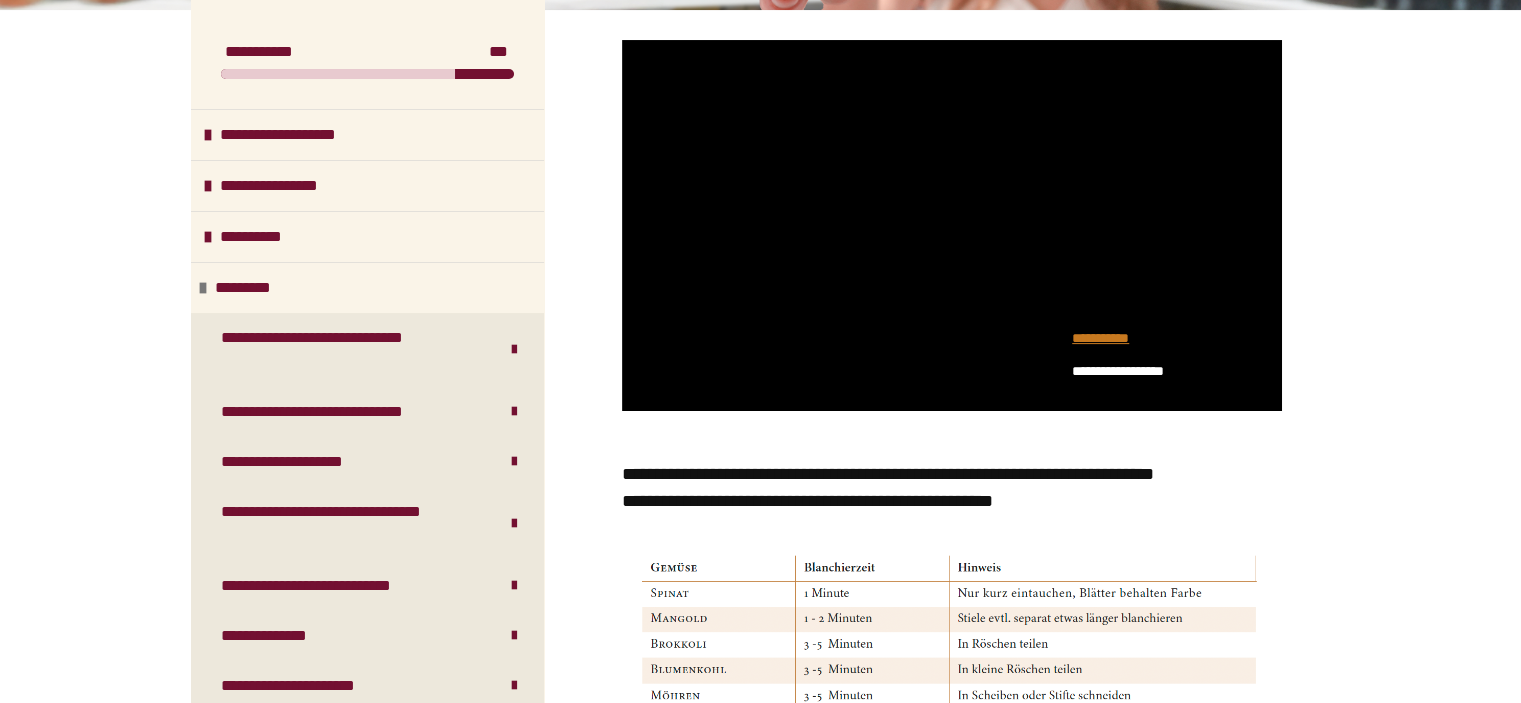 click on "**********" at bounding box center [760, 567] 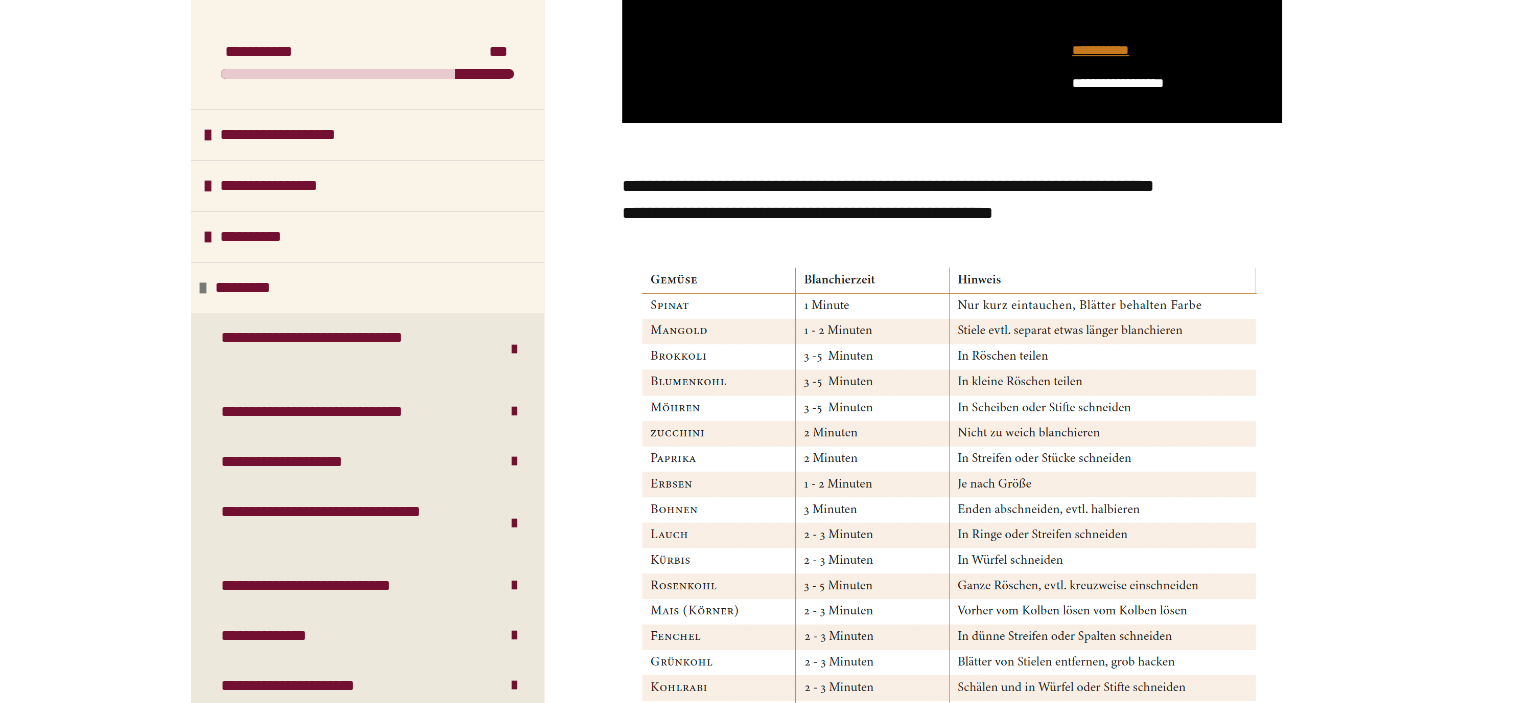 scroll, scrollTop: 333, scrollLeft: 0, axis: vertical 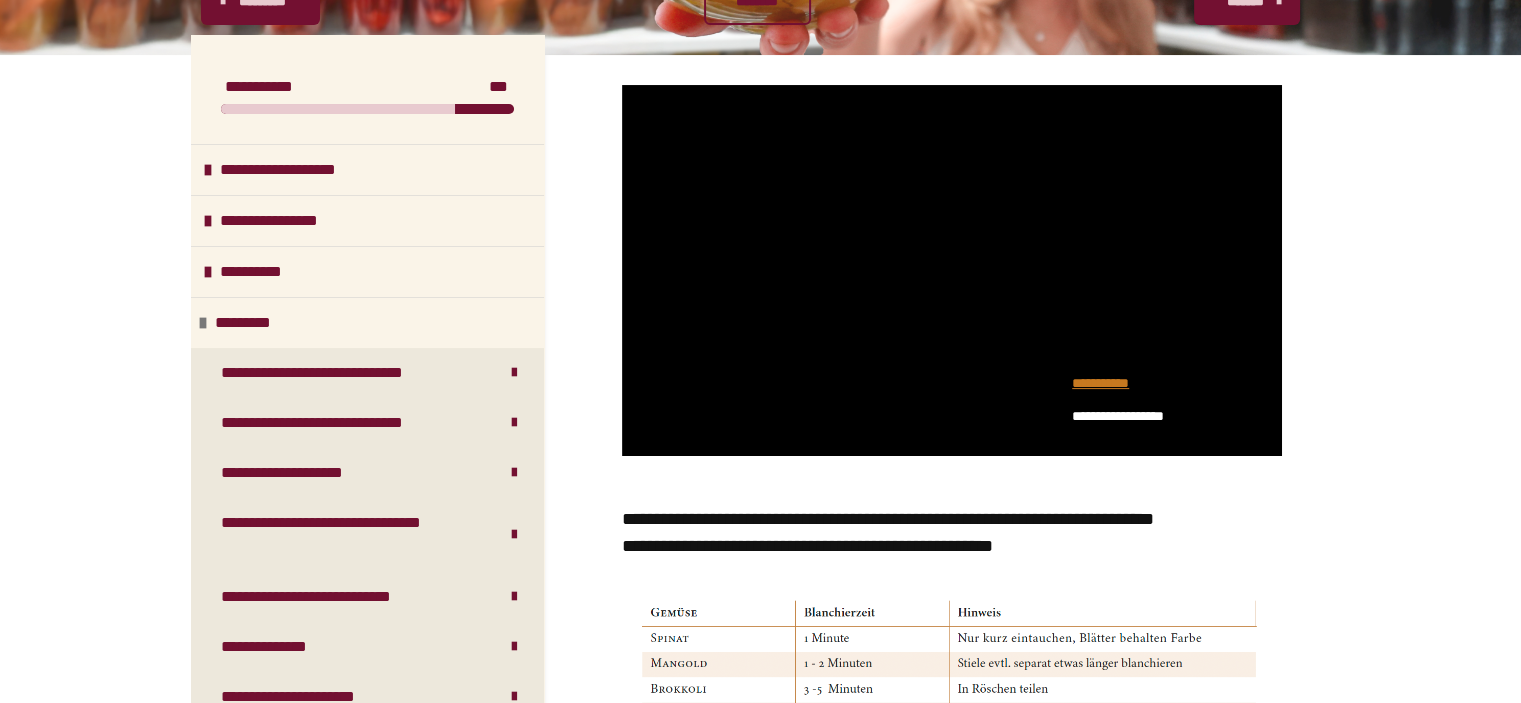 click on "**********" at bounding box center [760, 1015] 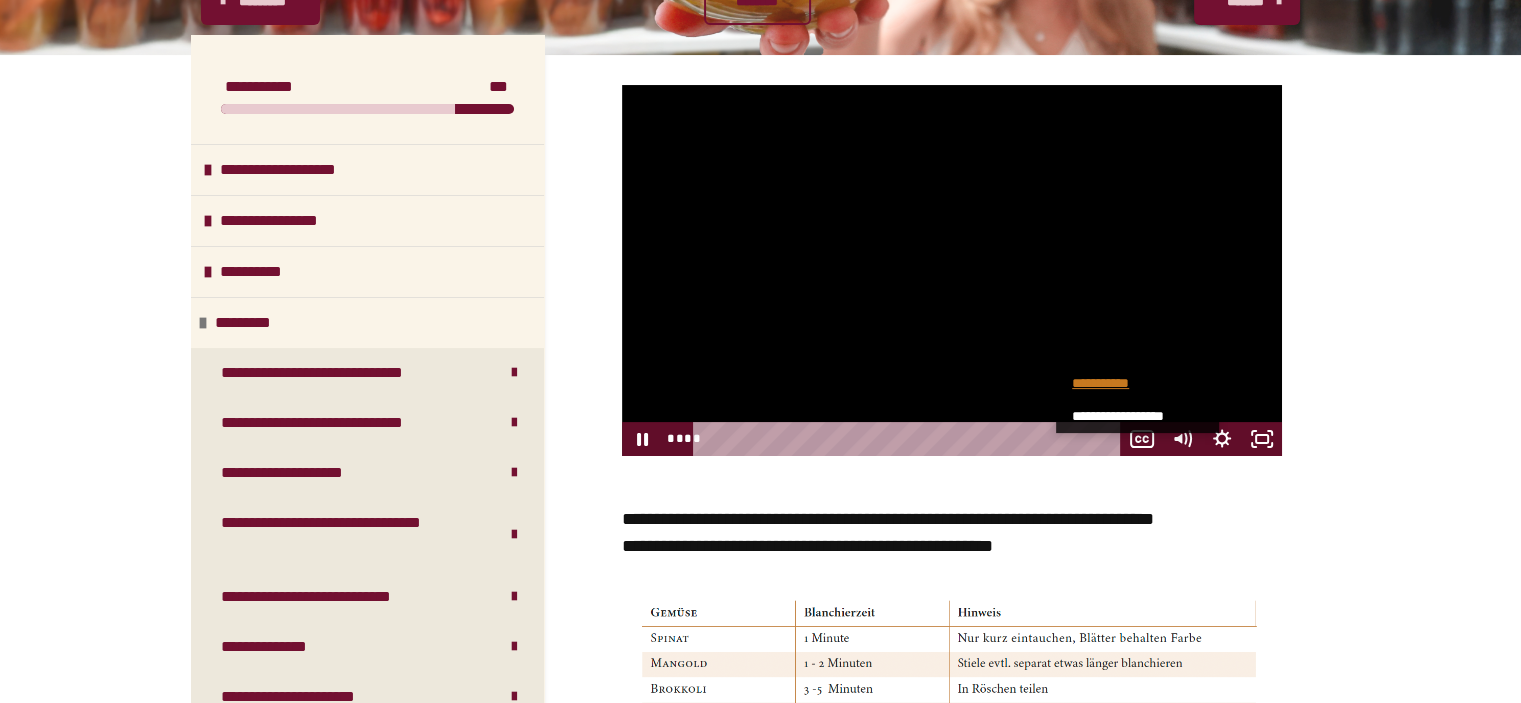click on "**********" at bounding box center (1137, 383) 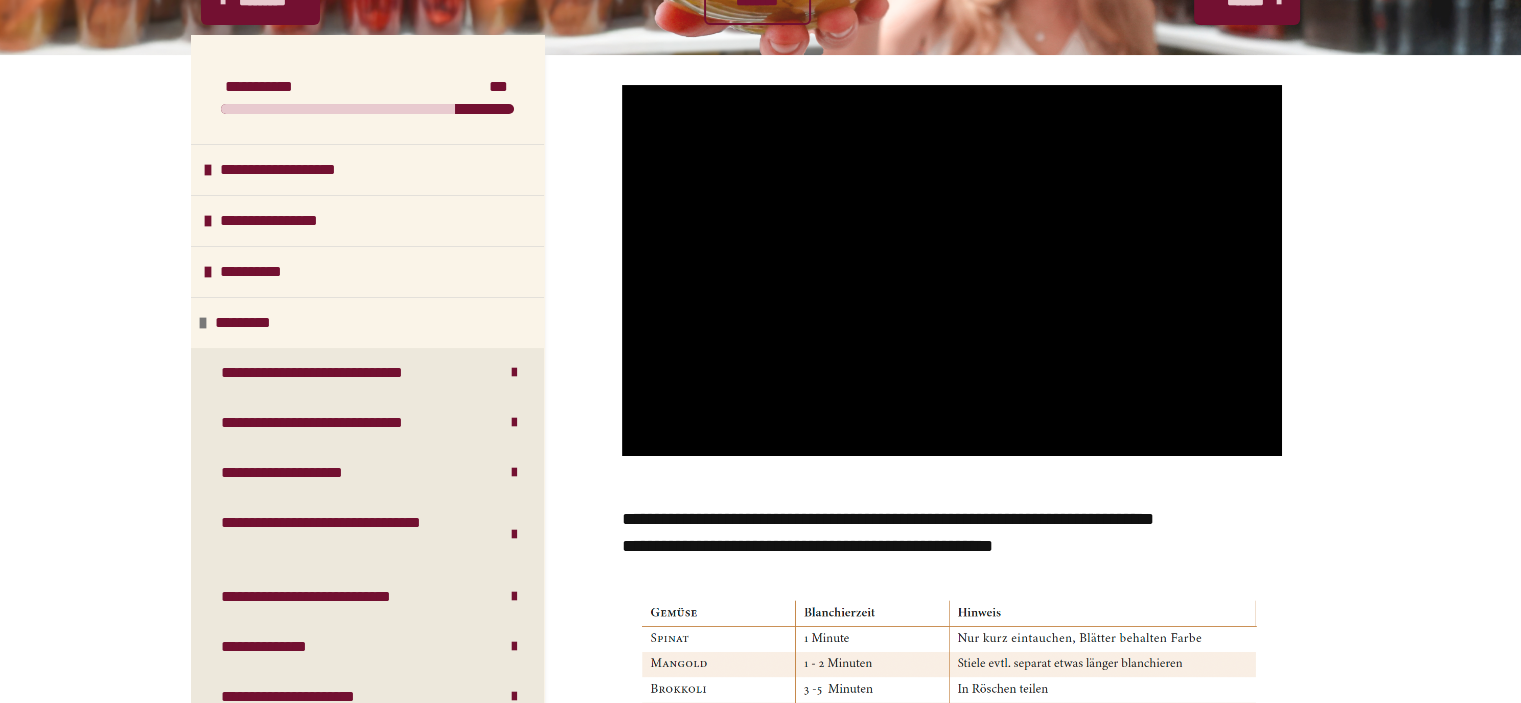 click on "**********" at bounding box center [760, 1015] 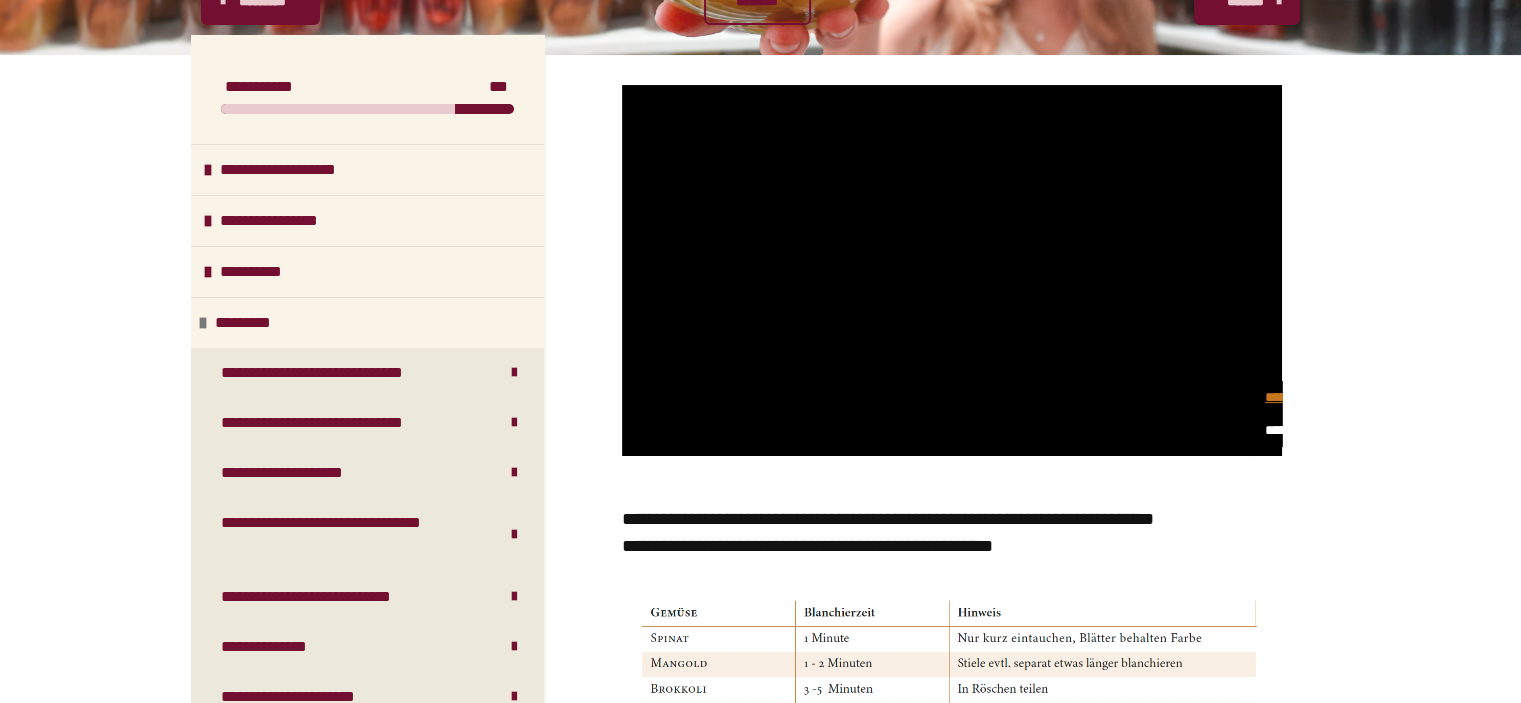 scroll, scrollTop: 0, scrollLeft: 131, axis: horizontal 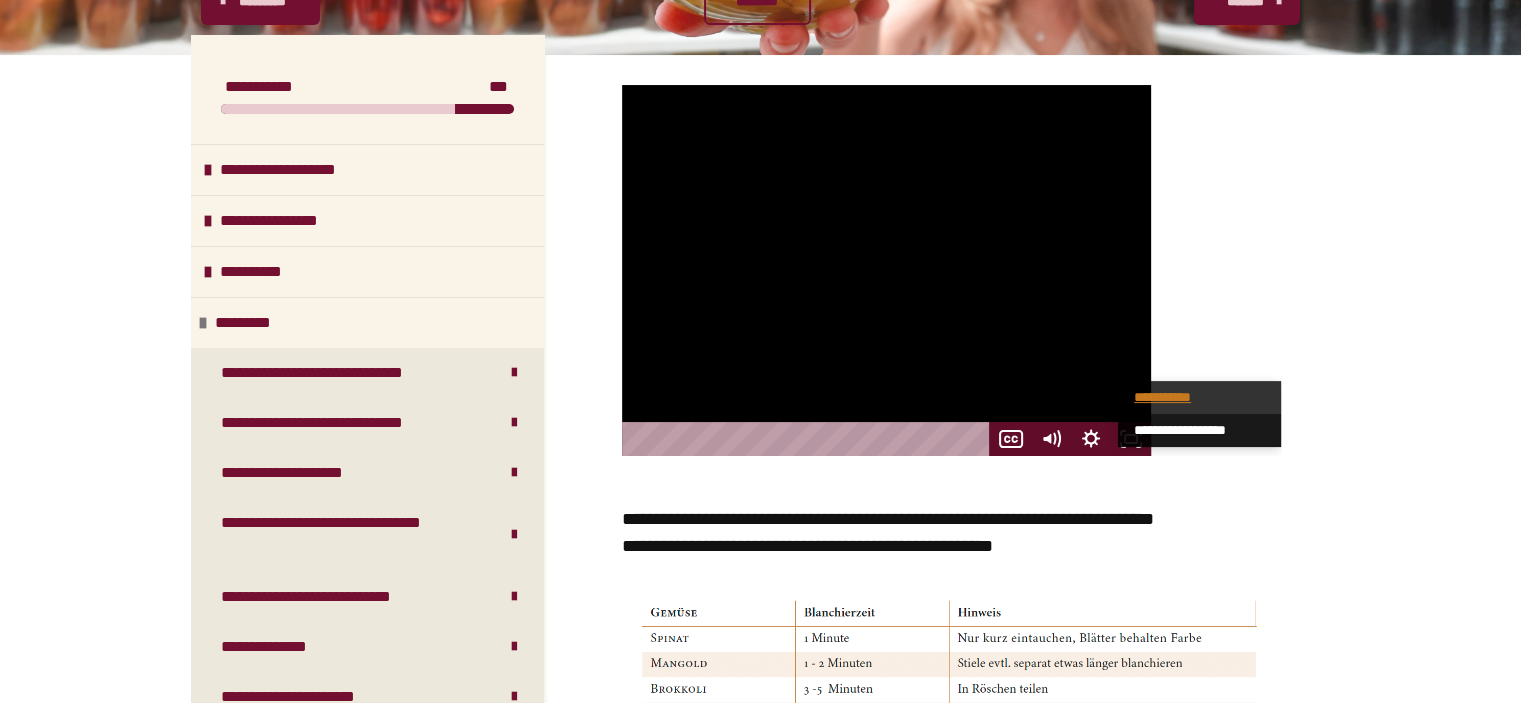 click on "**********" at bounding box center (1199, 430) 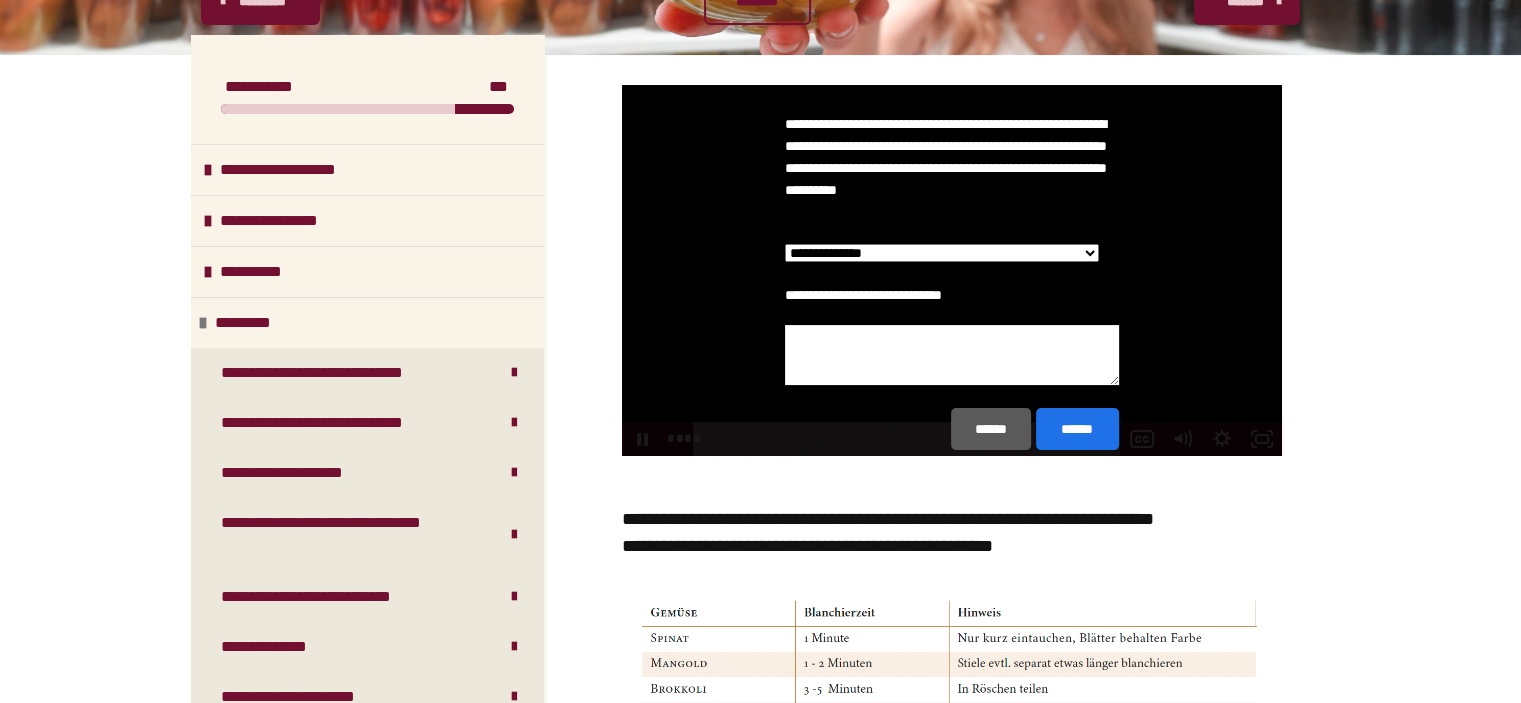 scroll, scrollTop: 0, scrollLeft: 0, axis: both 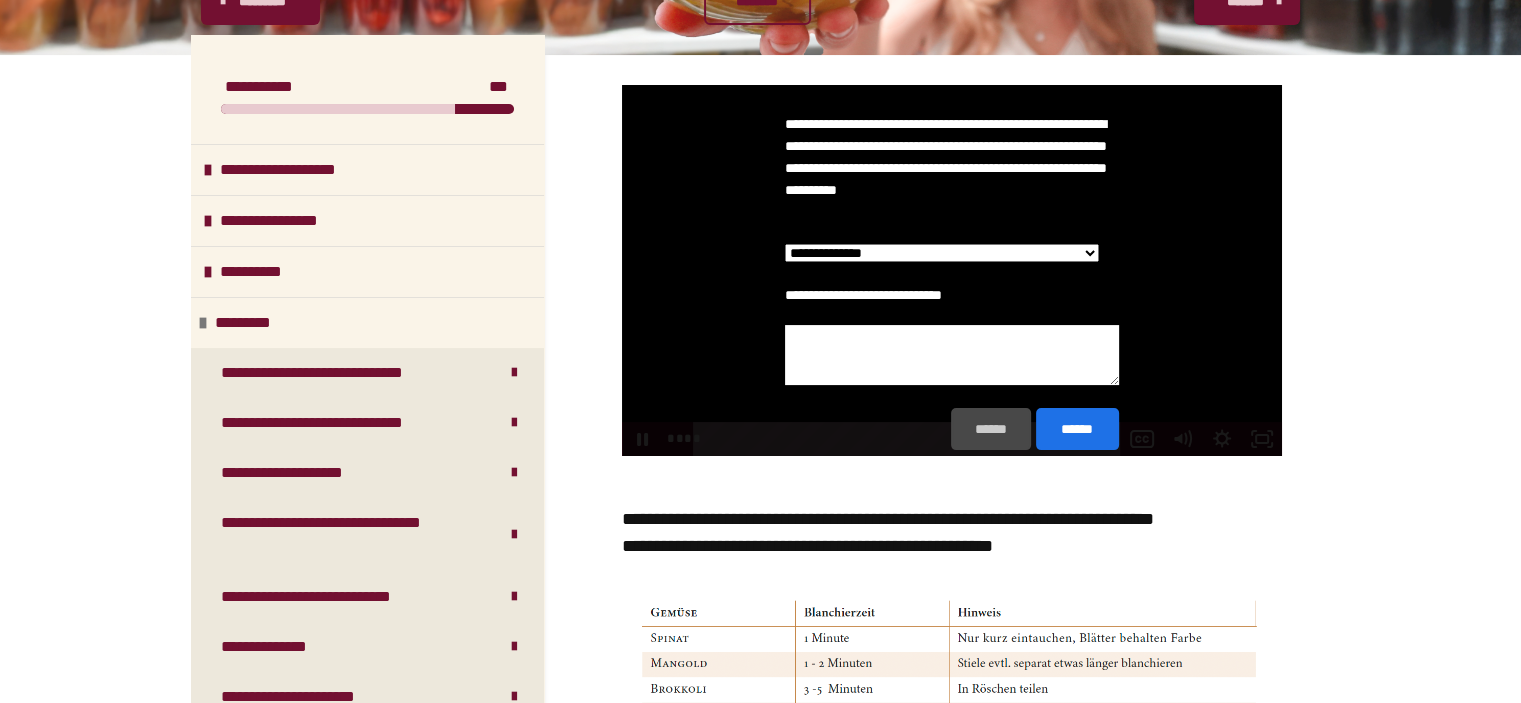 click on "******" at bounding box center (991, 428) 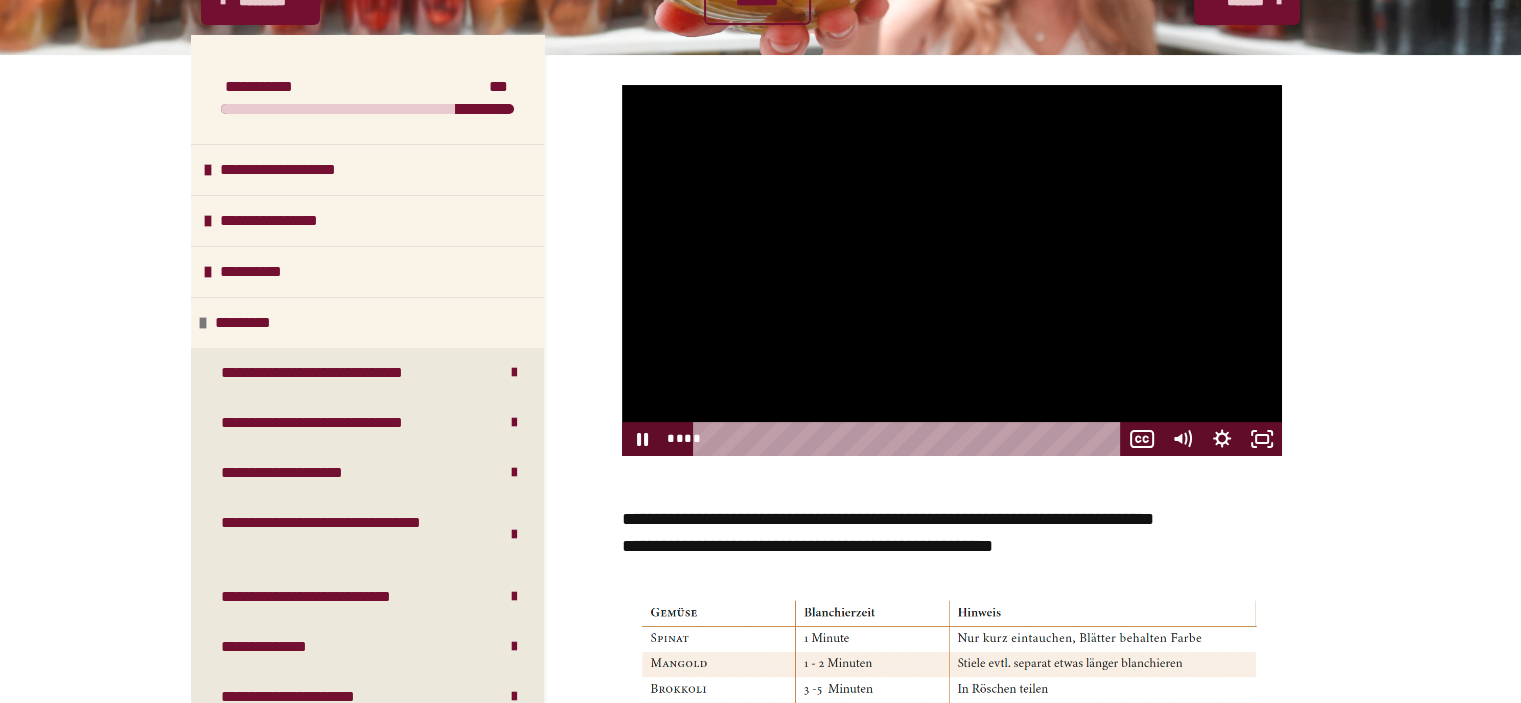 click 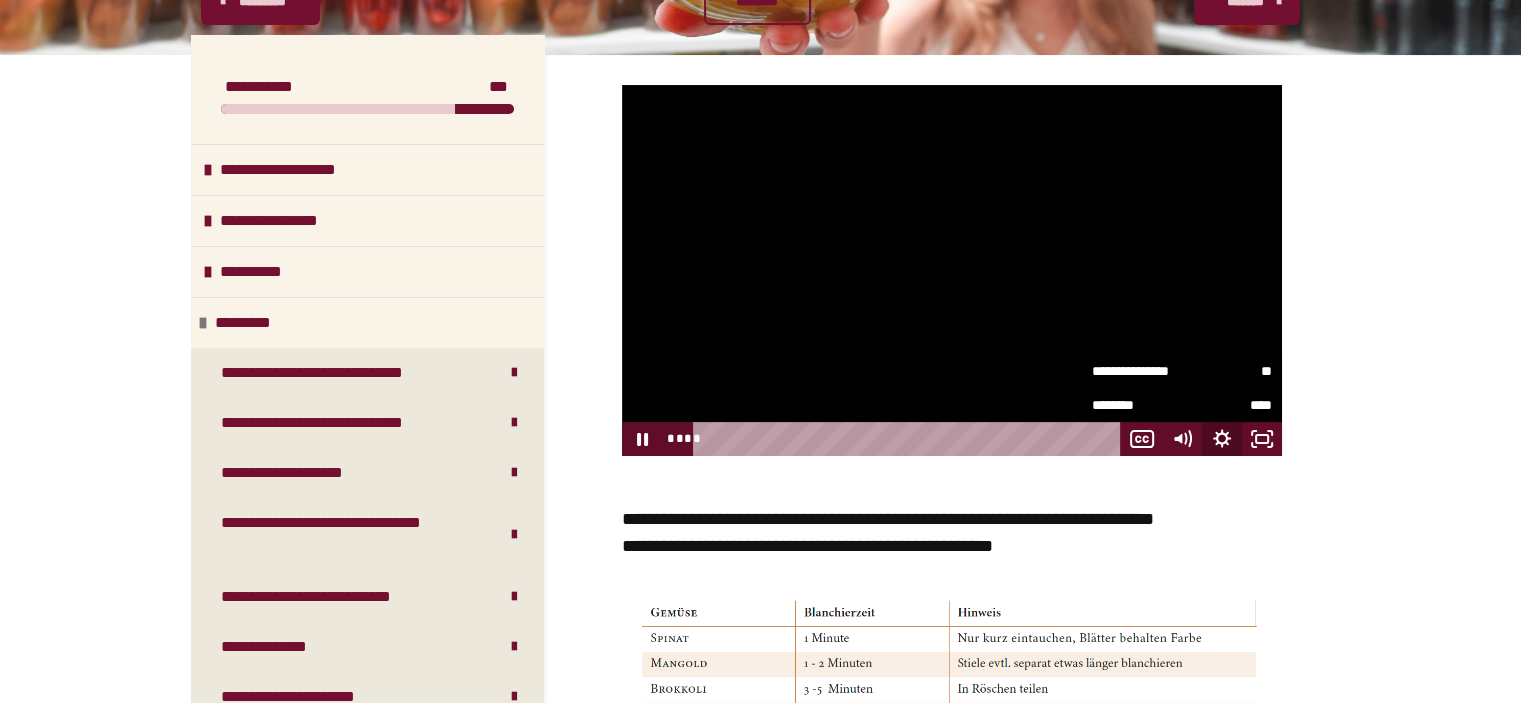 click 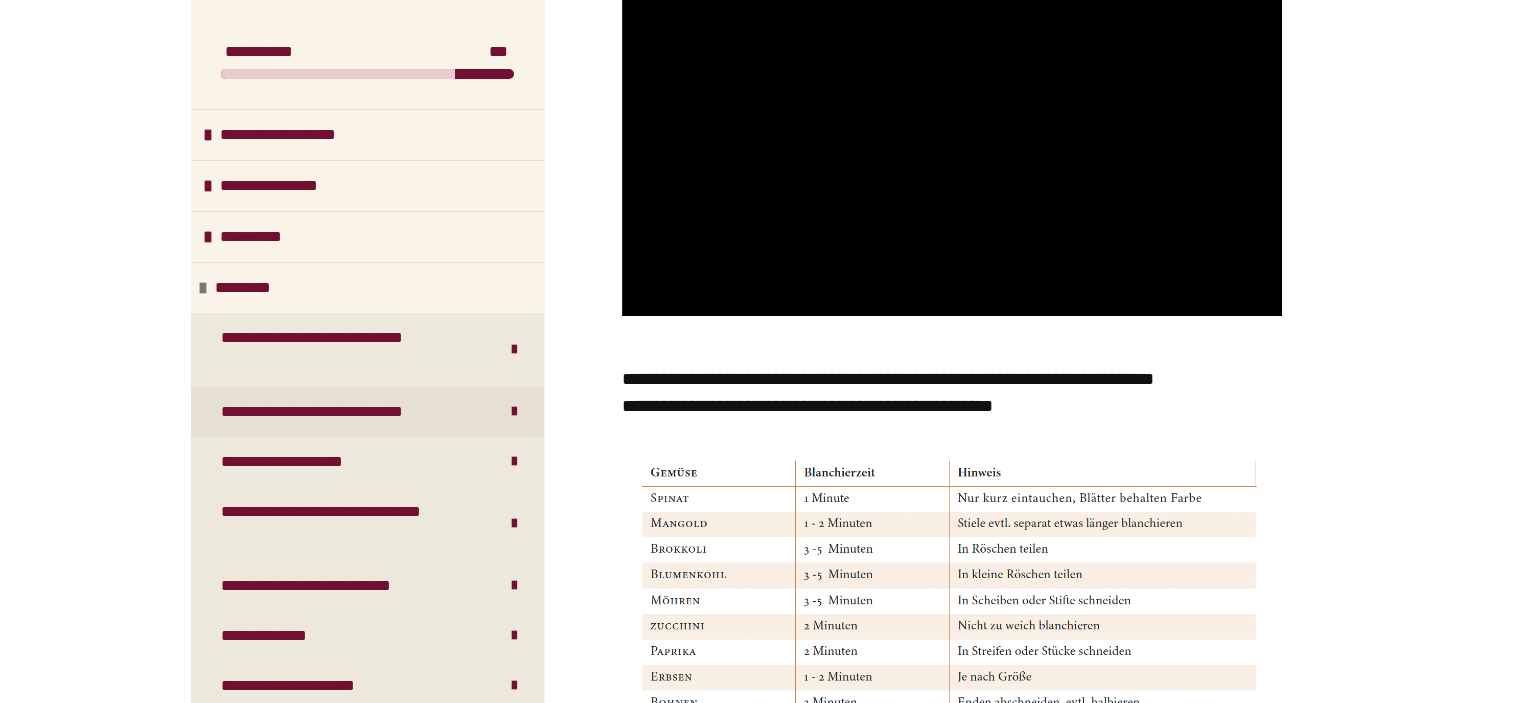 scroll, scrollTop: 428, scrollLeft: 0, axis: vertical 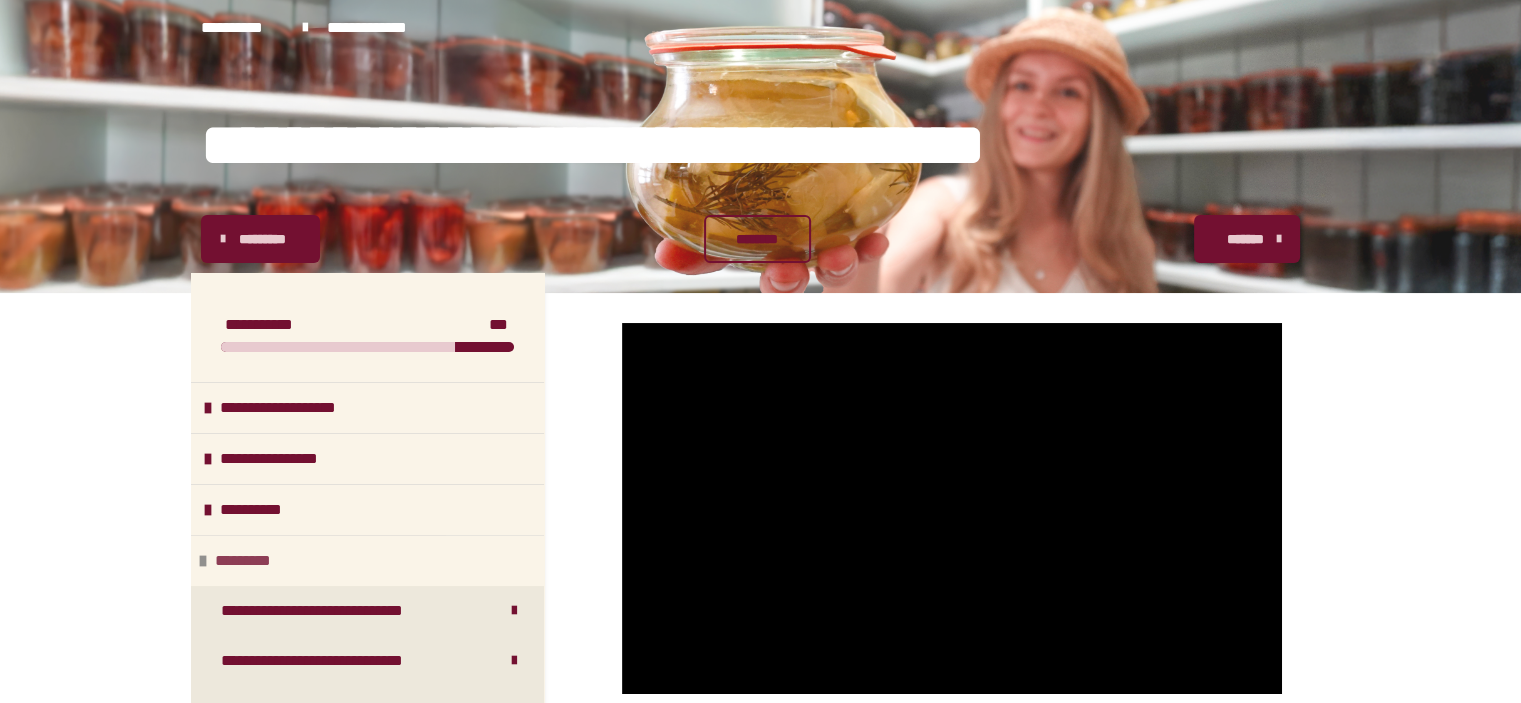 click at bounding box center (203, 561) 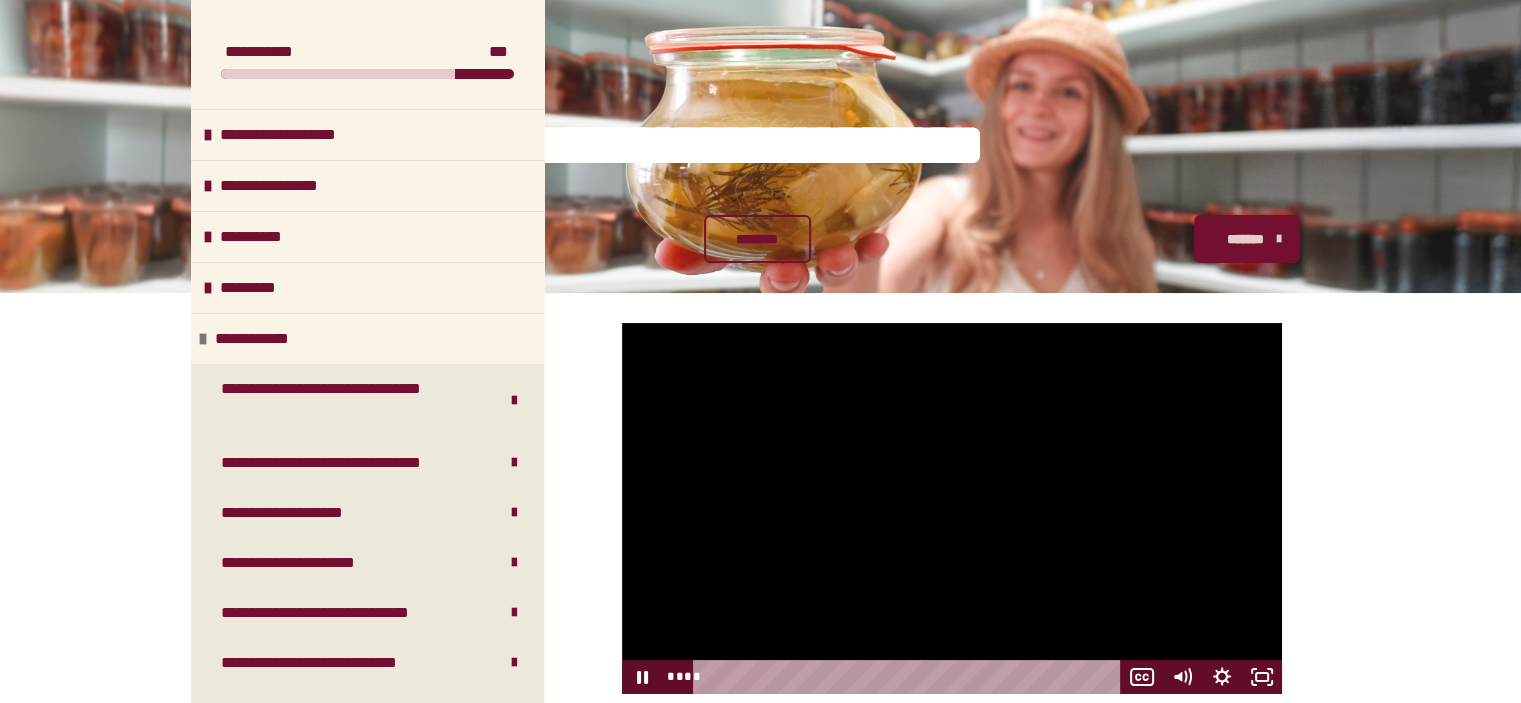 scroll, scrollTop: 428, scrollLeft: 0, axis: vertical 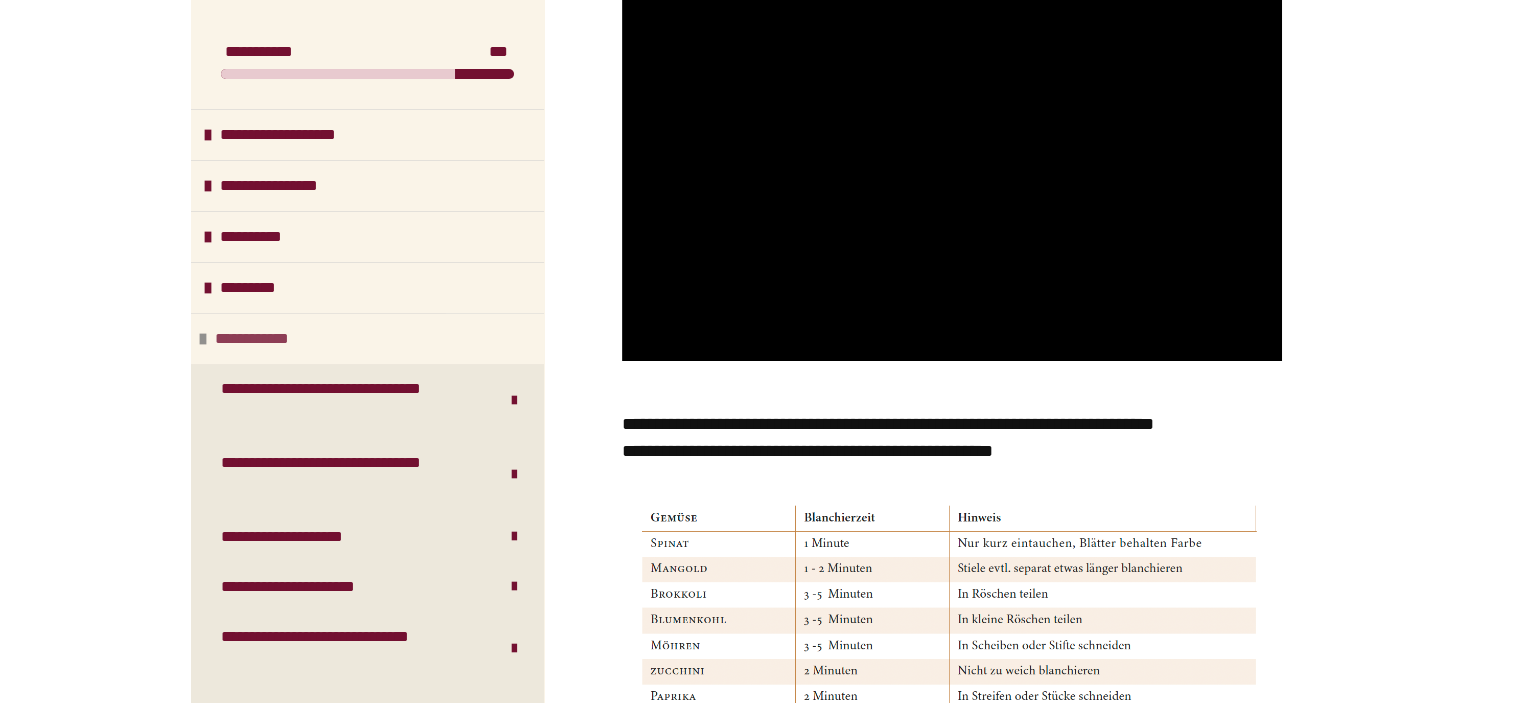 click at bounding box center (203, 339) 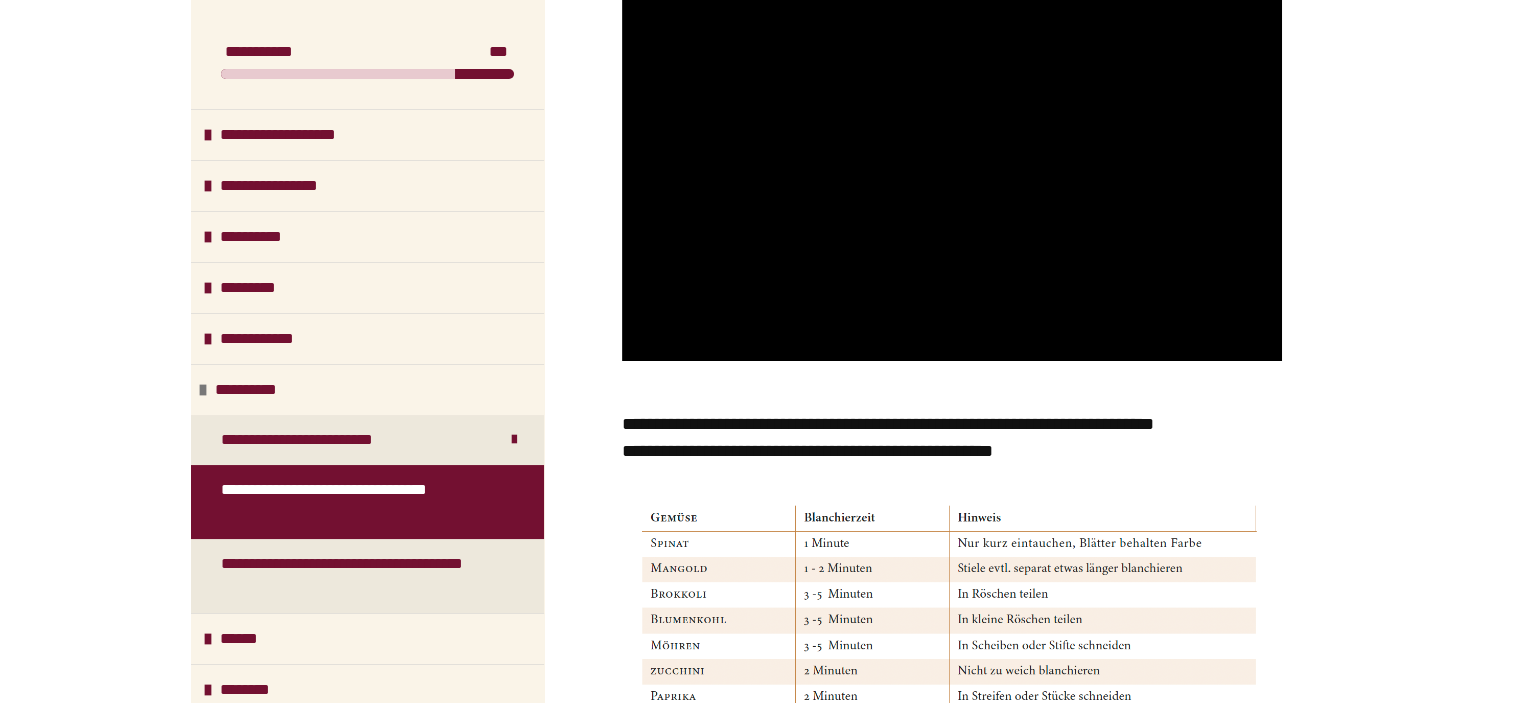 scroll, scrollTop: 761, scrollLeft: 0, axis: vertical 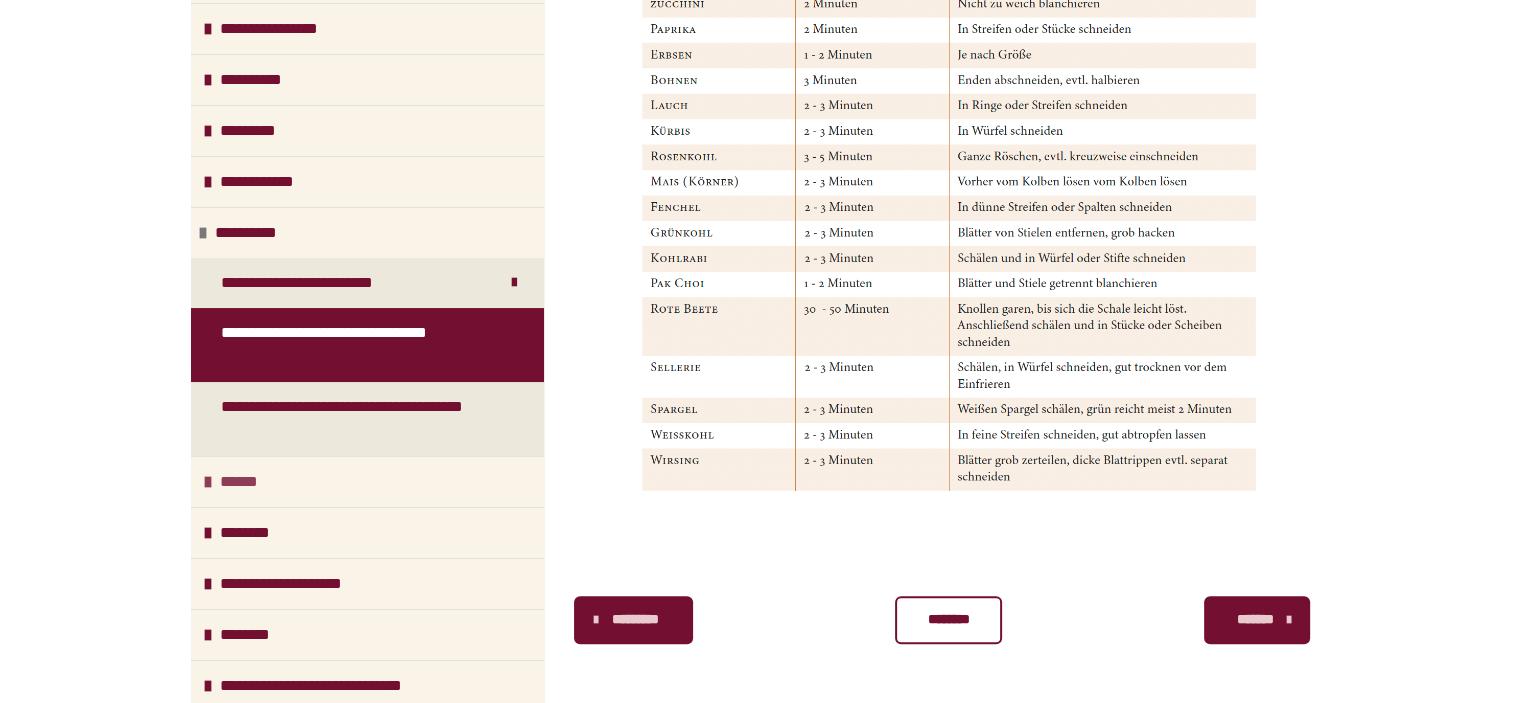 click at bounding box center (208, 482) 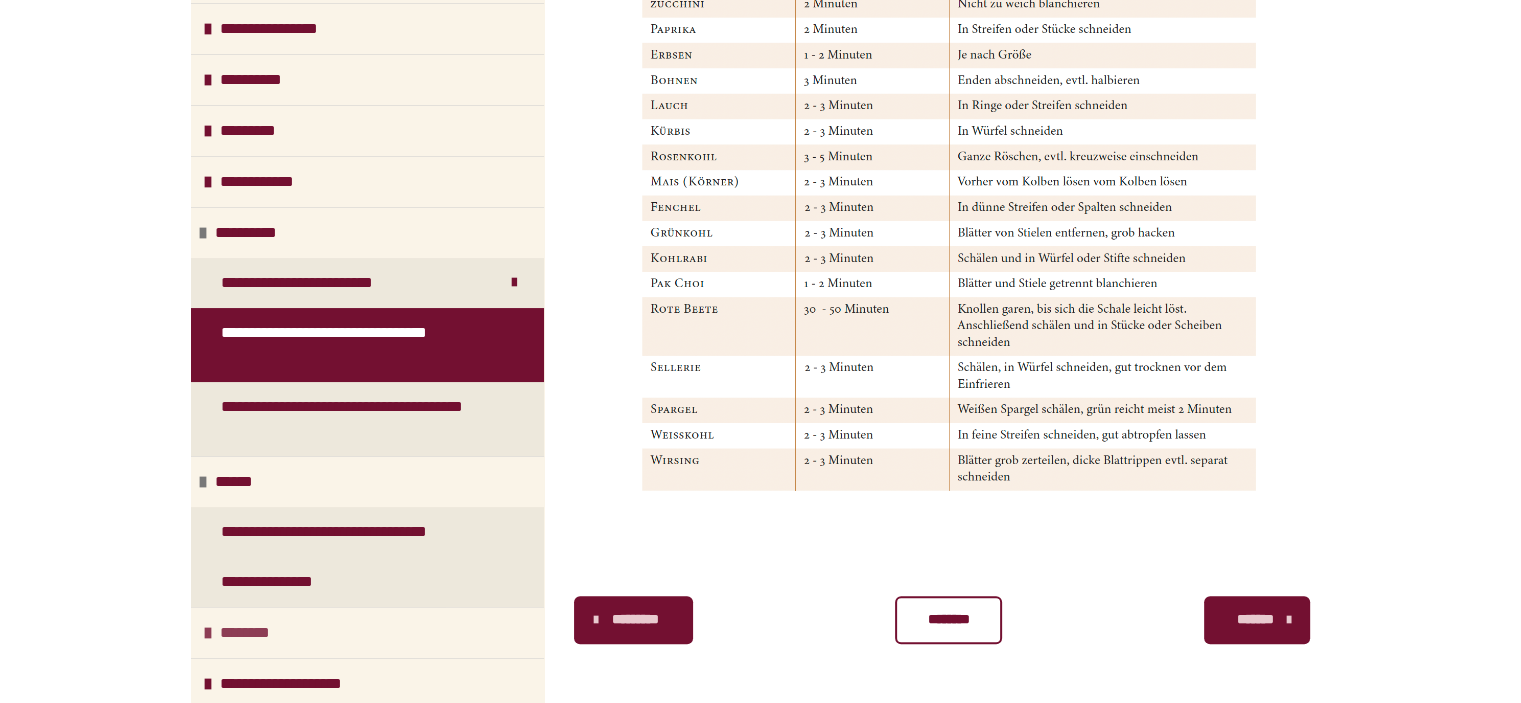 click on "********" at bounding box center [253, 633] 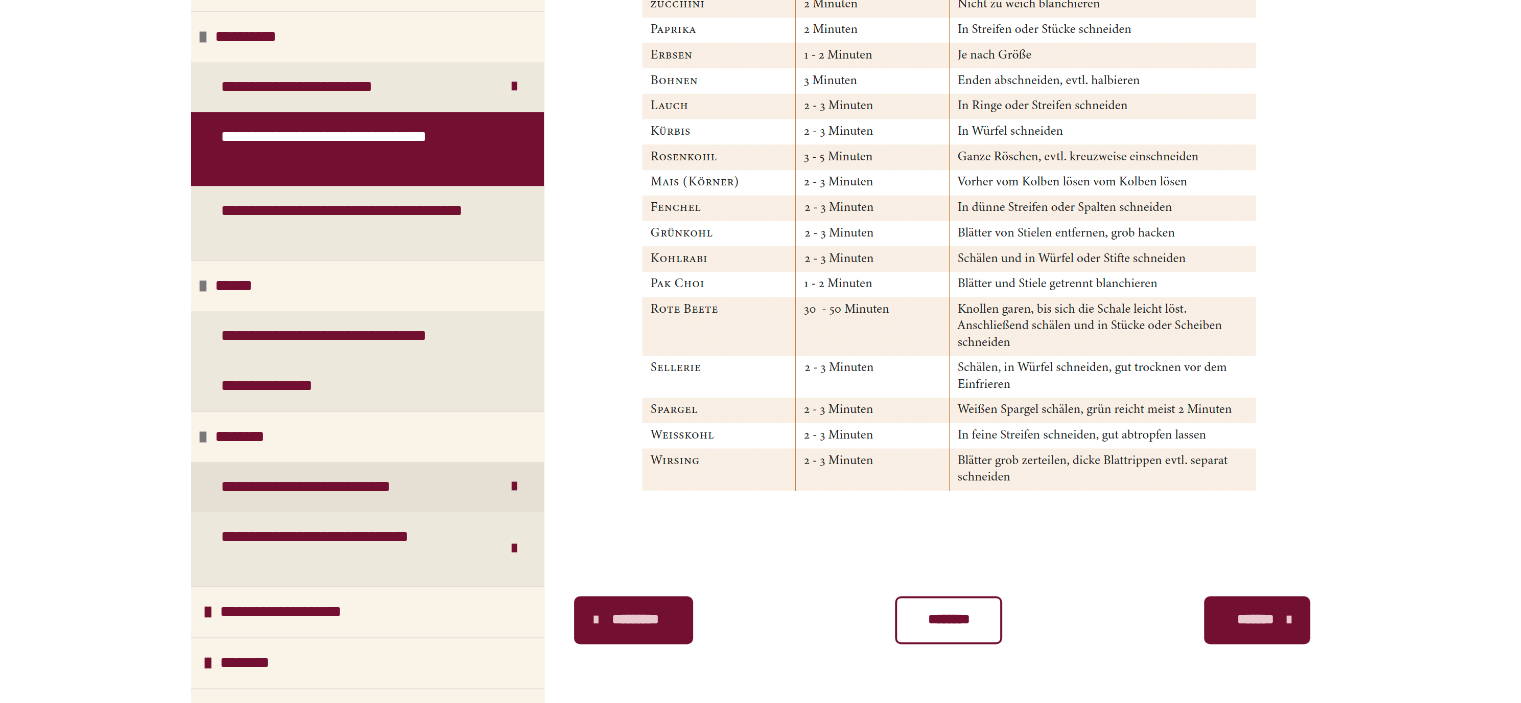 scroll, scrollTop: 381, scrollLeft: 0, axis: vertical 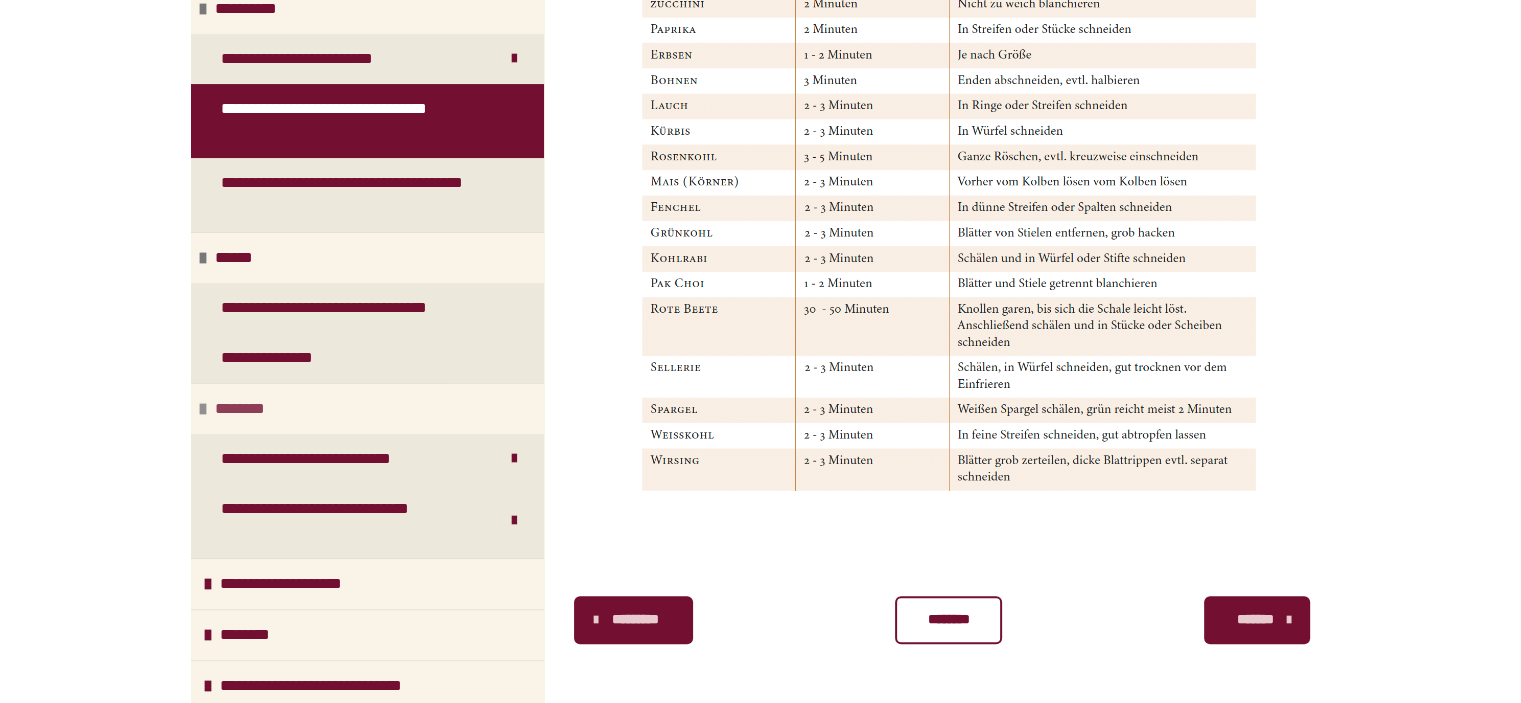 click at bounding box center (203, 409) 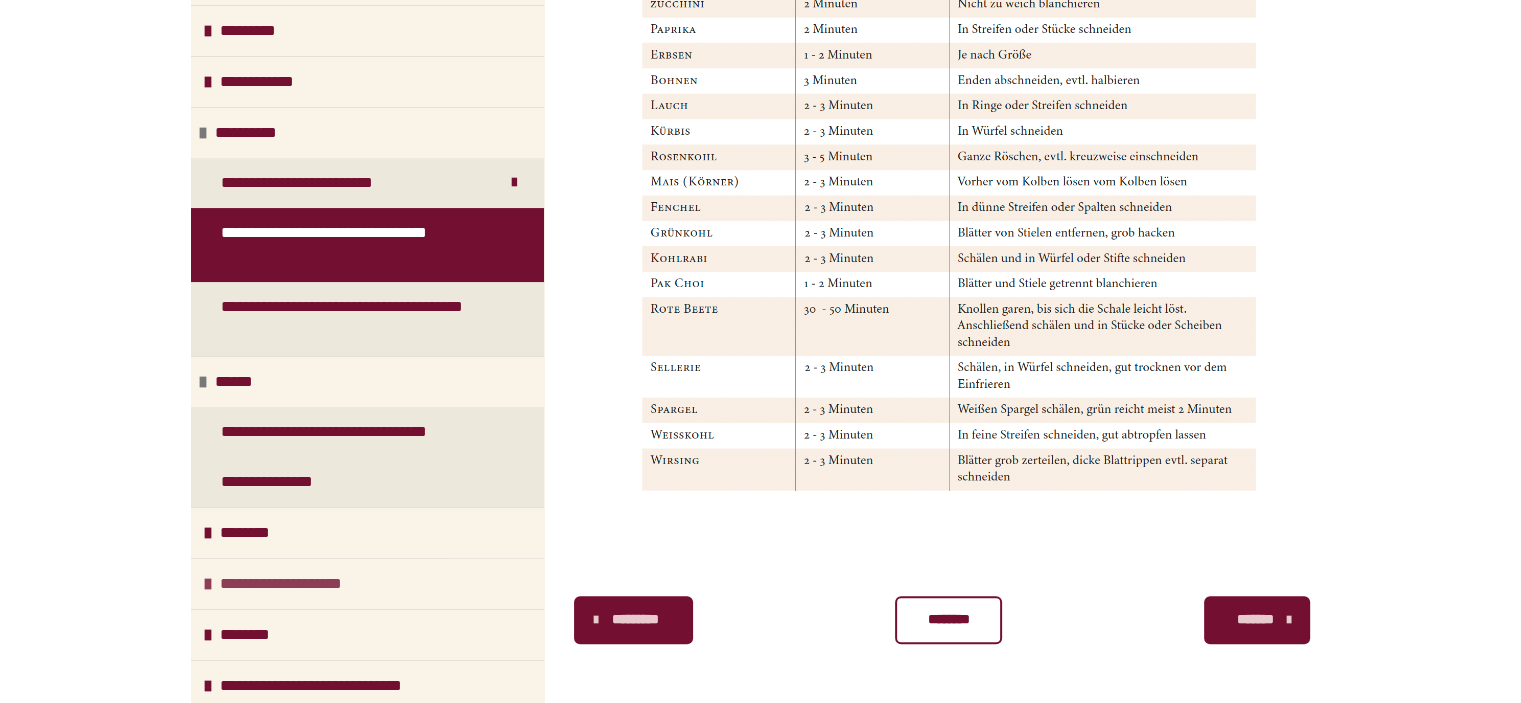 click at bounding box center (208, 584) 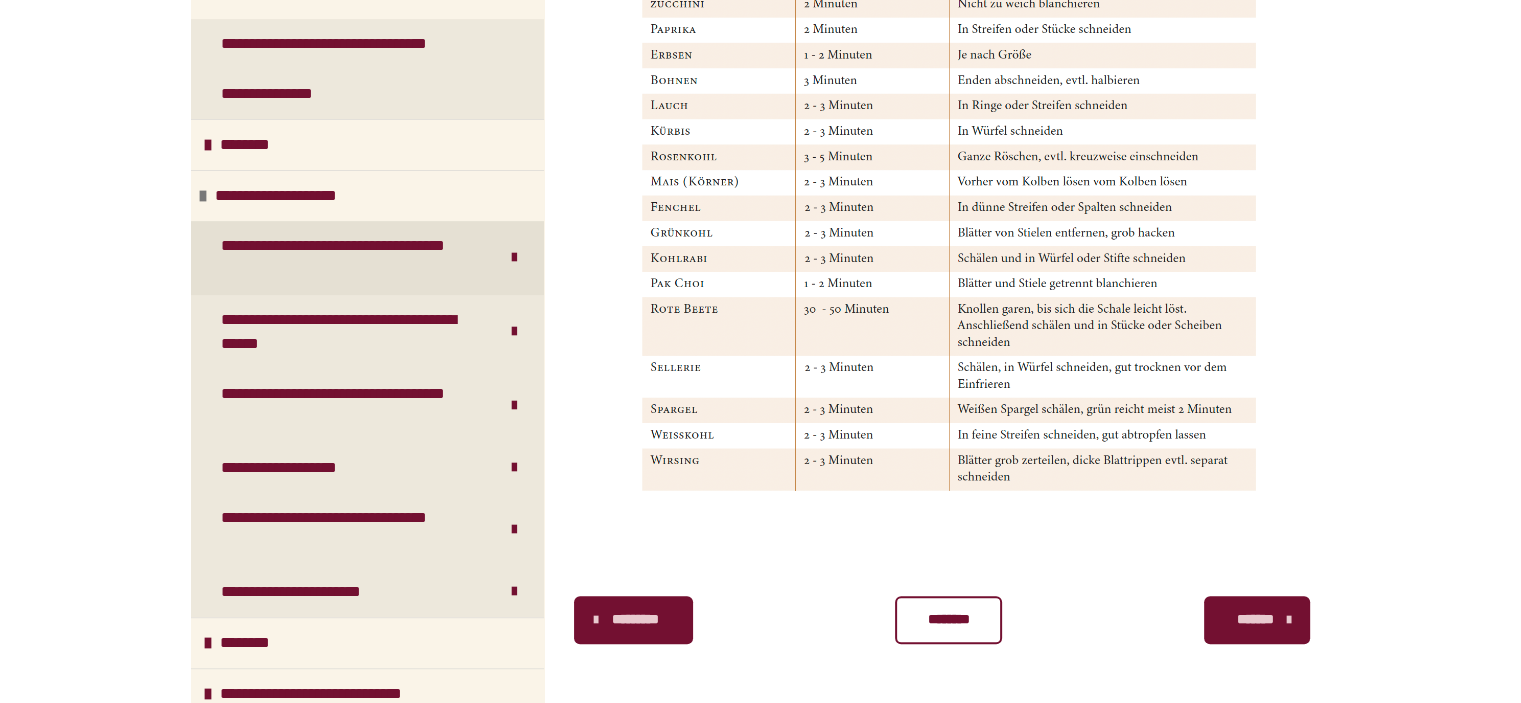 scroll, scrollTop: 653, scrollLeft: 0, axis: vertical 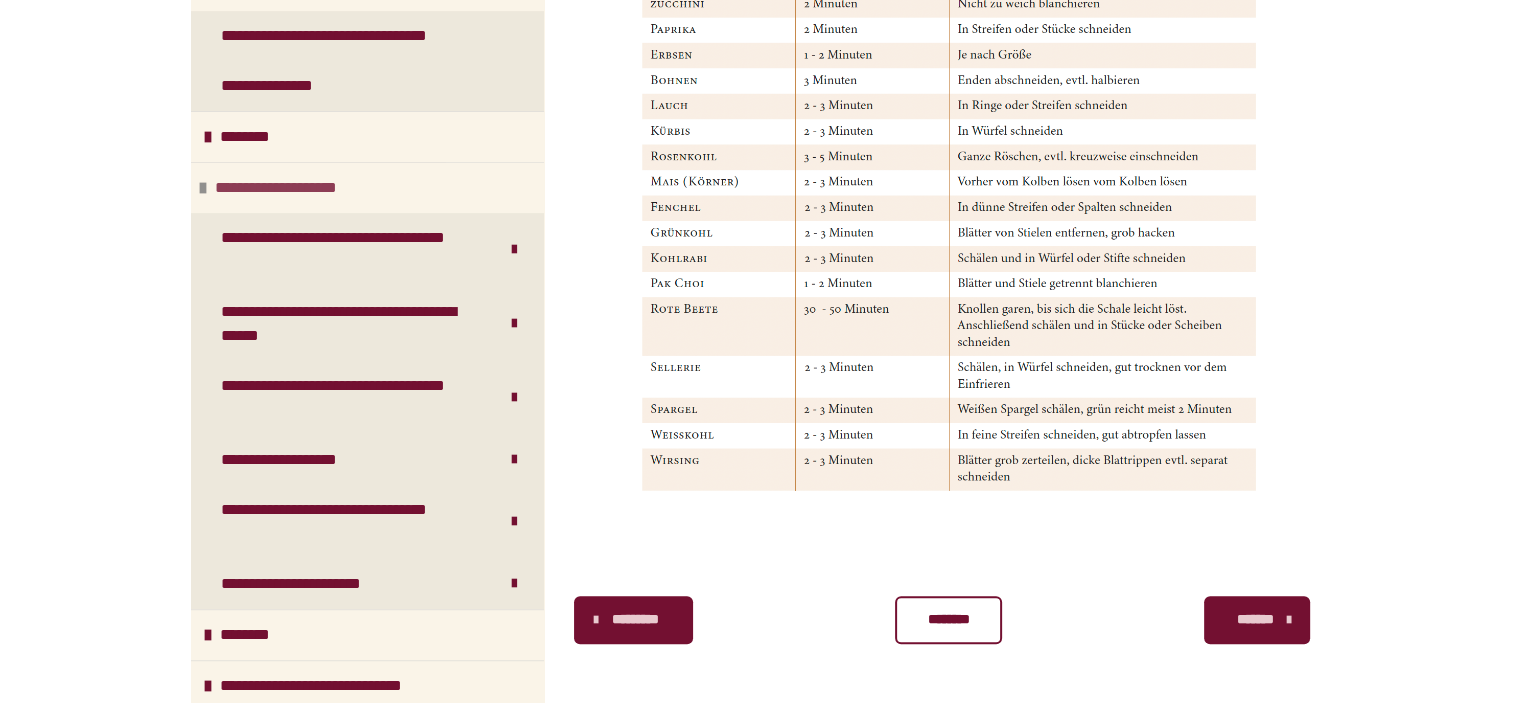 click at bounding box center [203, 188] 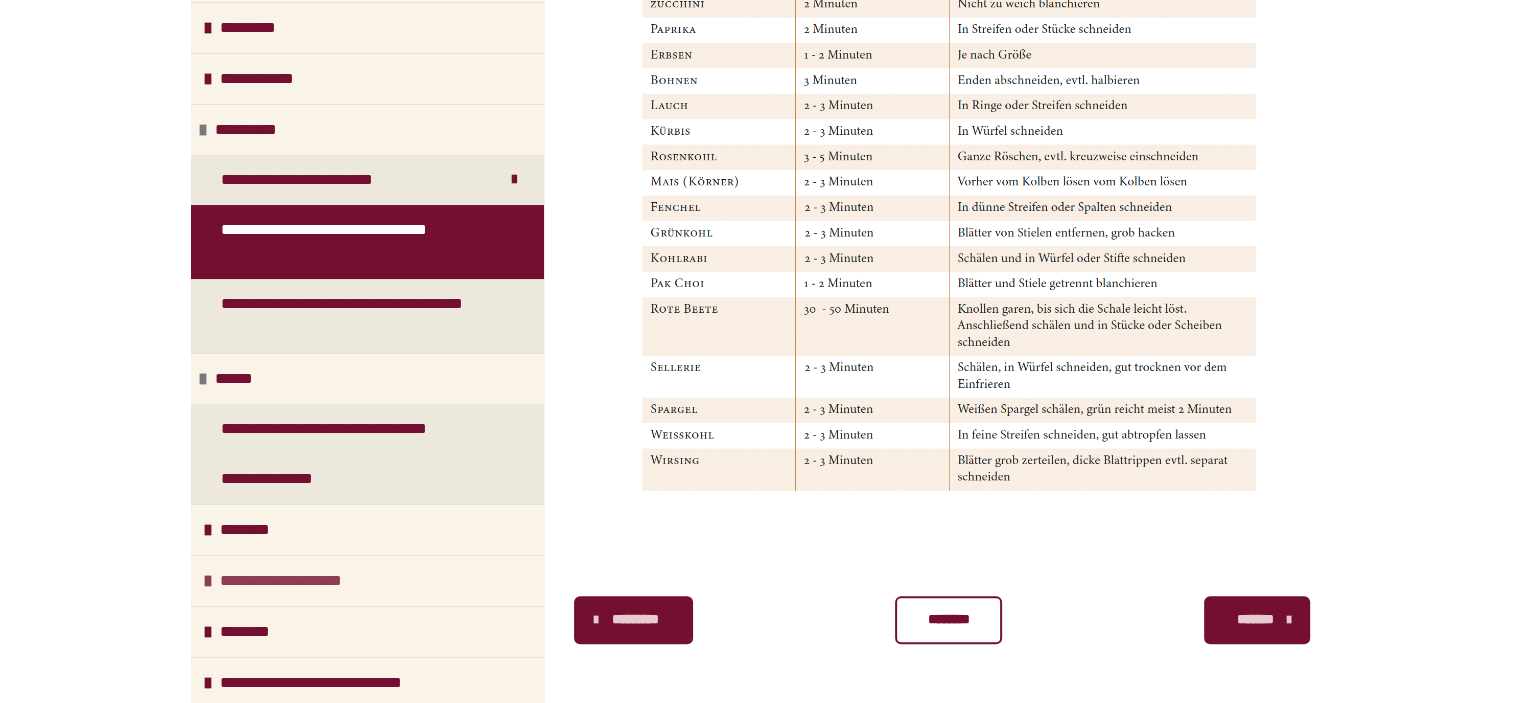 scroll, scrollTop: 257, scrollLeft: 0, axis: vertical 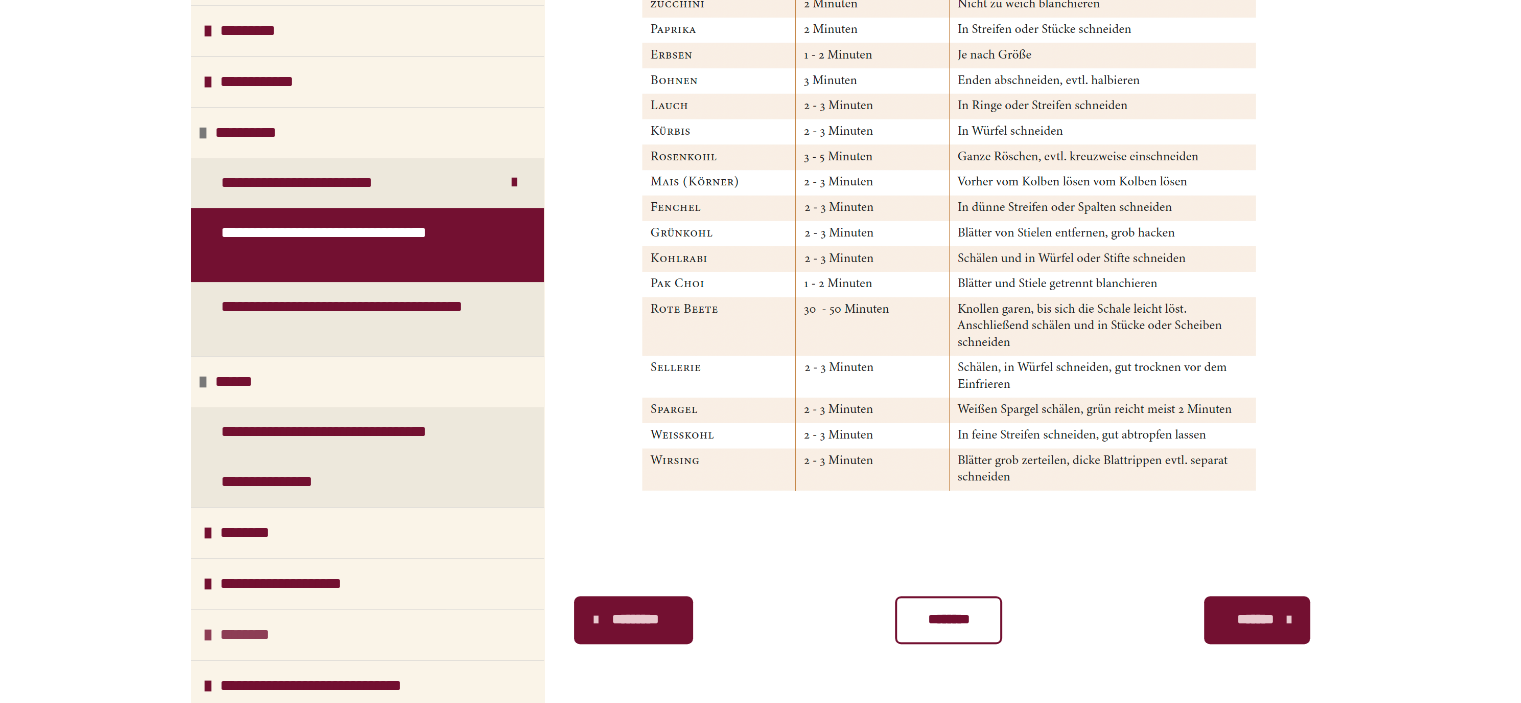 click at bounding box center [208, 635] 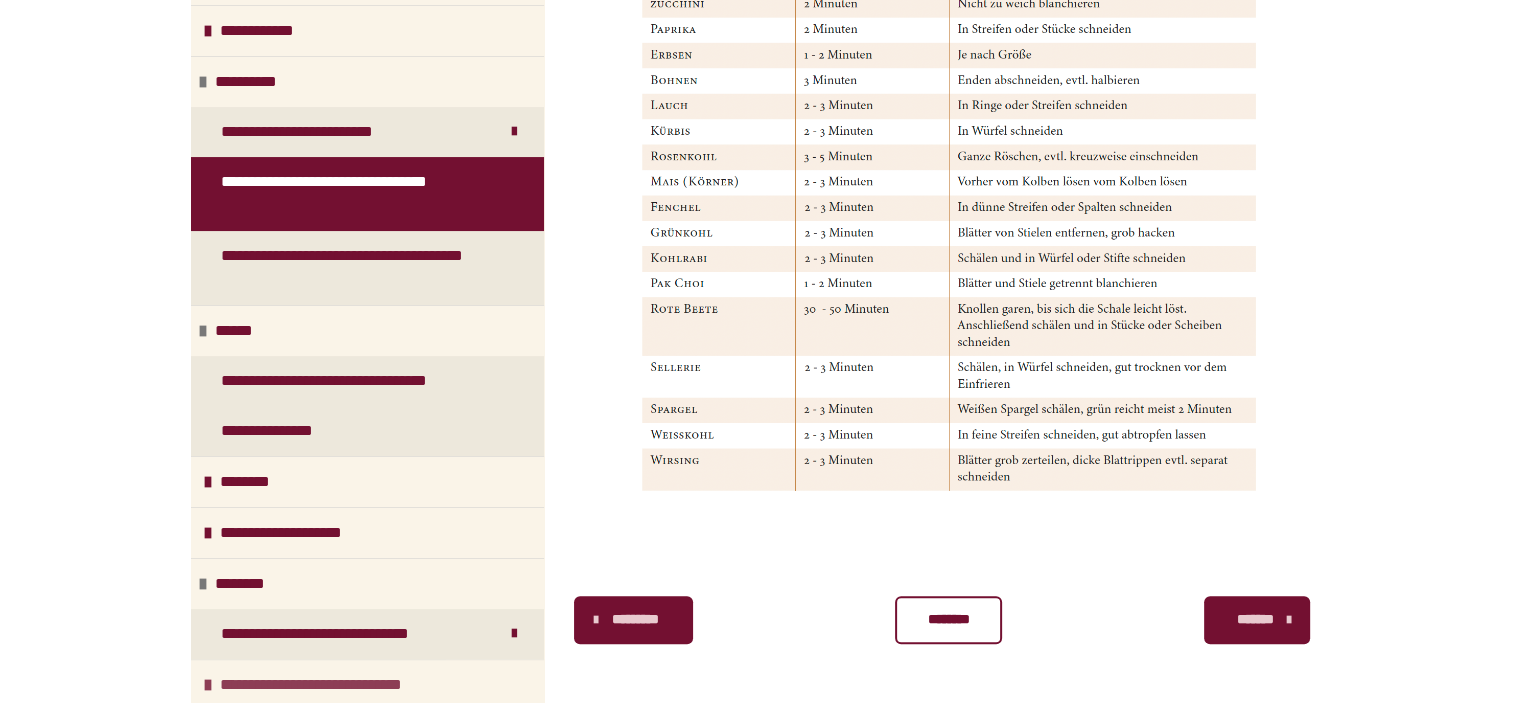 click on "**********" at bounding box center (367, 684) 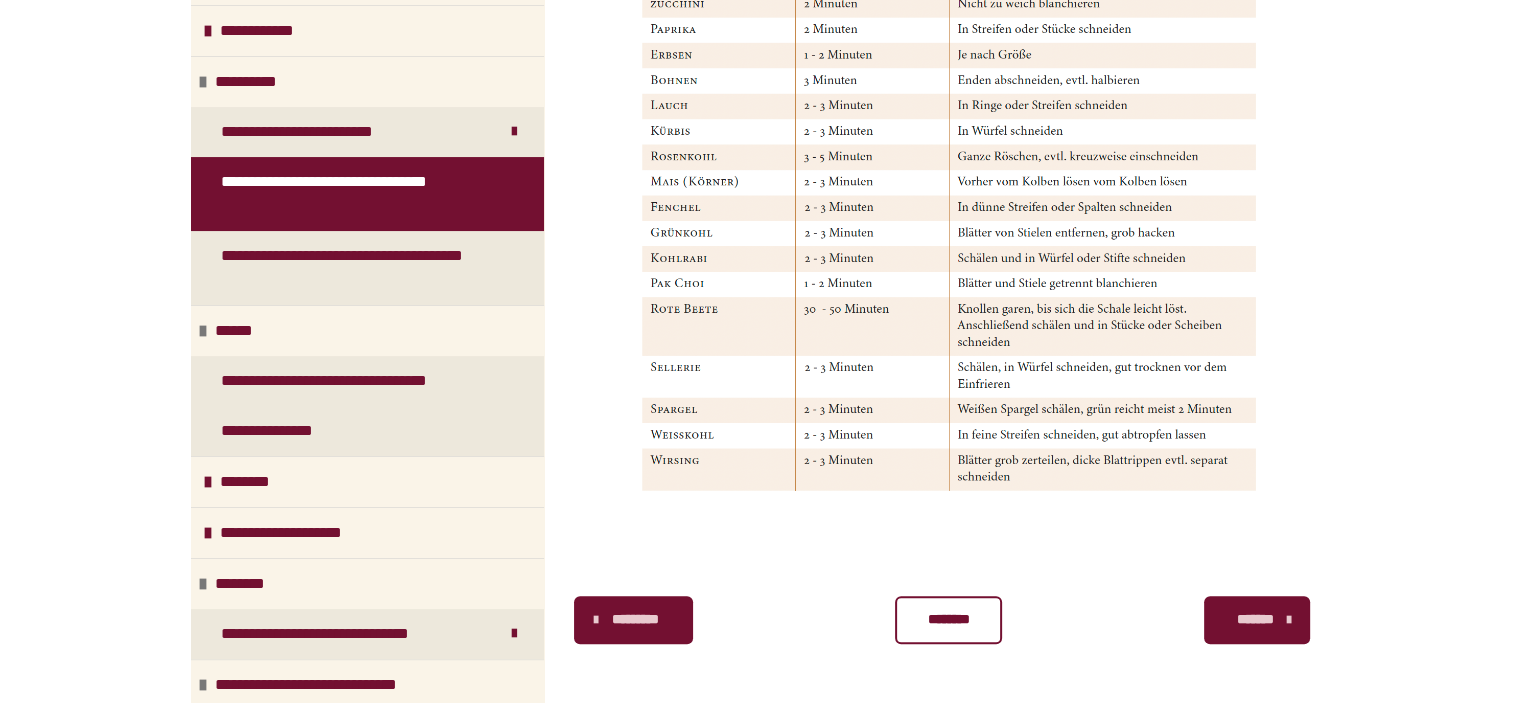 scroll, scrollTop: 532, scrollLeft: 0, axis: vertical 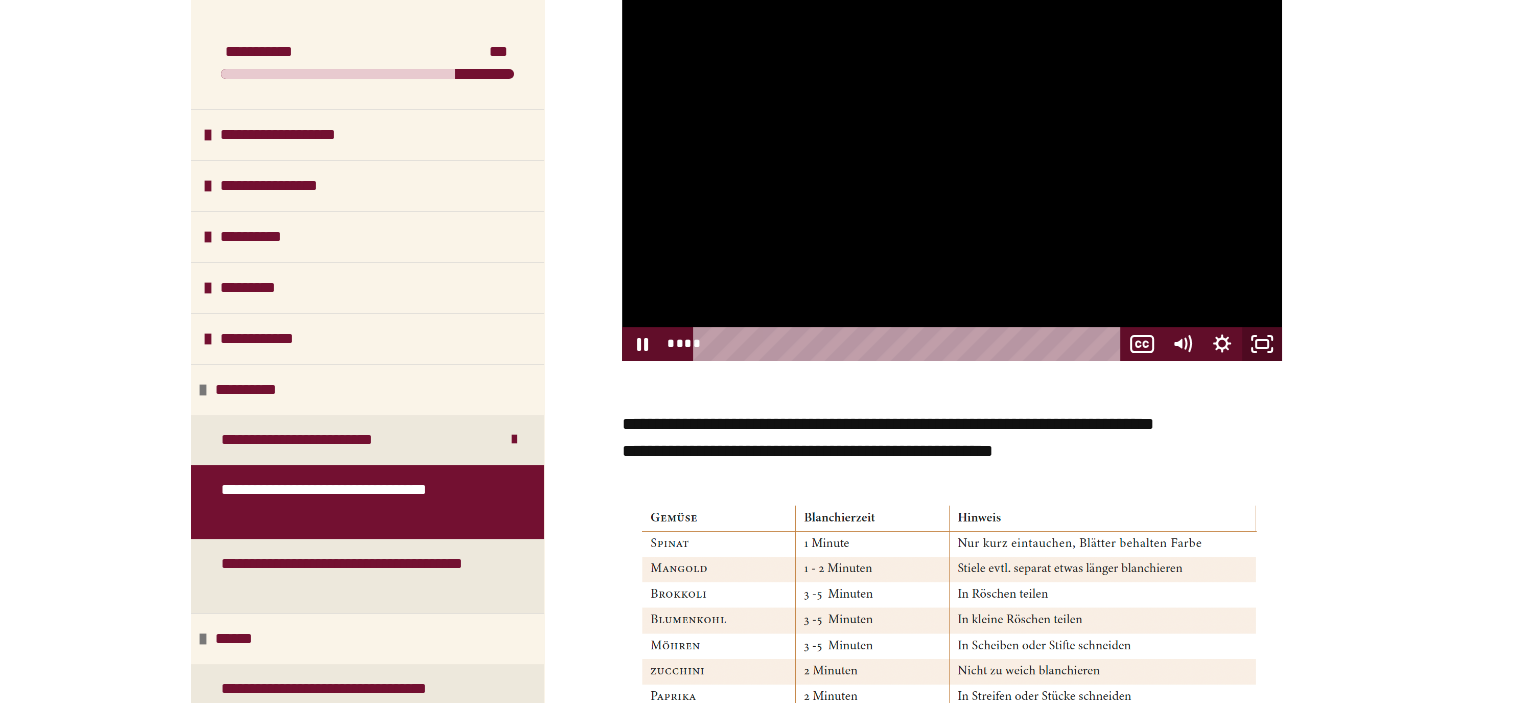 click 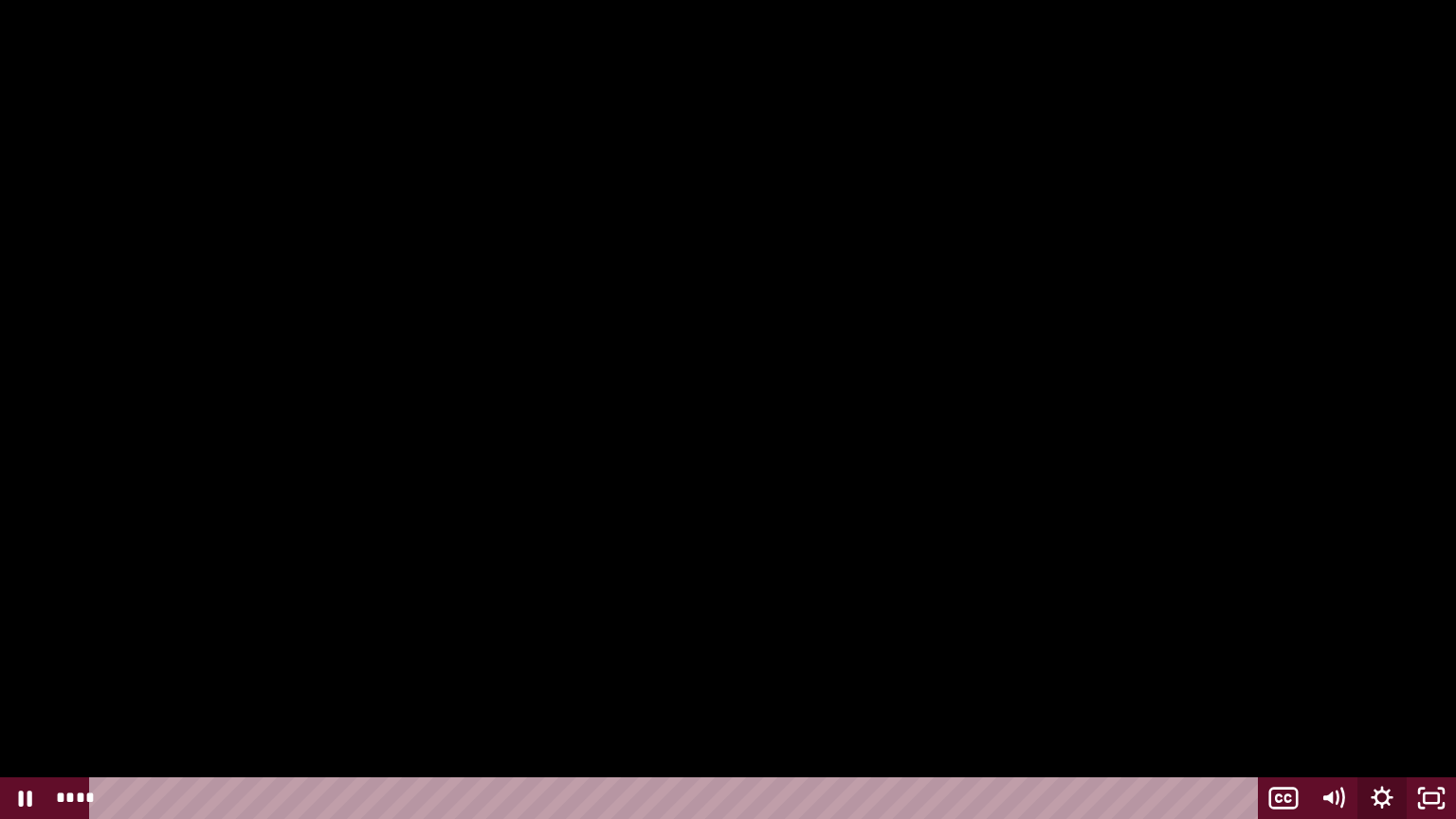 click 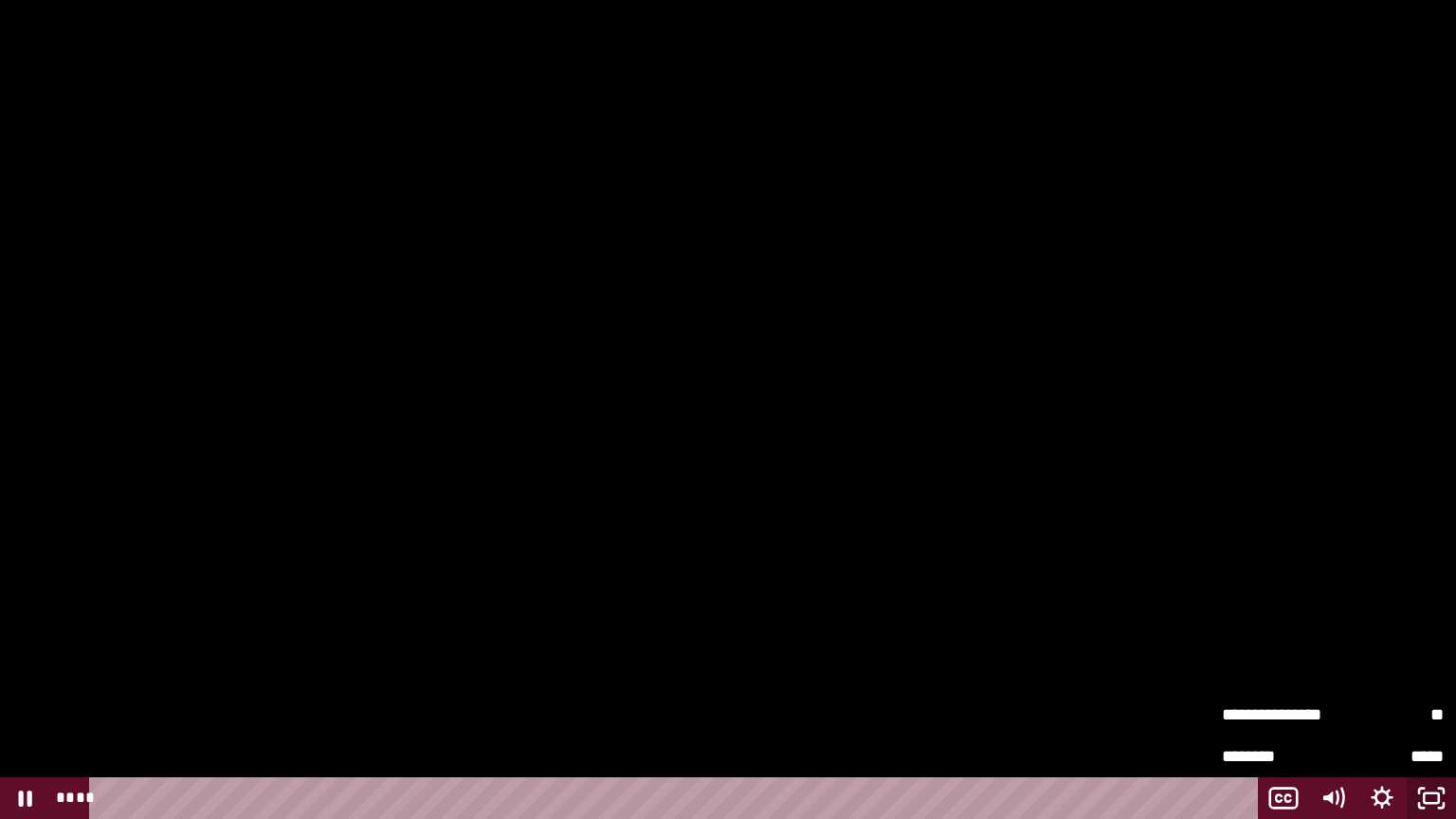 click 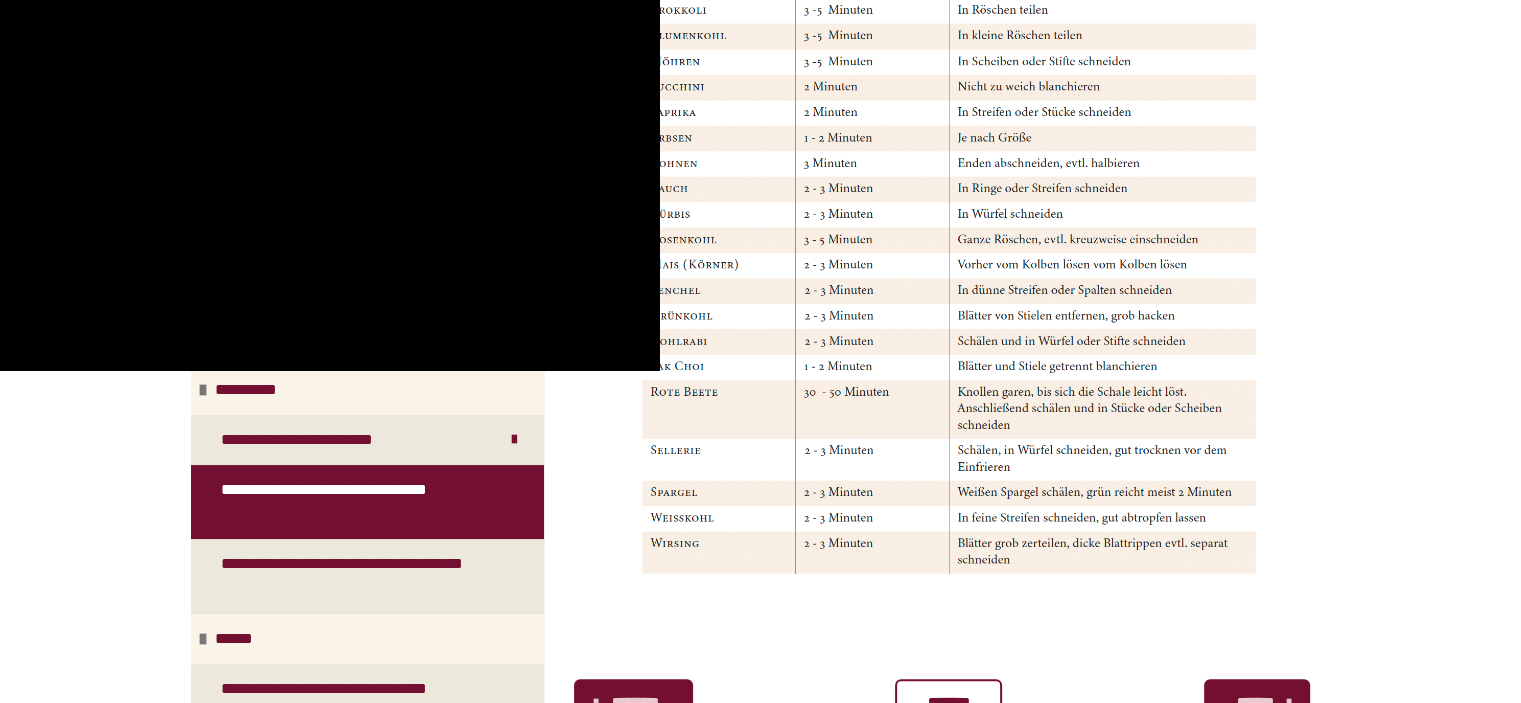 scroll, scrollTop: 1095, scrollLeft: 0, axis: vertical 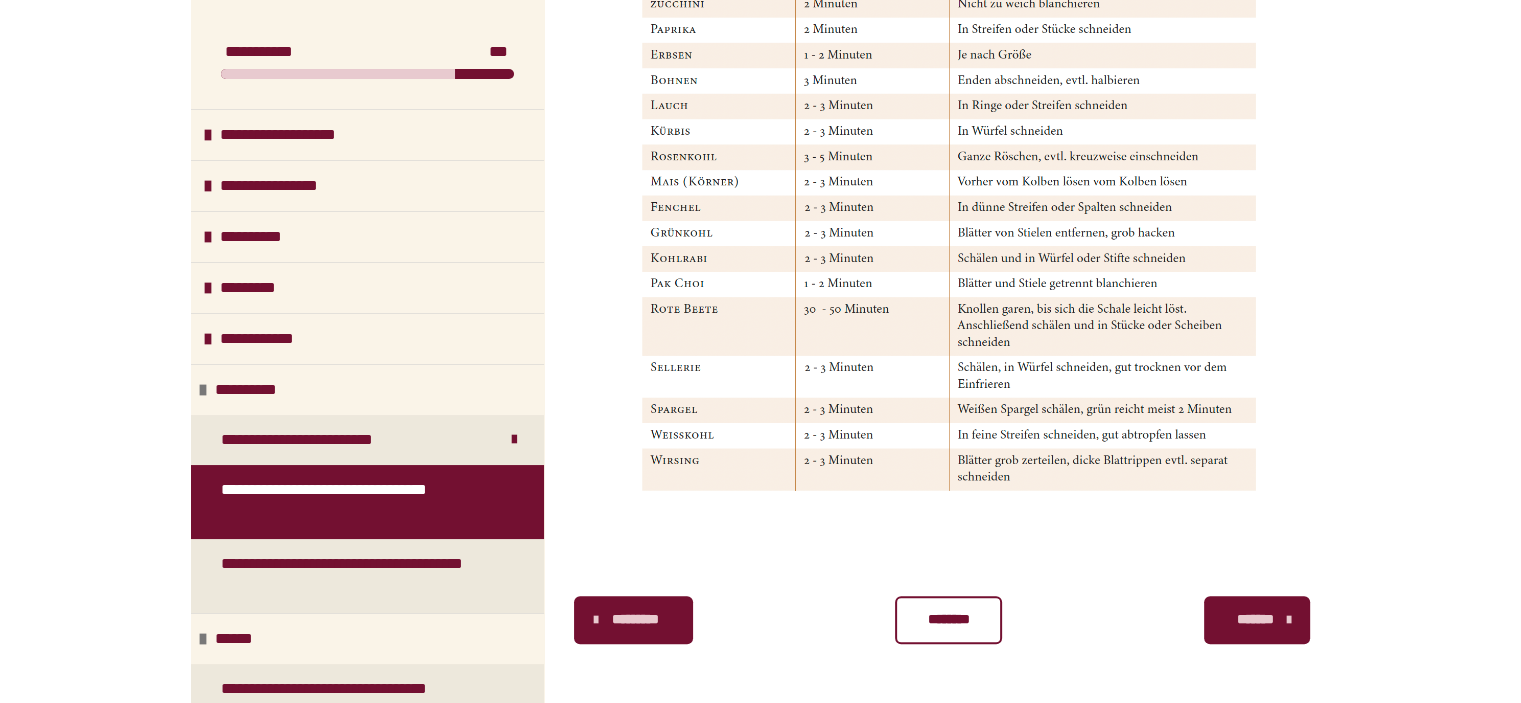 click on "*******" at bounding box center [1255, 619] 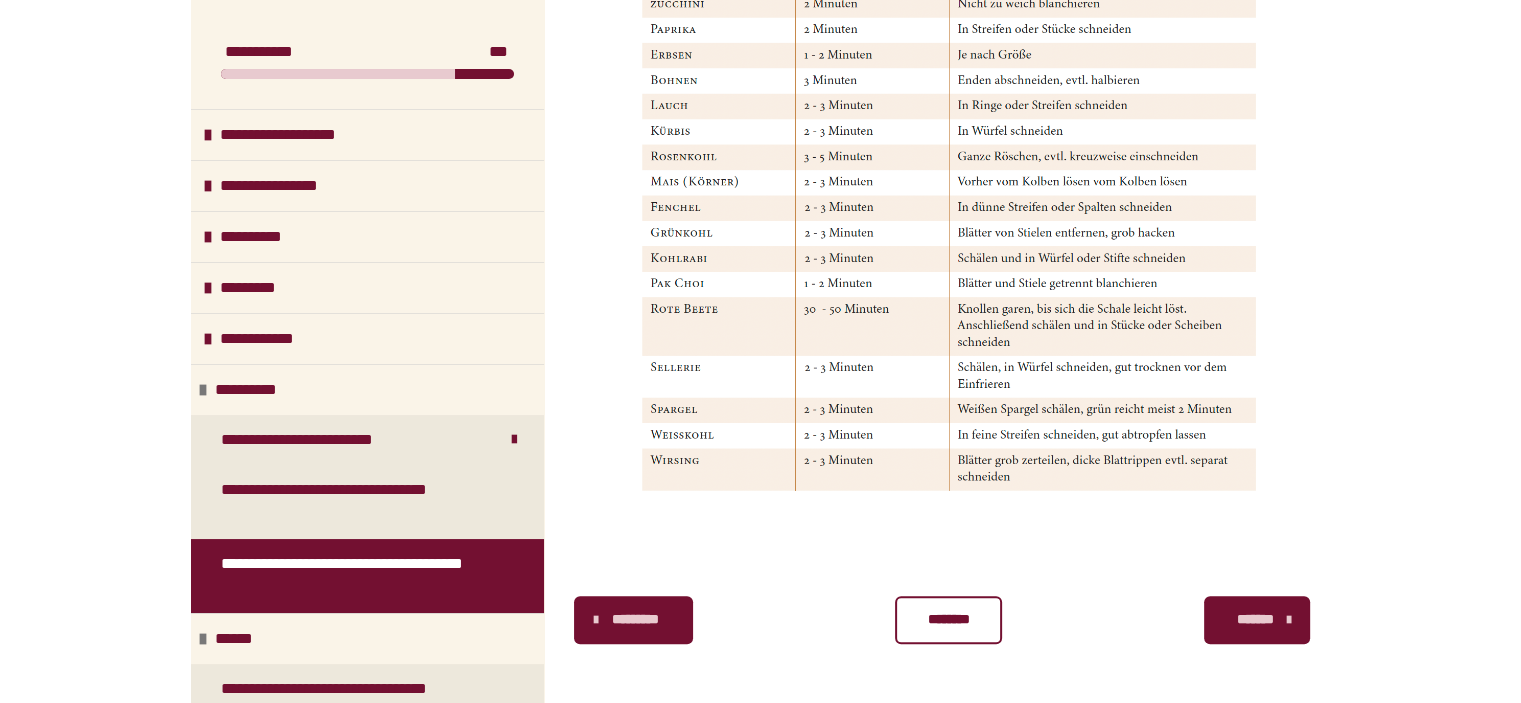 scroll, scrollTop: 508, scrollLeft: 0, axis: vertical 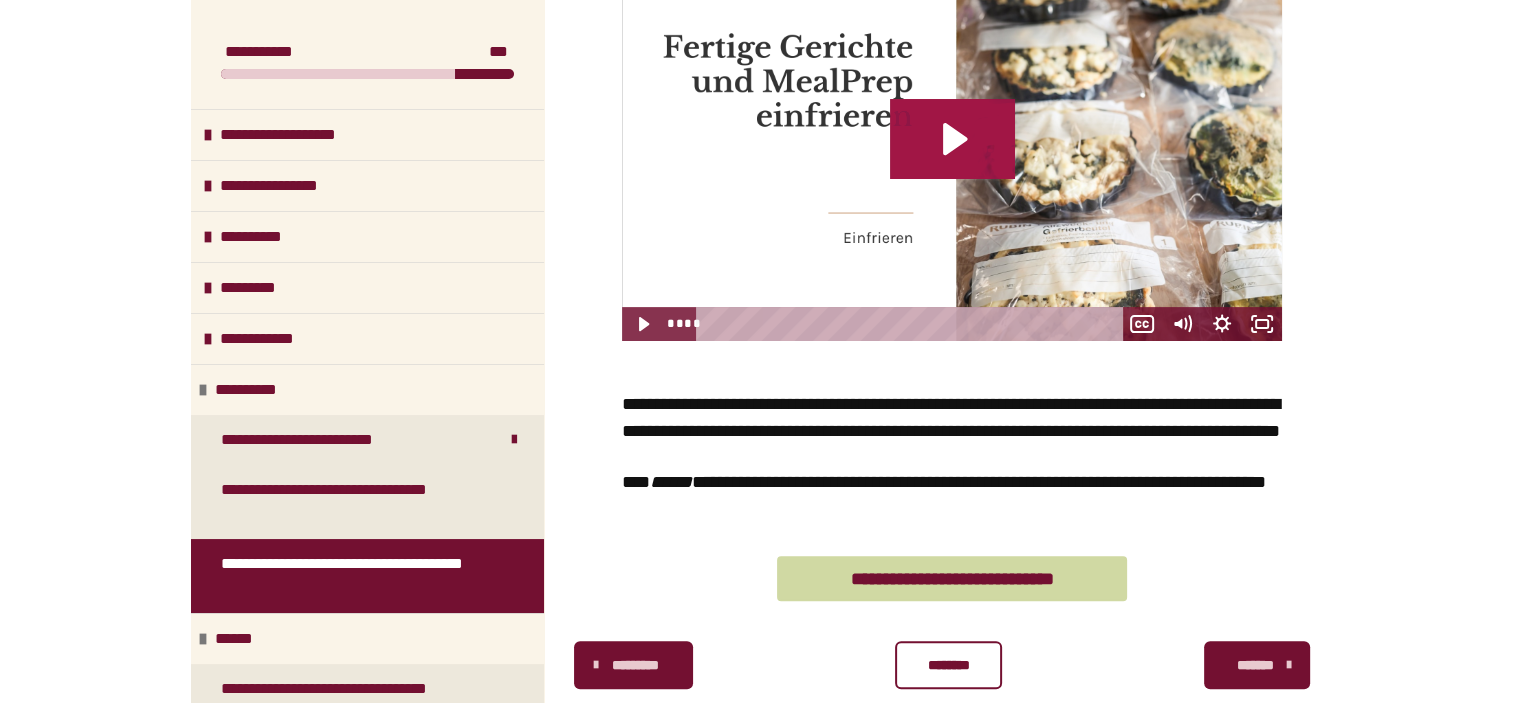 click 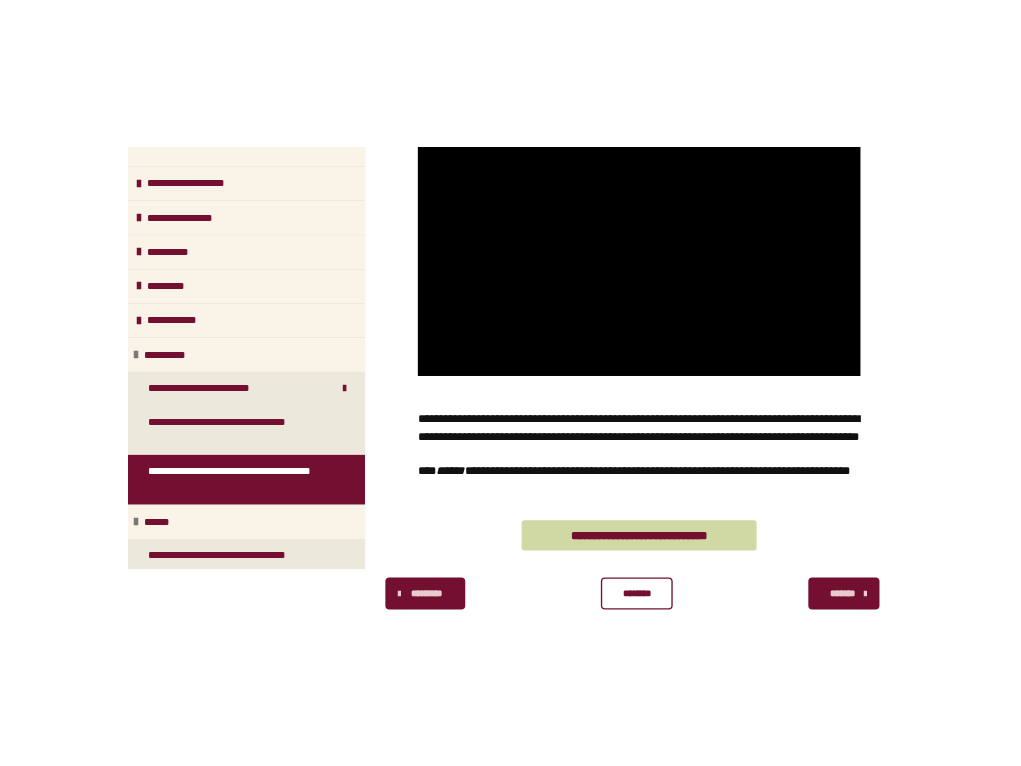 scroll, scrollTop: 174, scrollLeft: 0, axis: vertical 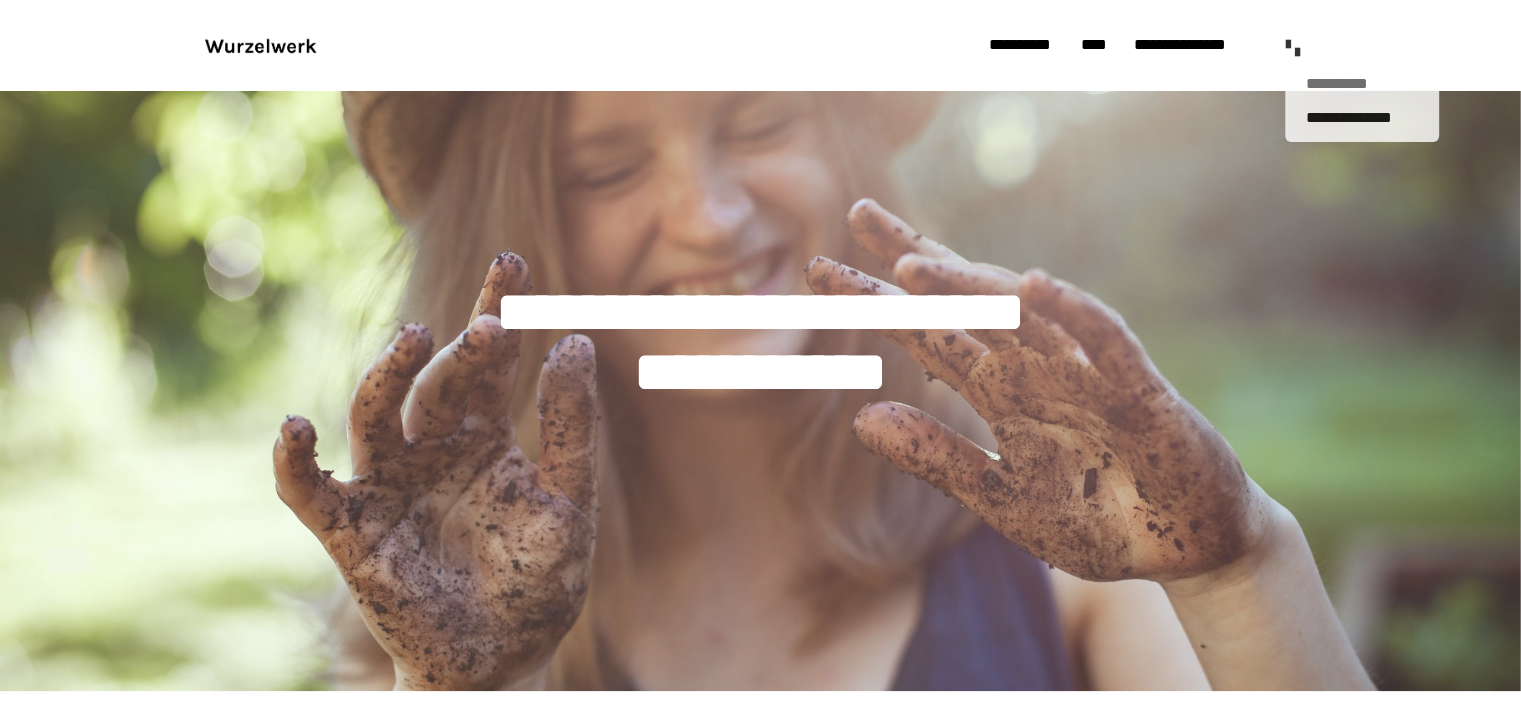click on "**********" at bounding box center (1362, 83) 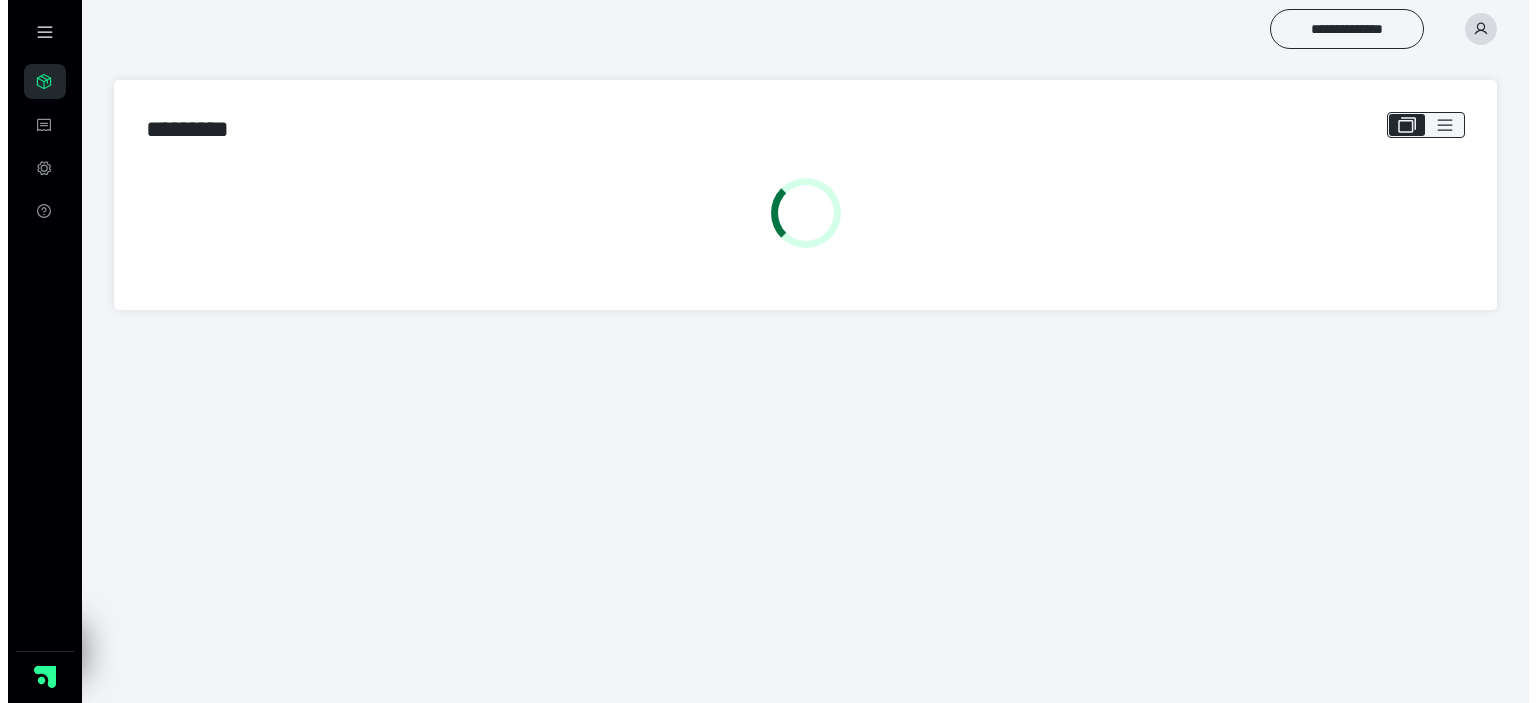 scroll, scrollTop: 0, scrollLeft: 0, axis: both 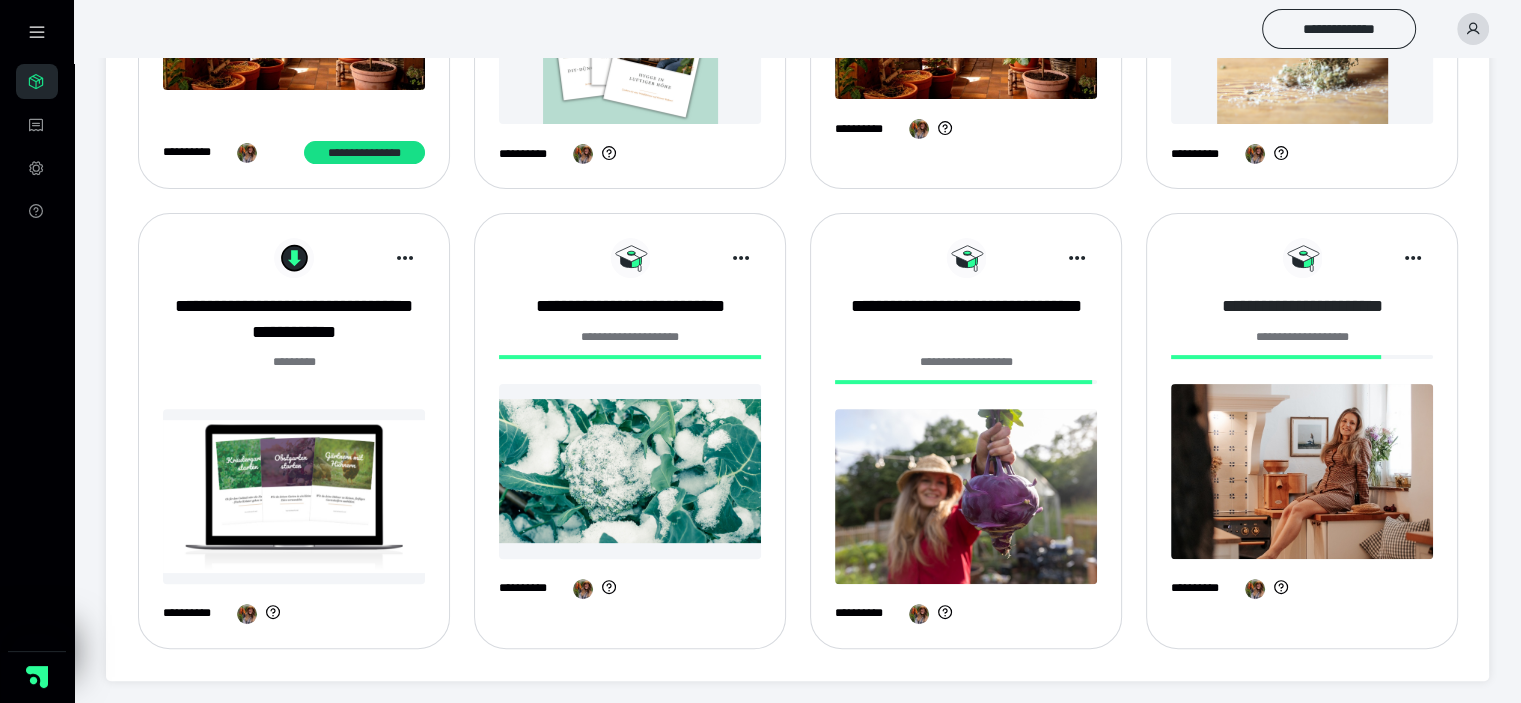 click on "**********" at bounding box center [1302, 306] 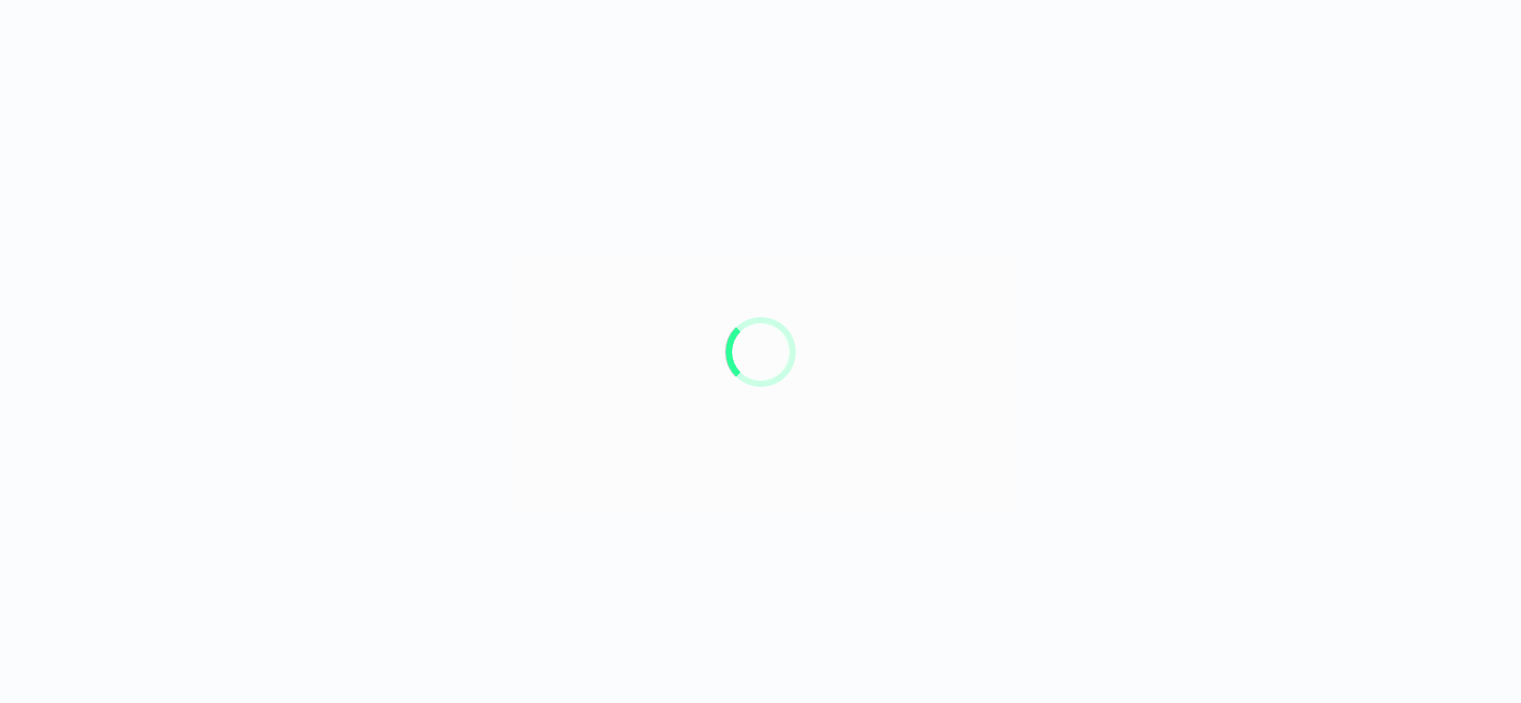 scroll, scrollTop: 0, scrollLeft: 0, axis: both 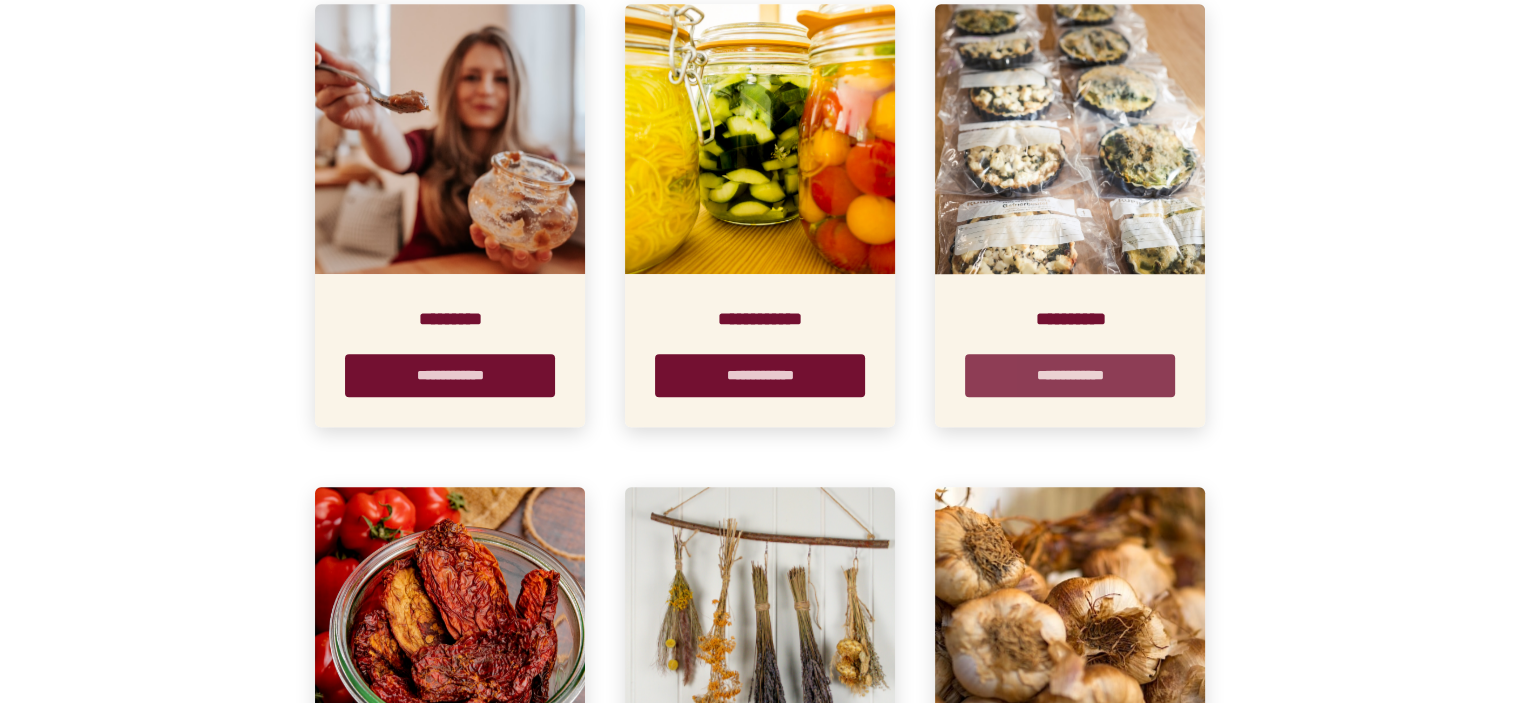click on "**********" at bounding box center [1070, 375] 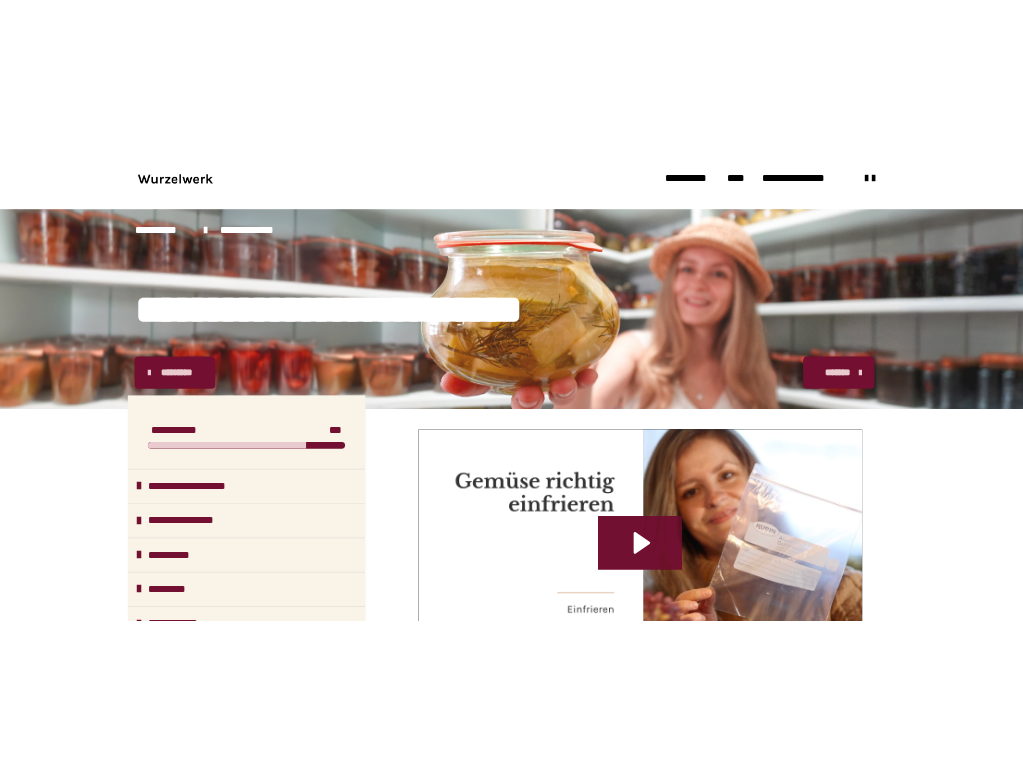 scroll, scrollTop: 333, scrollLeft: 0, axis: vertical 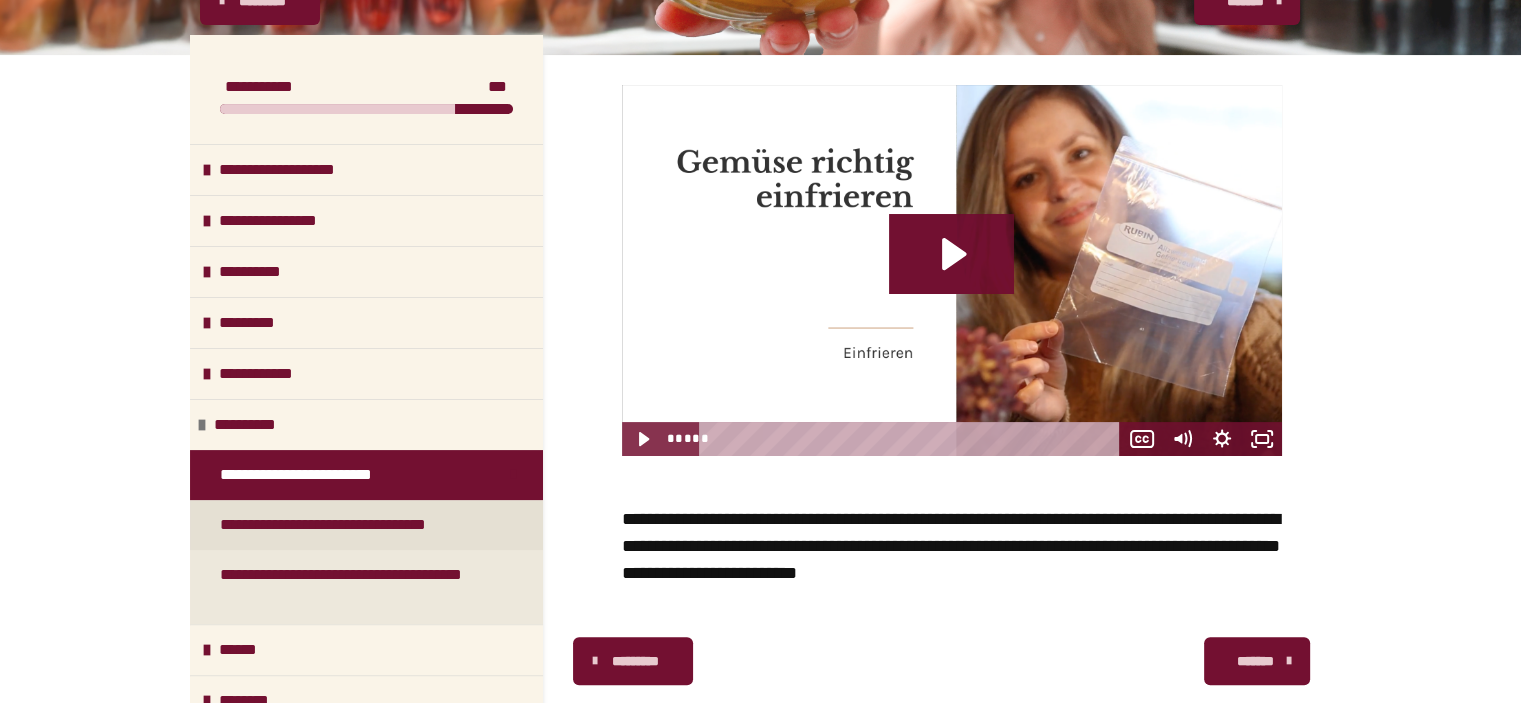 click on "**********" at bounding box center [357, 525] 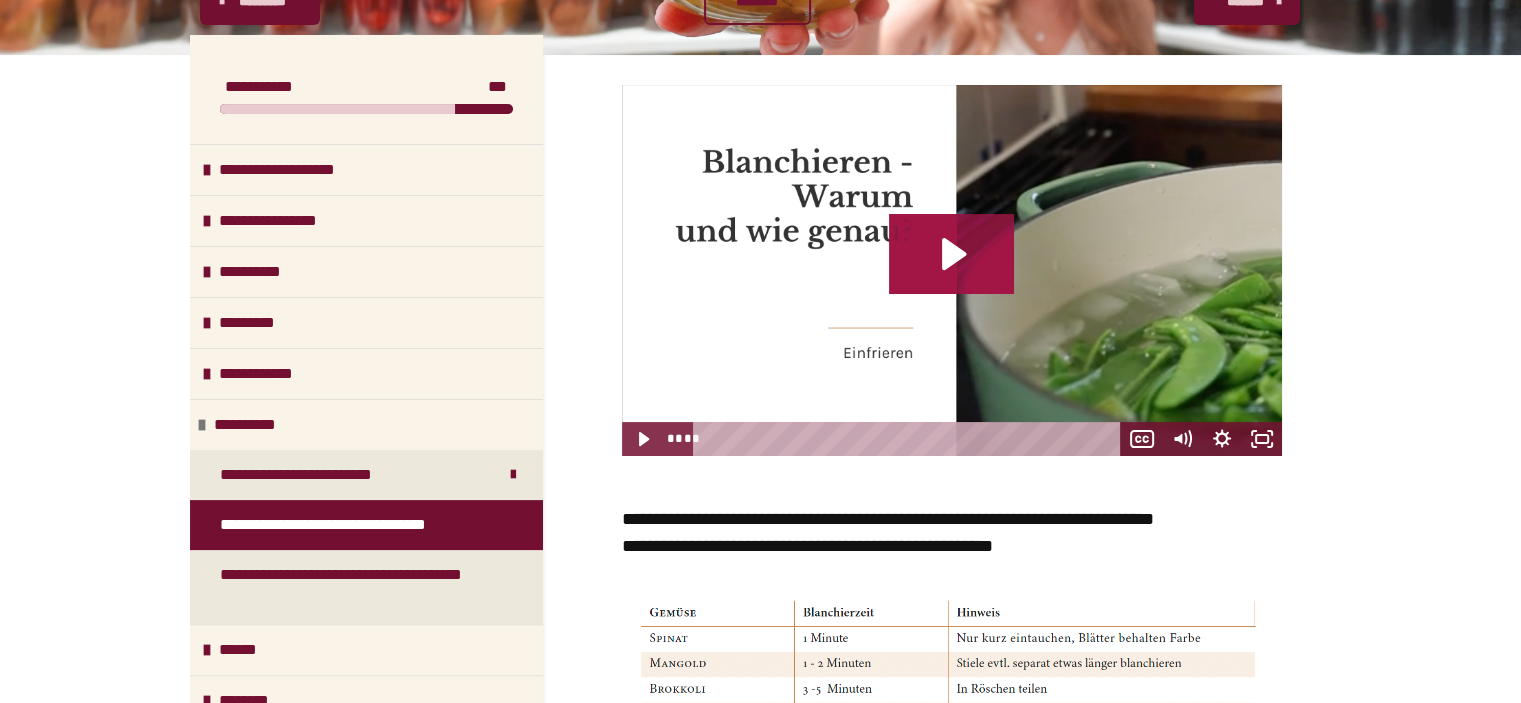 click 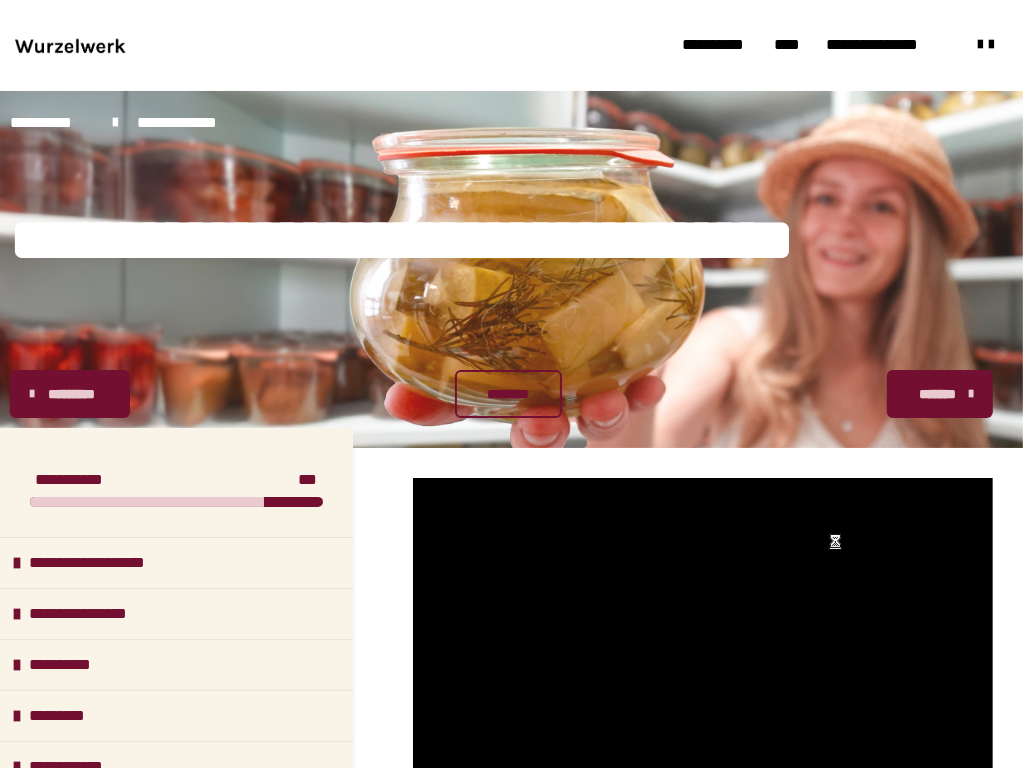scroll, scrollTop: 333, scrollLeft: 0, axis: vertical 